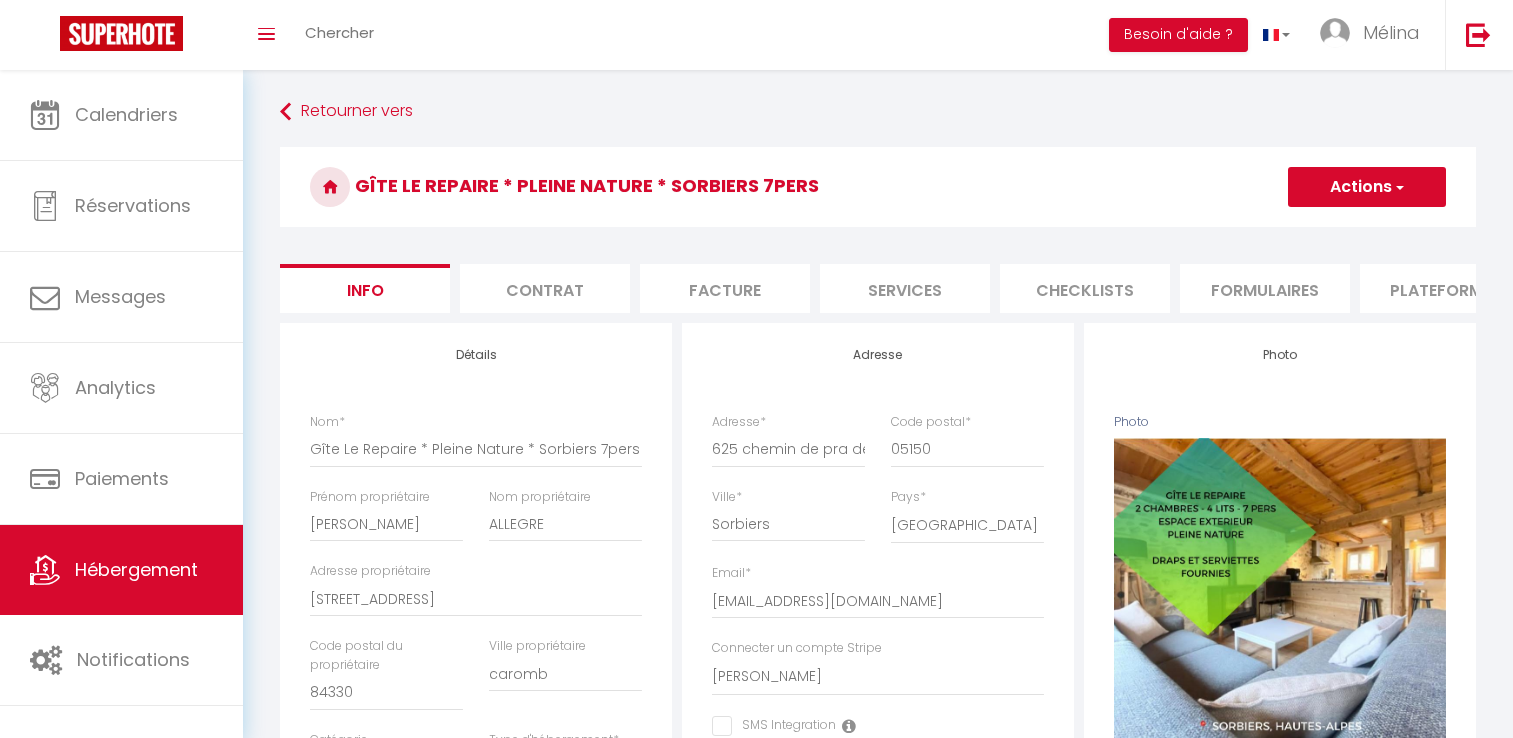 select on "houses" 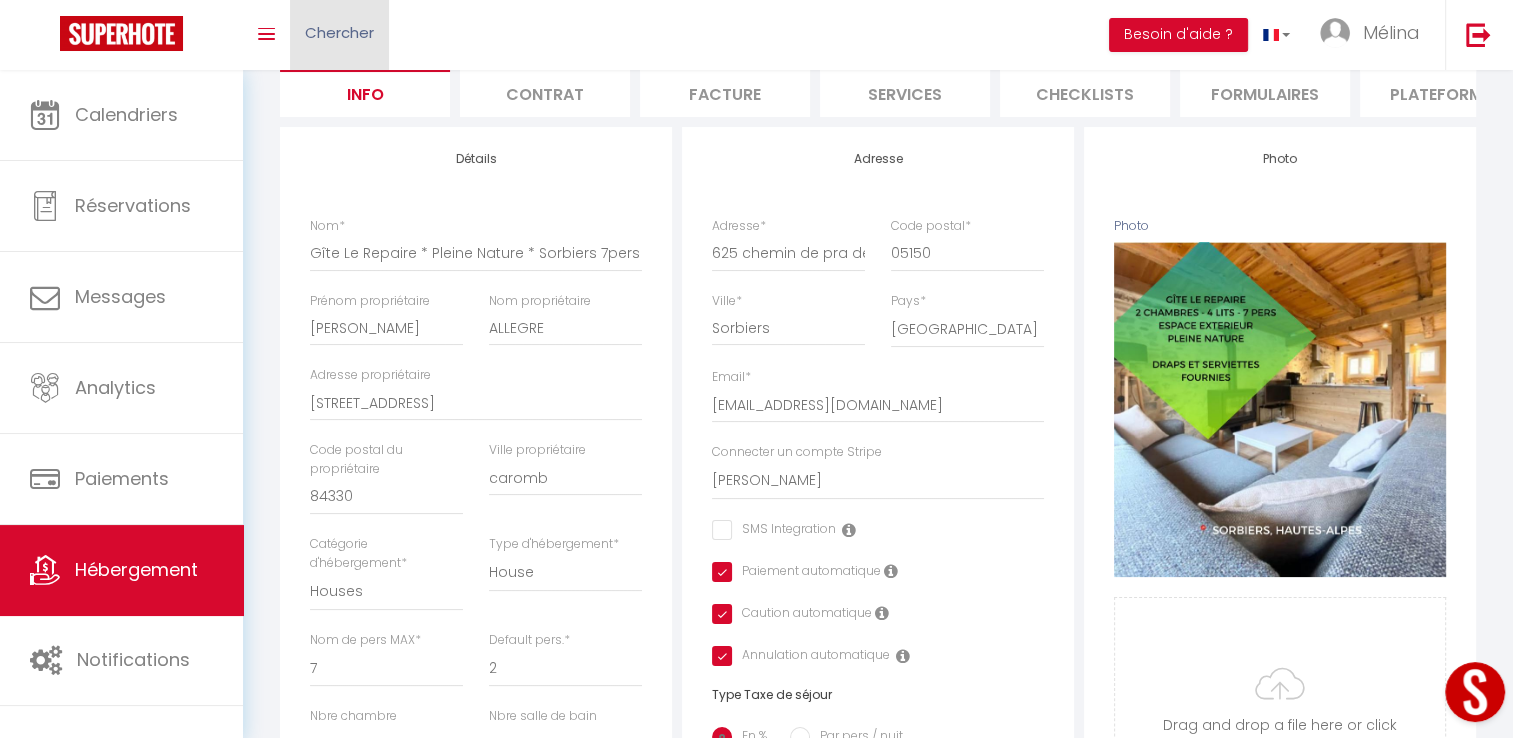 scroll, scrollTop: 196, scrollLeft: 0, axis: vertical 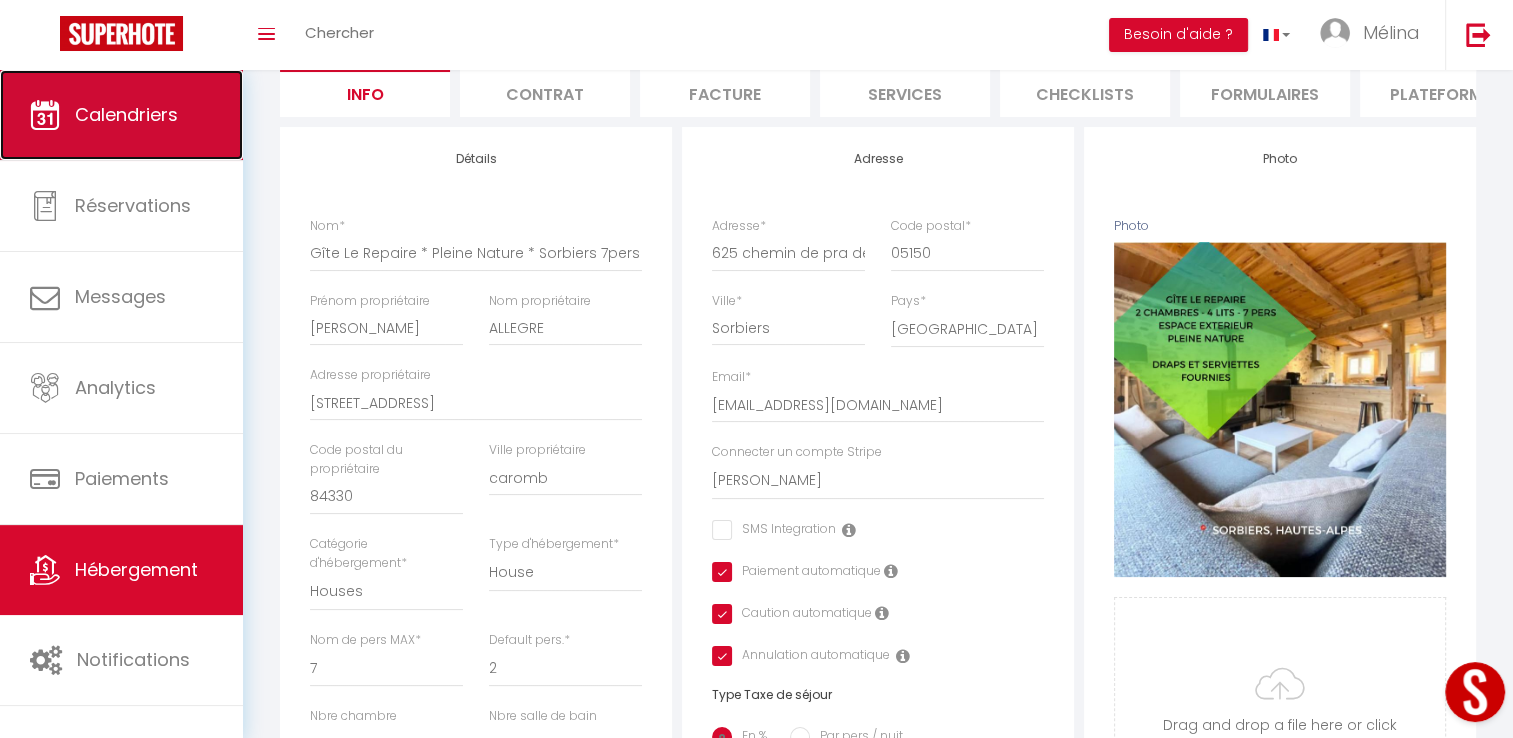 click on "Calendriers" at bounding box center (121, 115) 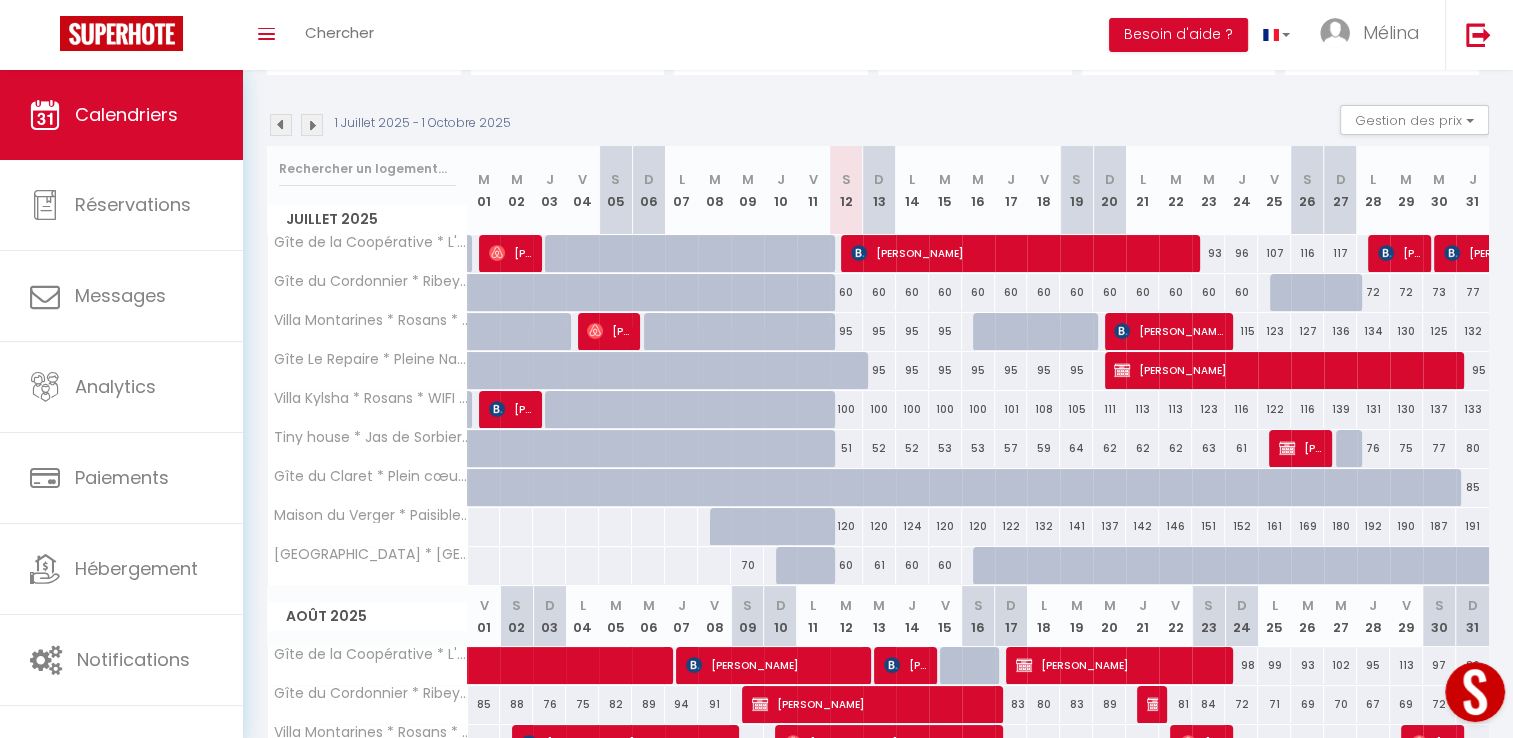 scroll, scrollTop: 181, scrollLeft: 0, axis: vertical 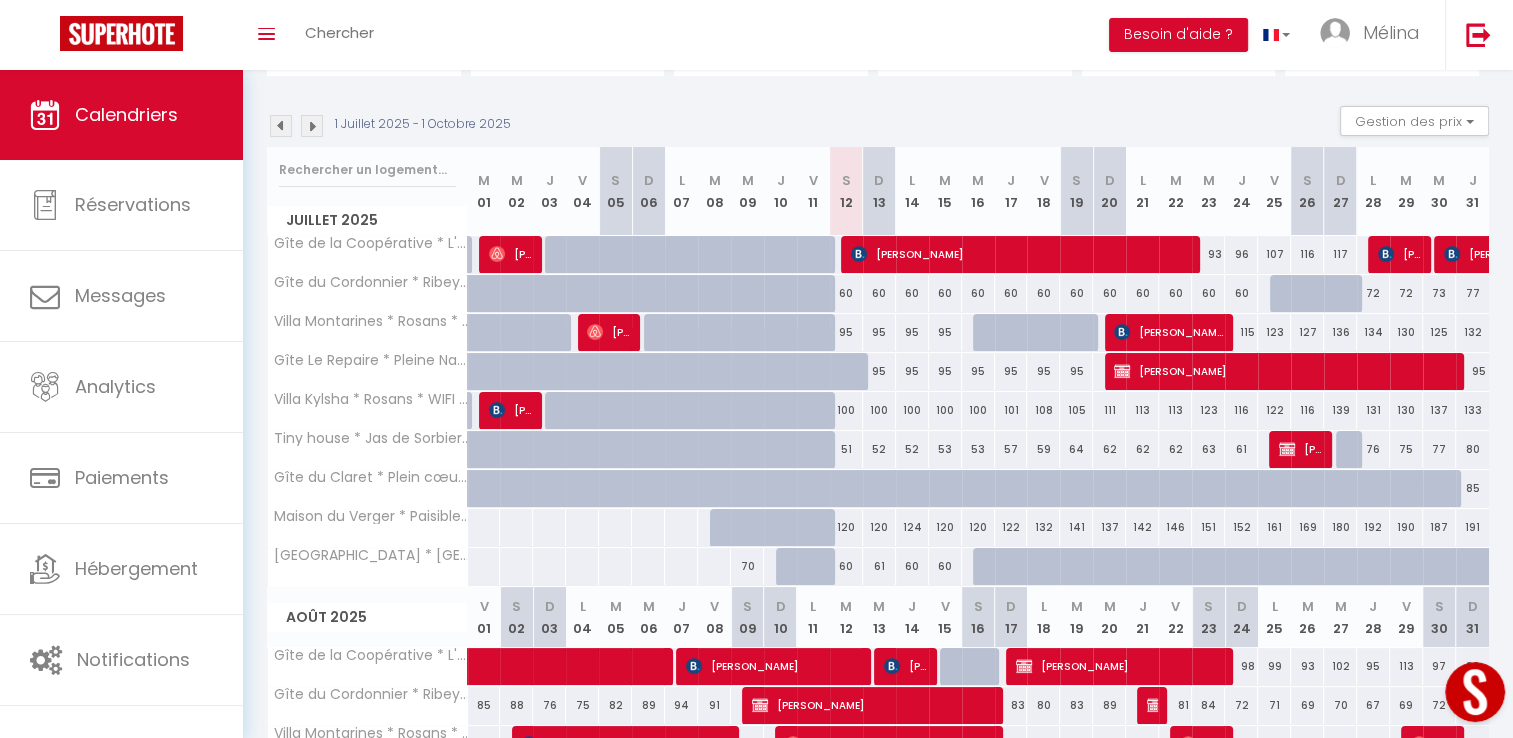 click at bounding box center [312, 126] 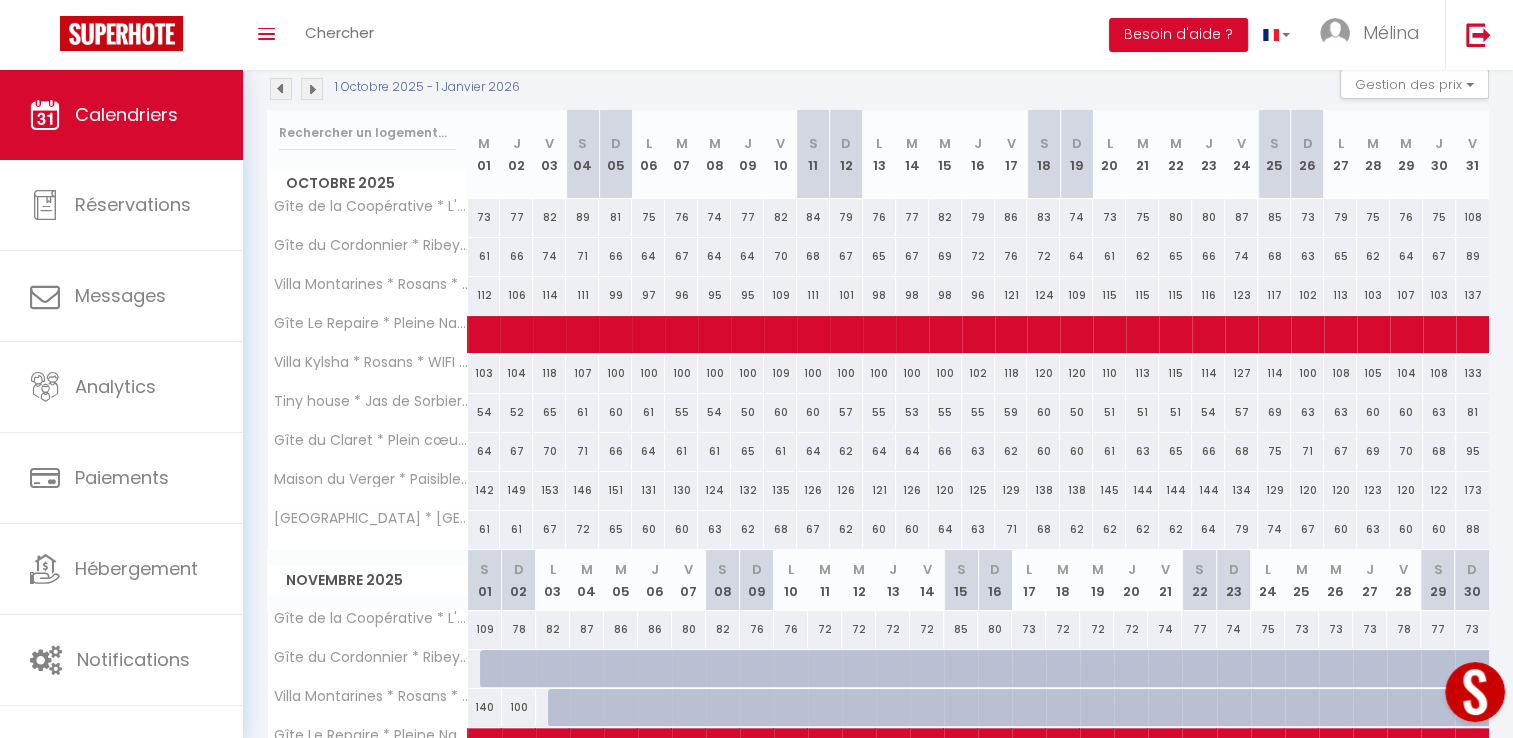 scroll, scrollTop: 0, scrollLeft: 0, axis: both 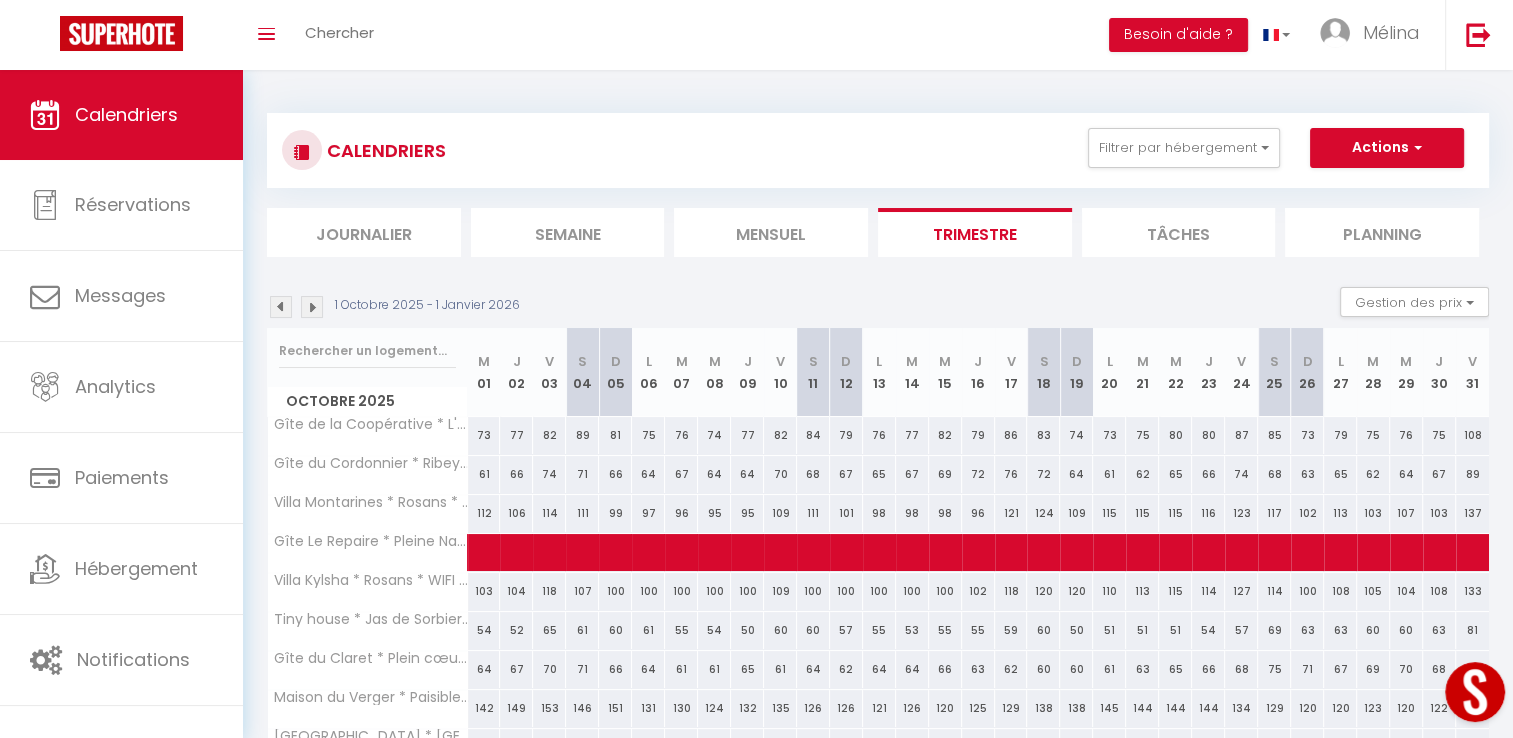 click at bounding box center (281, 307) 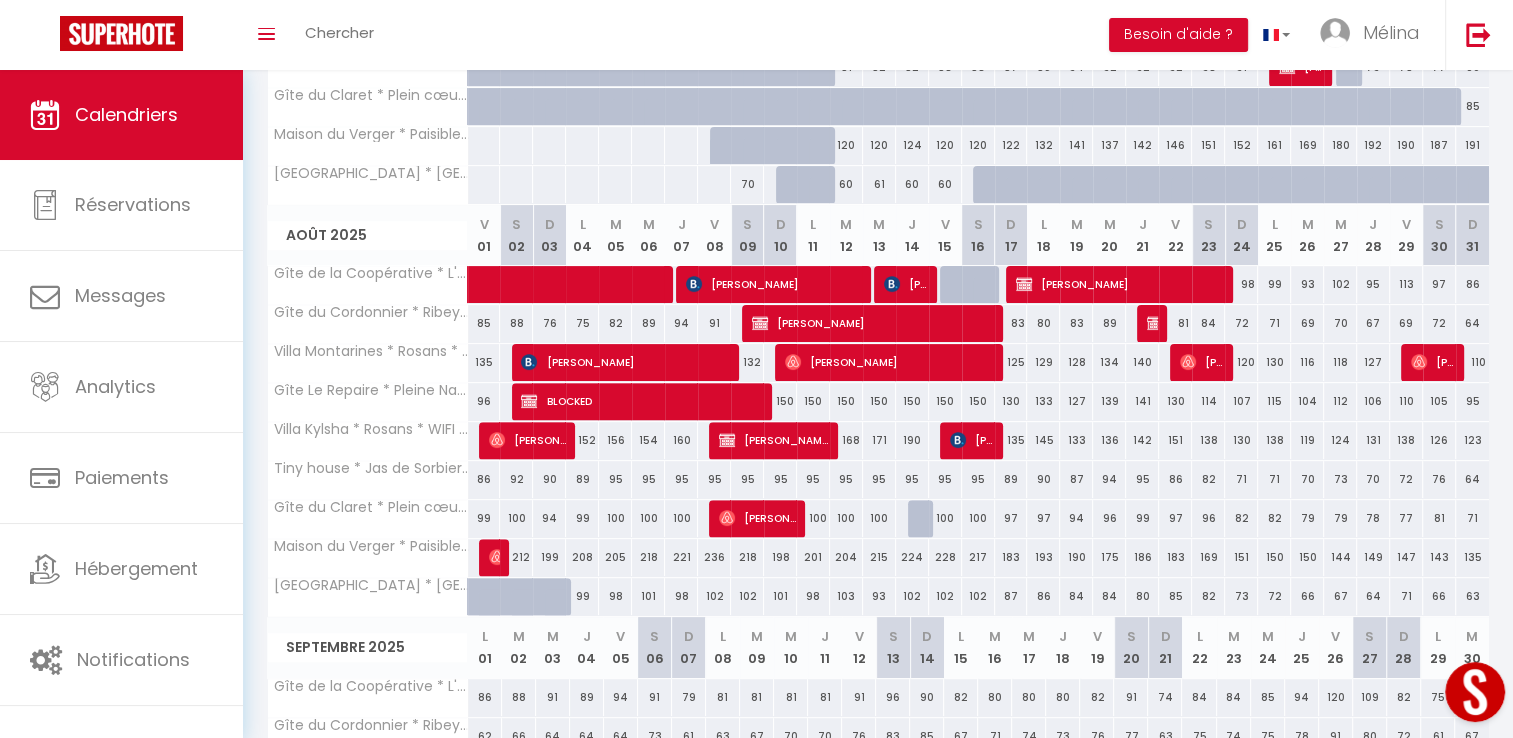 scroll, scrollTop: 565, scrollLeft: 0, axis: vertical 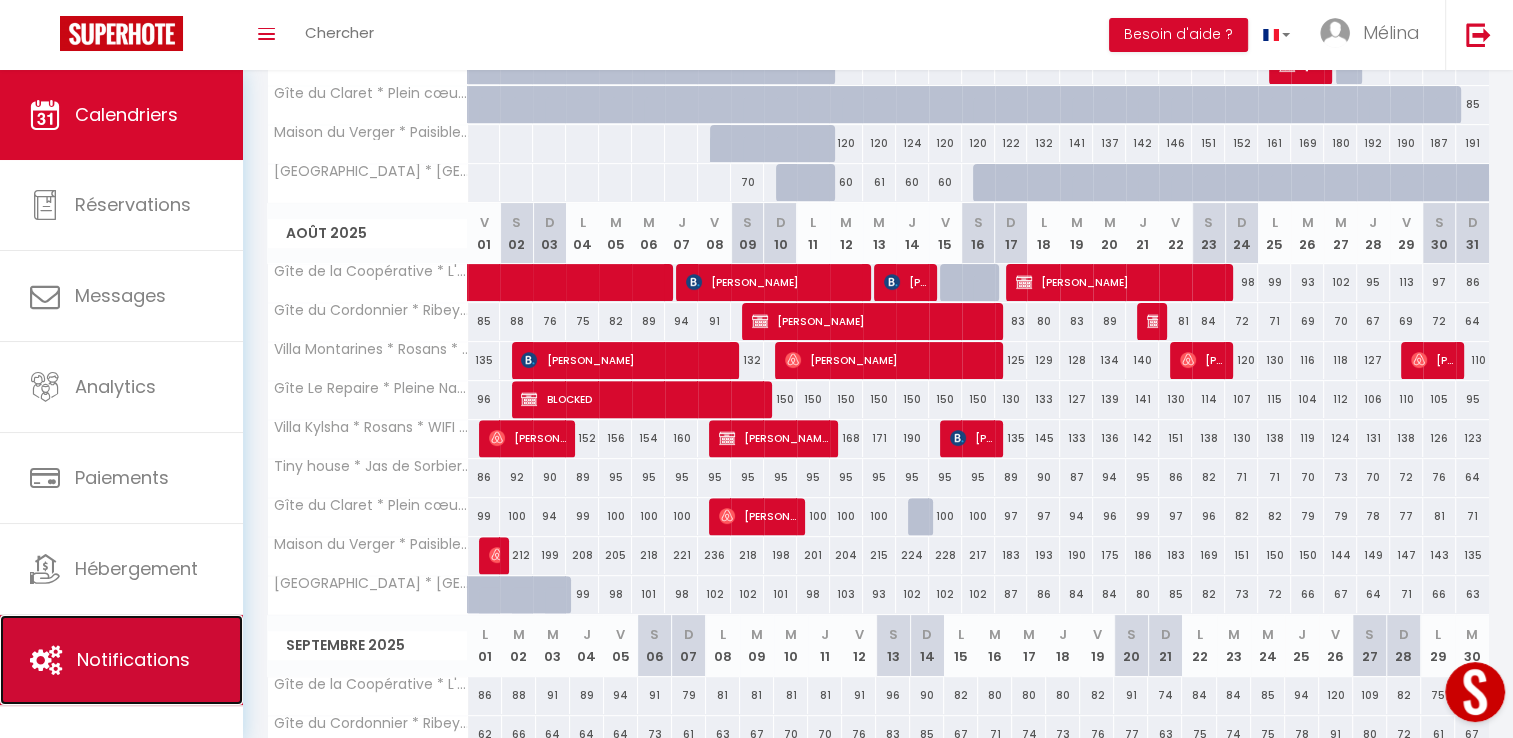 click on "Notifications" at bounding box center [121, 660] 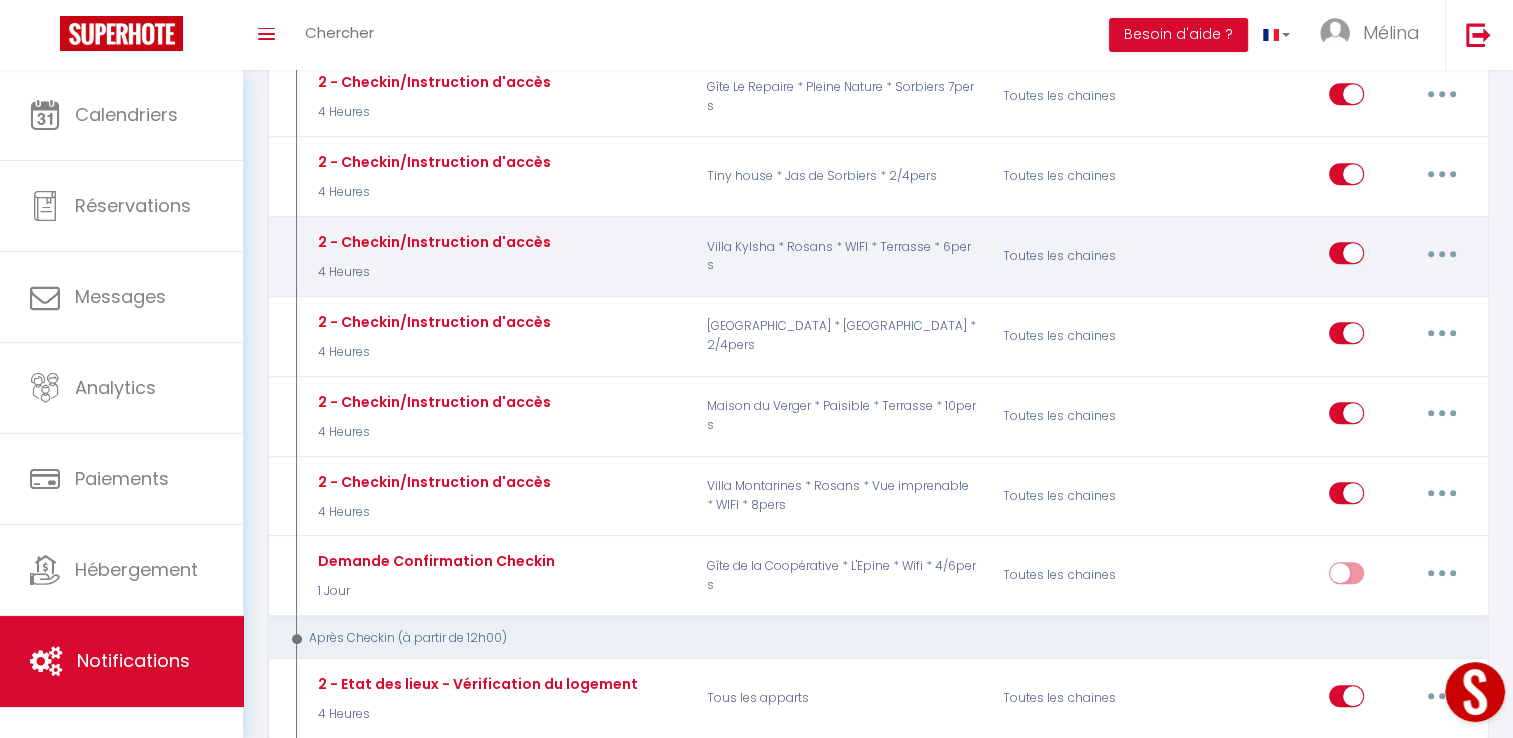 scroll, scrollTop: 1026, scrollLeft: 0, axis: vertical 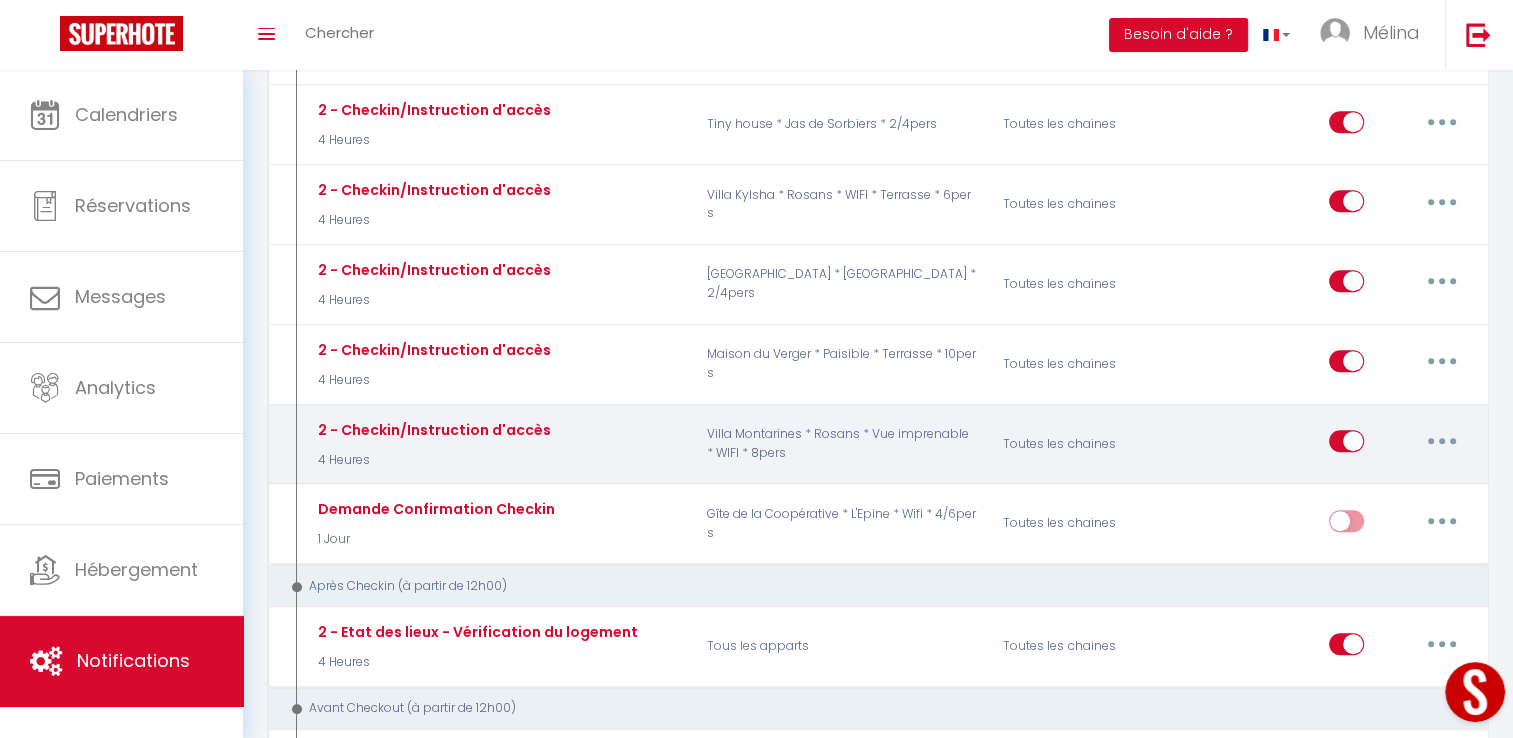 click at bounding box center (1442, 441) 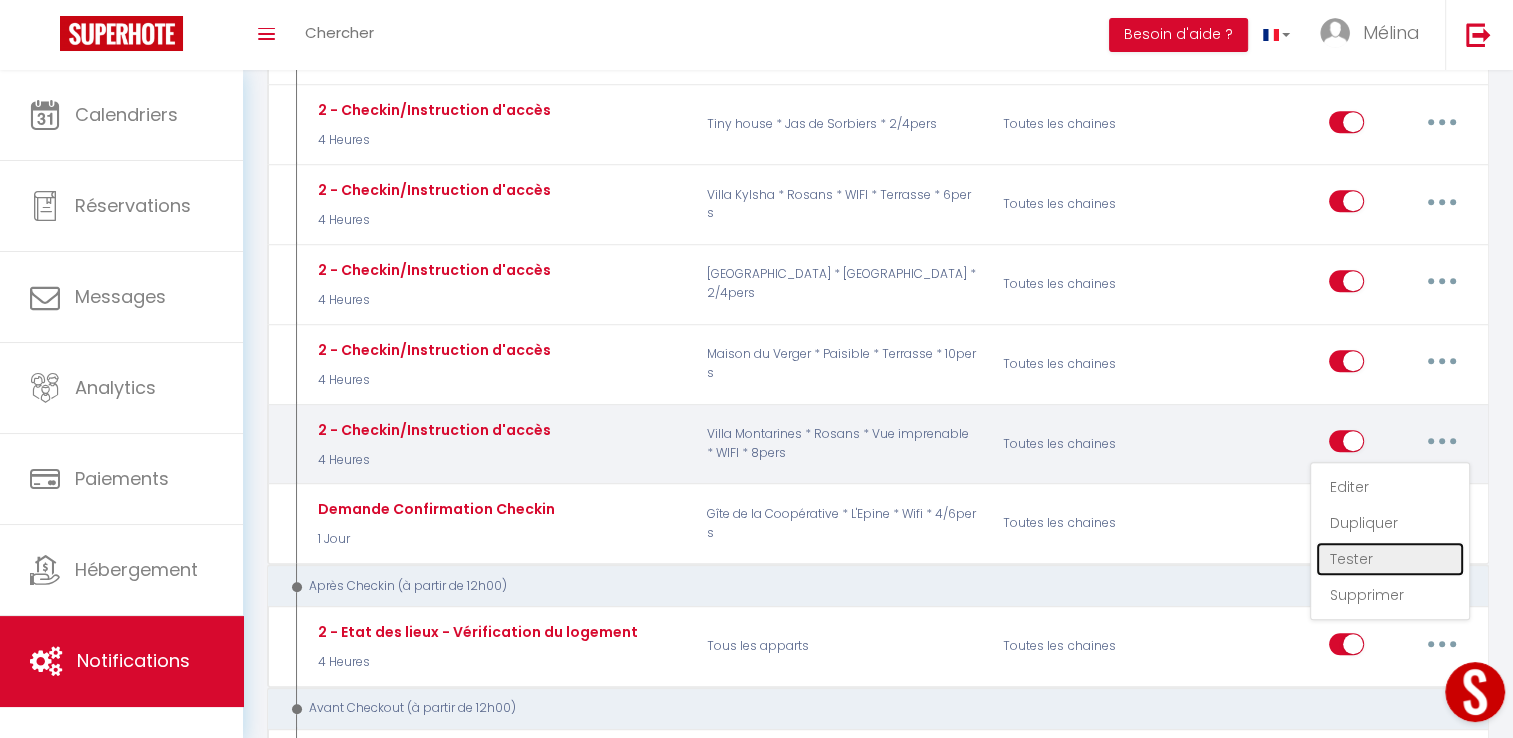 click on "Tester" at bounding box center [1390, 559] 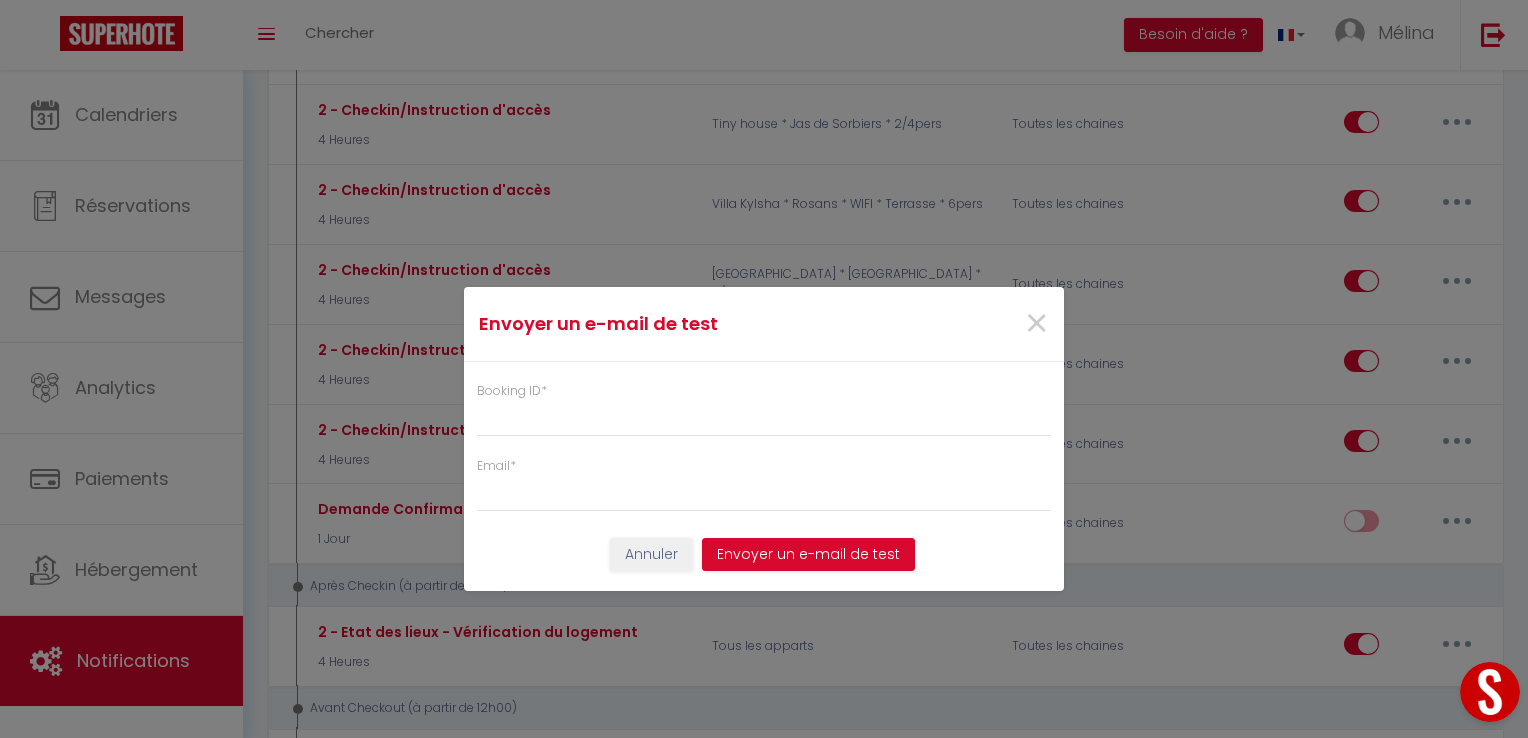 click on "Booking ID
*
Email
*" at bounding box center (764, 437) 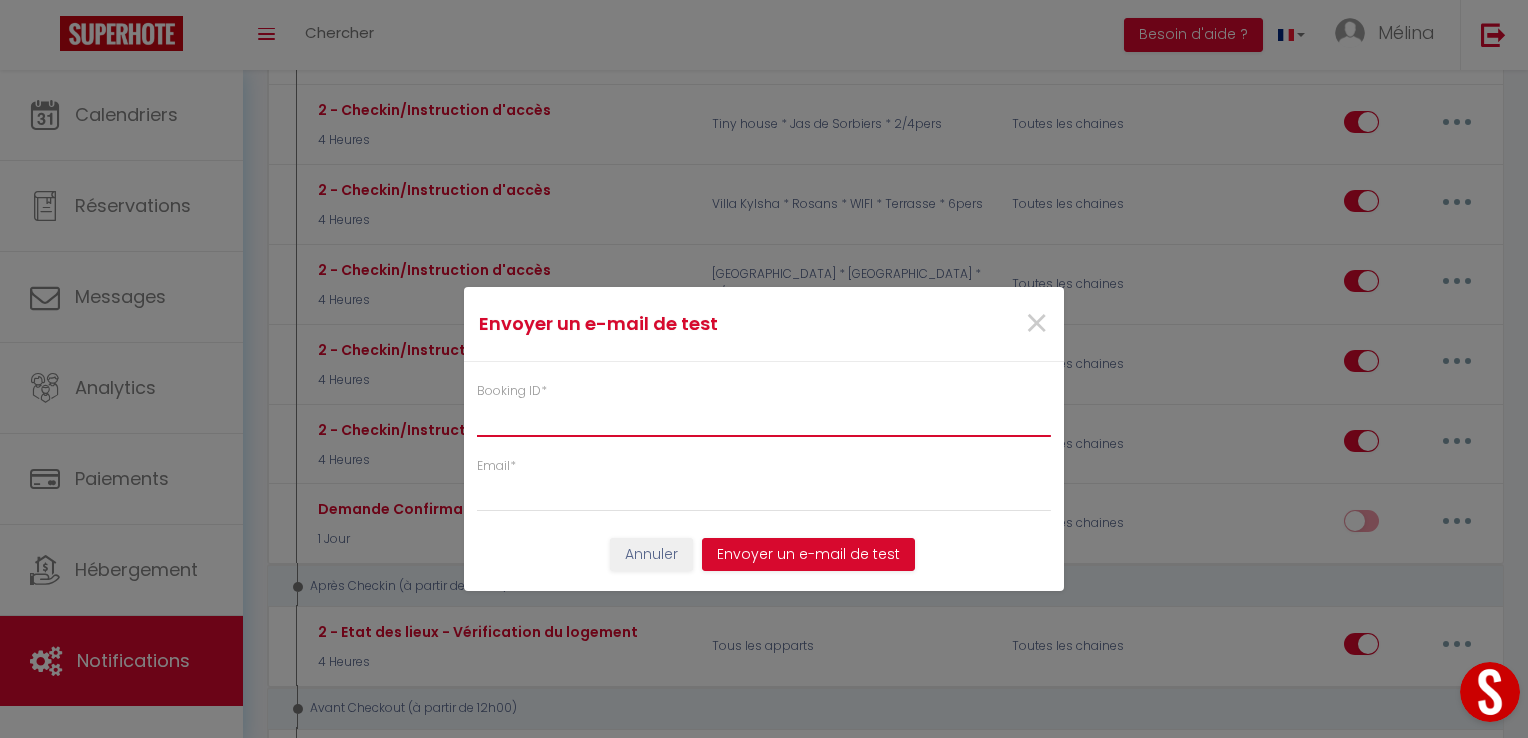 click on "Booking ID
*" at bounding box center (764, 419) 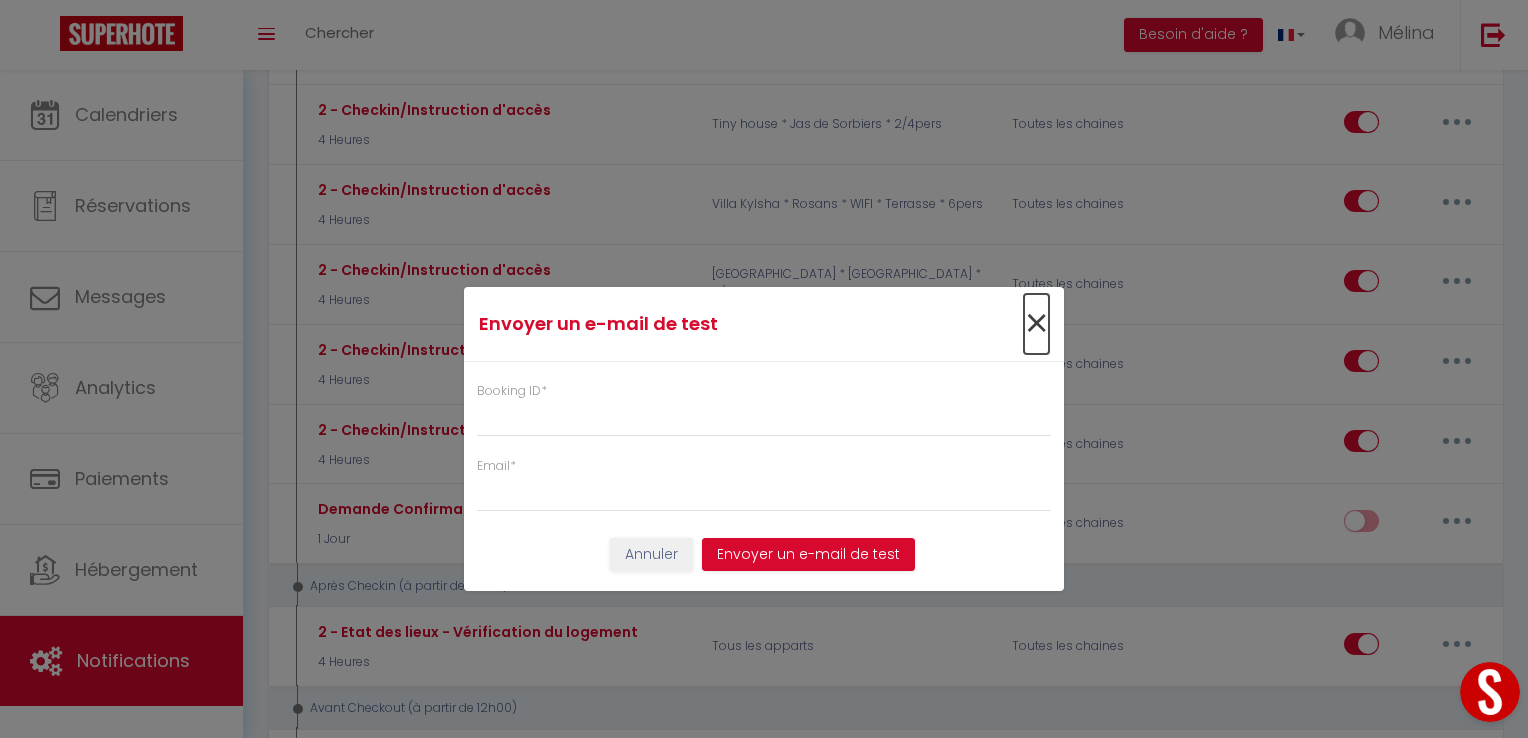 click on "×" at bounding box center [1036, 324] 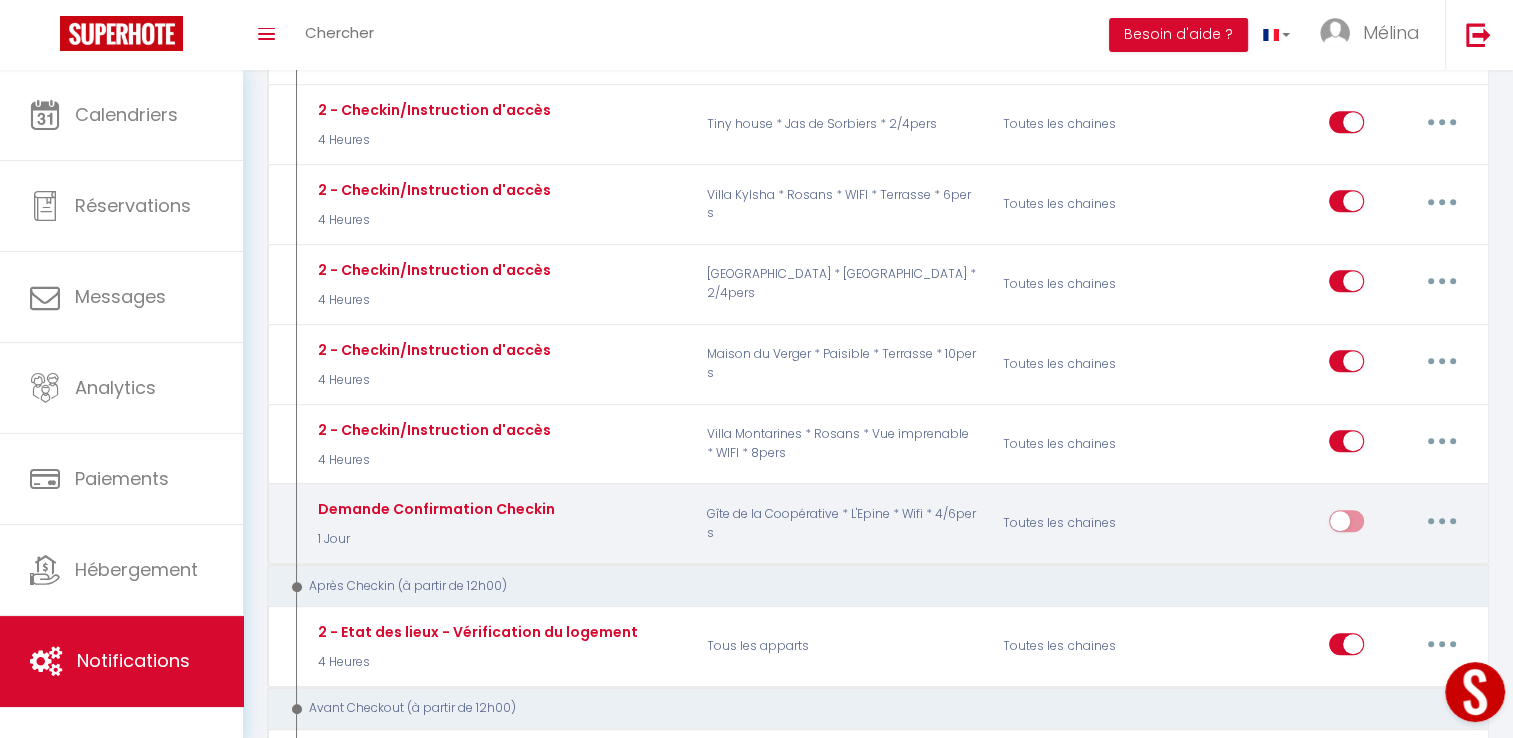 click at bounding box center [1442, 521] 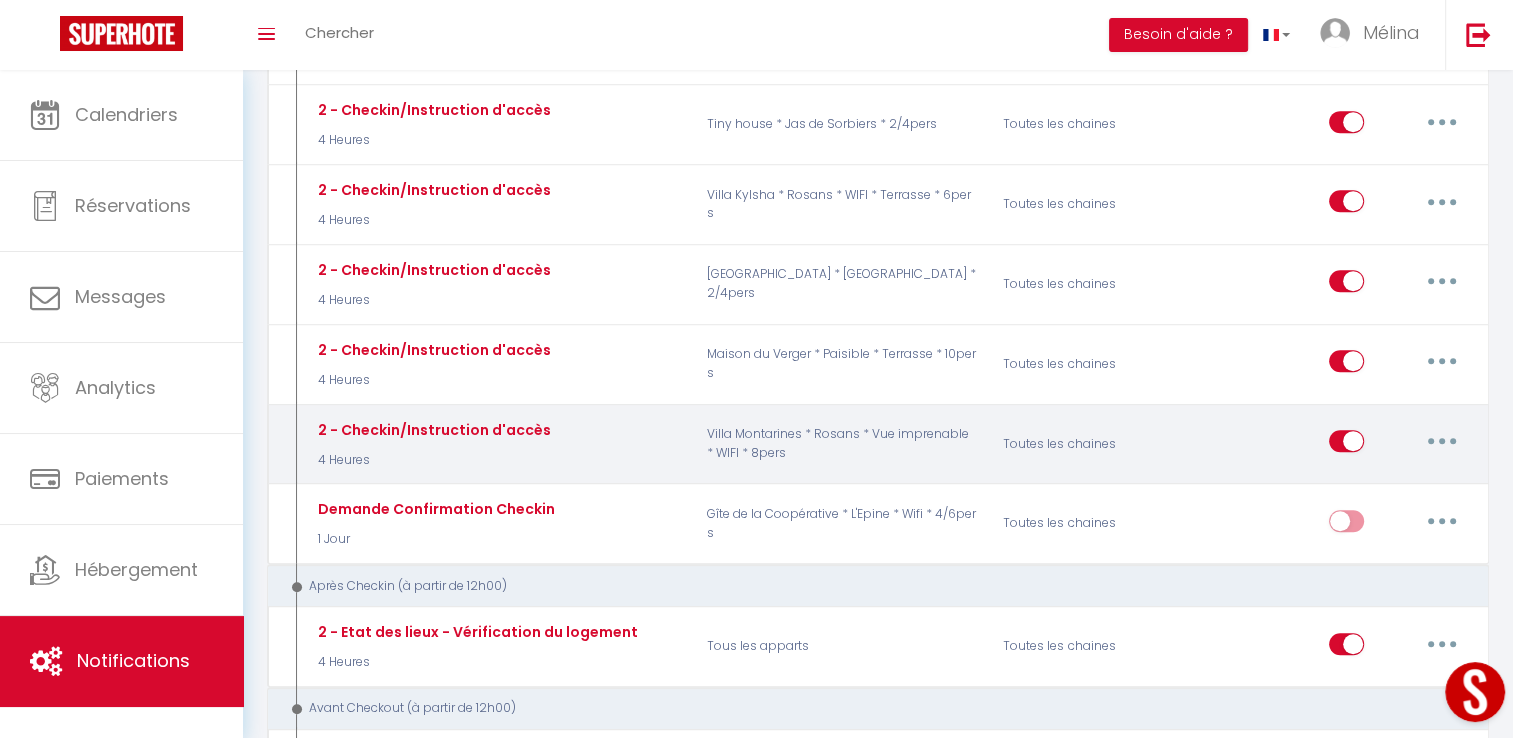 click at bounding box center [1442, 441] 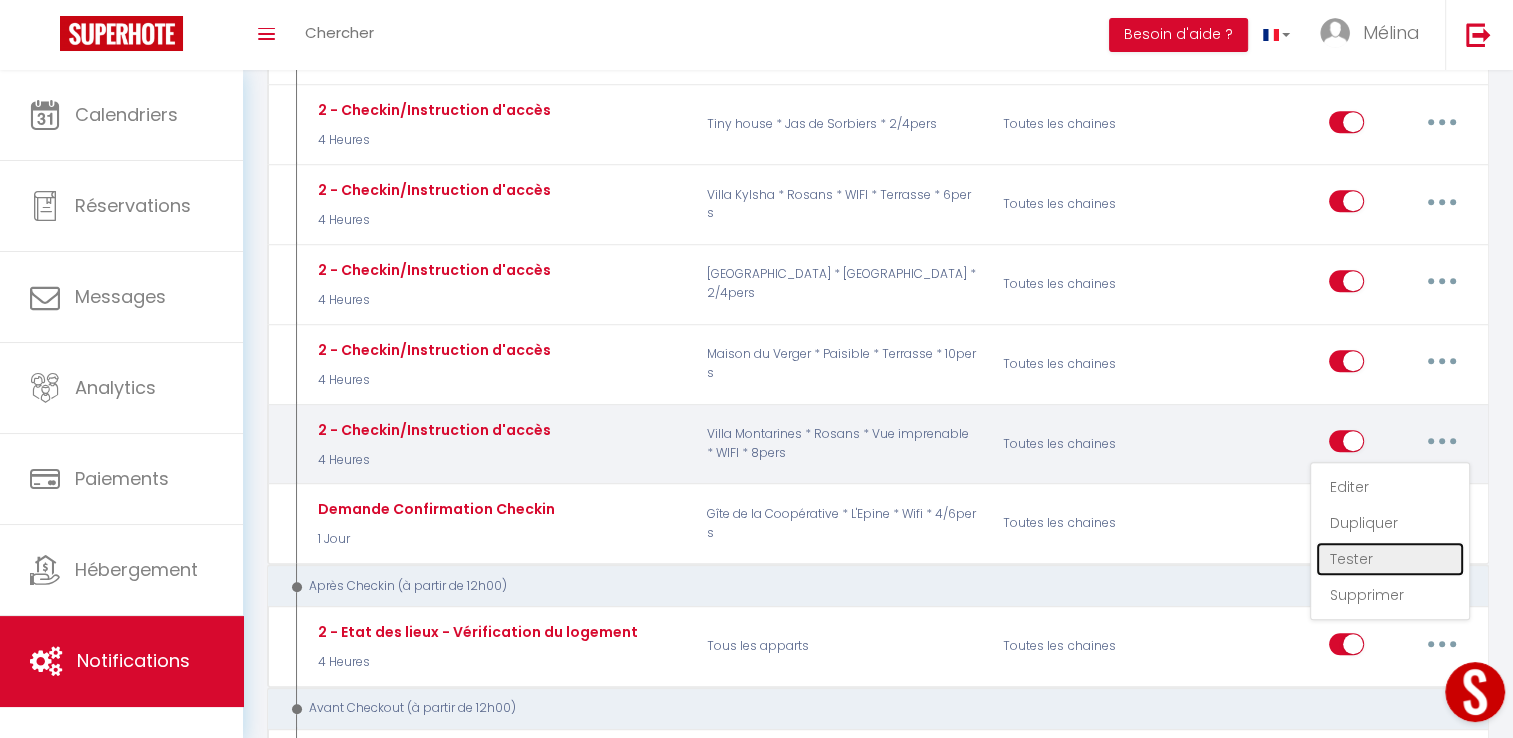 click on "Tester" at bounding box center (1390, 559) 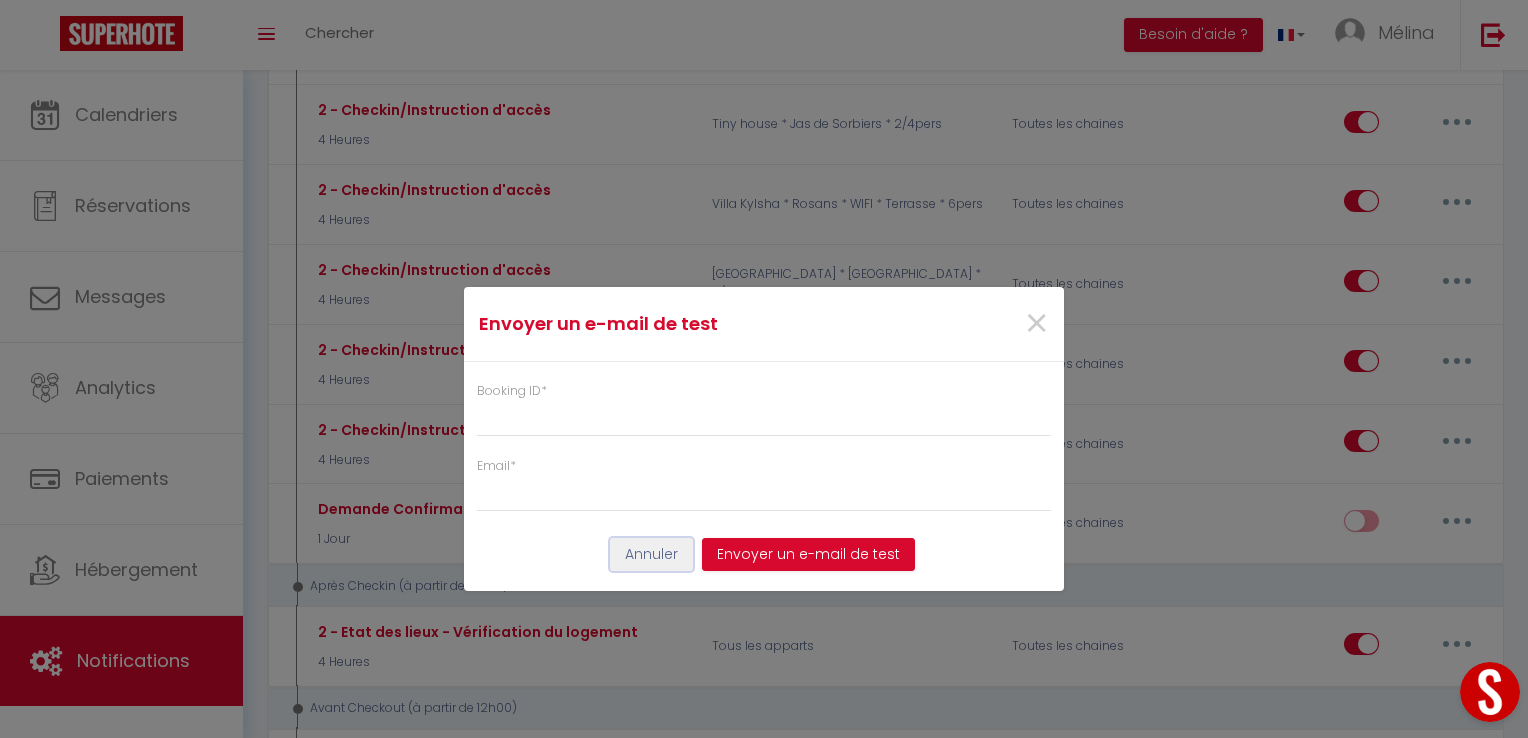 click on "Annuler" at bounding box center [651, 555] 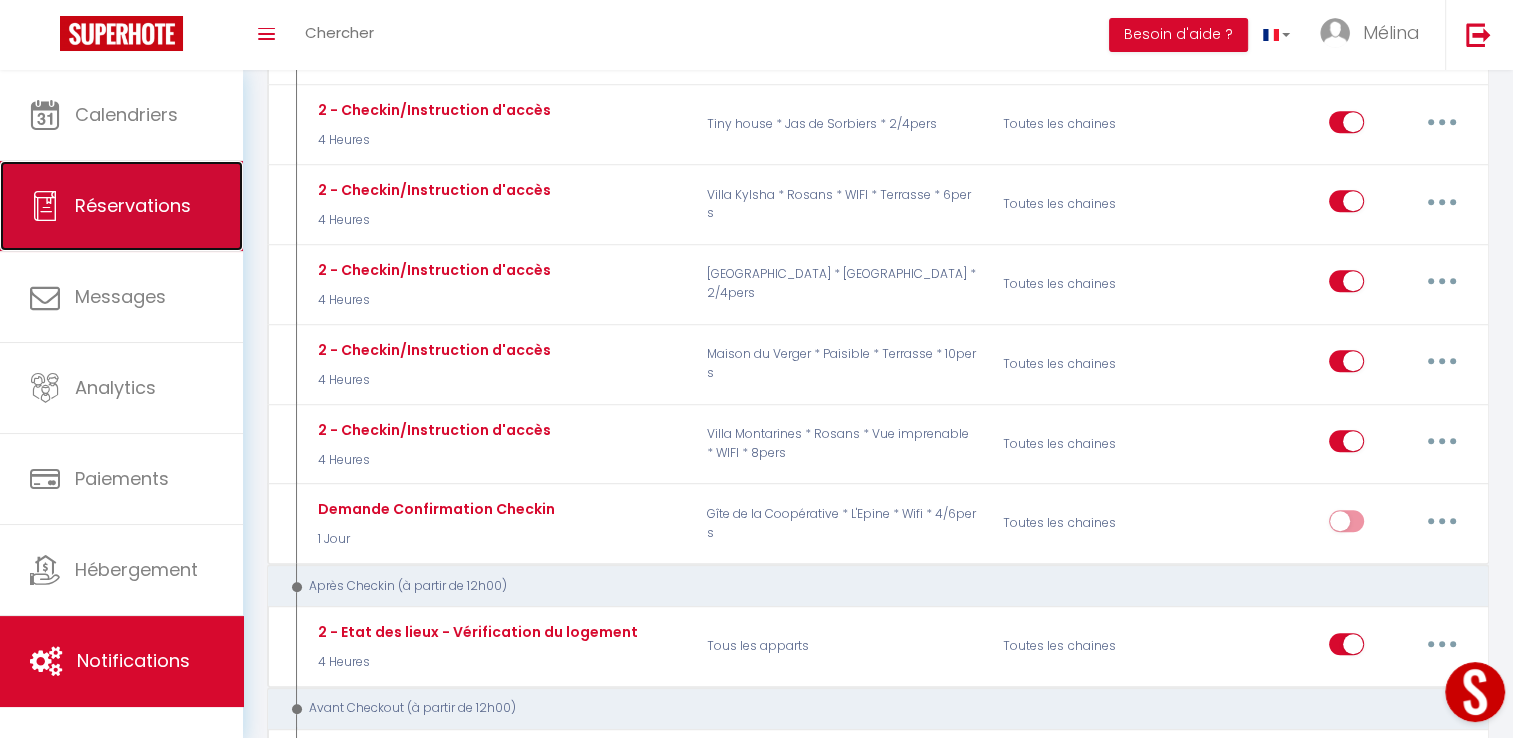 click on "Réservations" at bounding box center [133, 205] 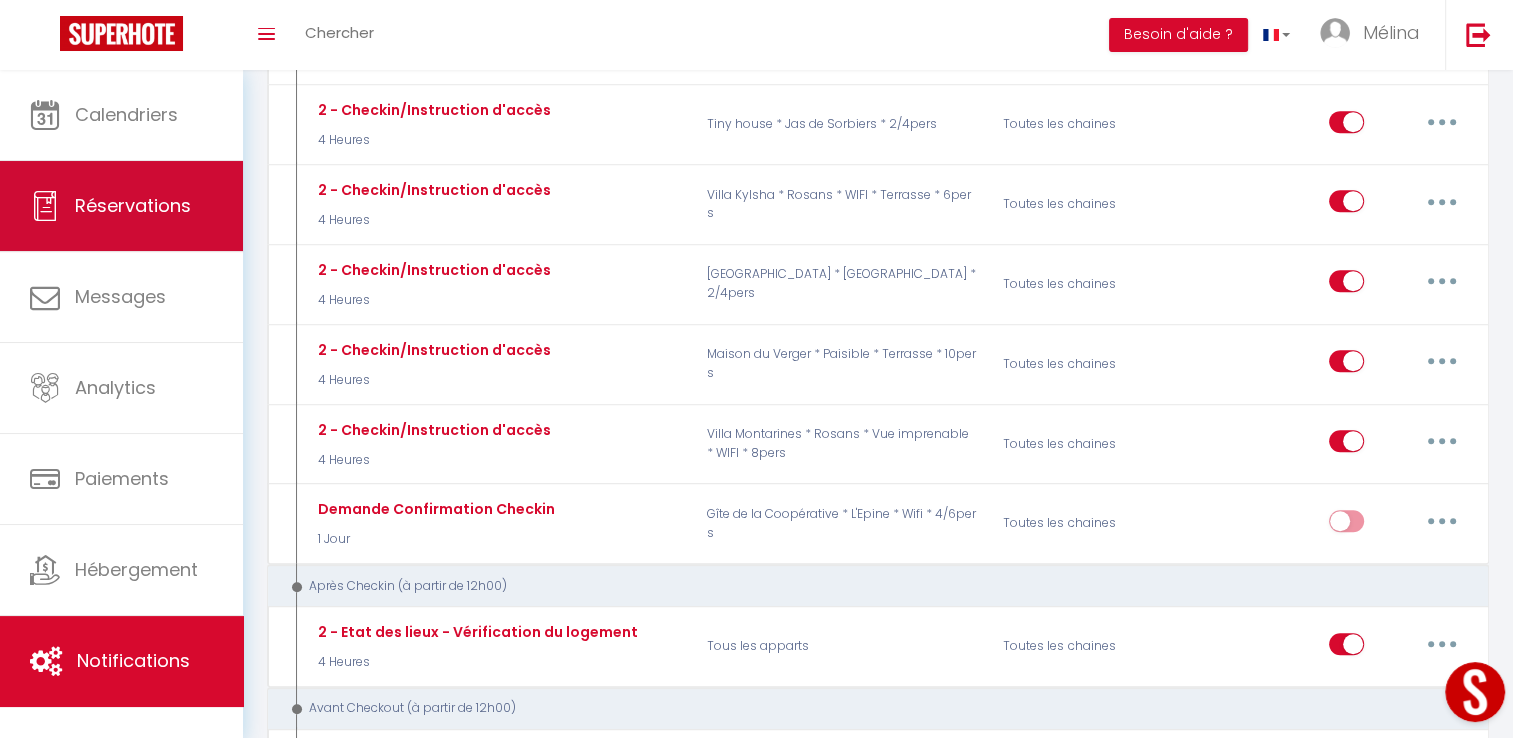 select on "not_cancelled" 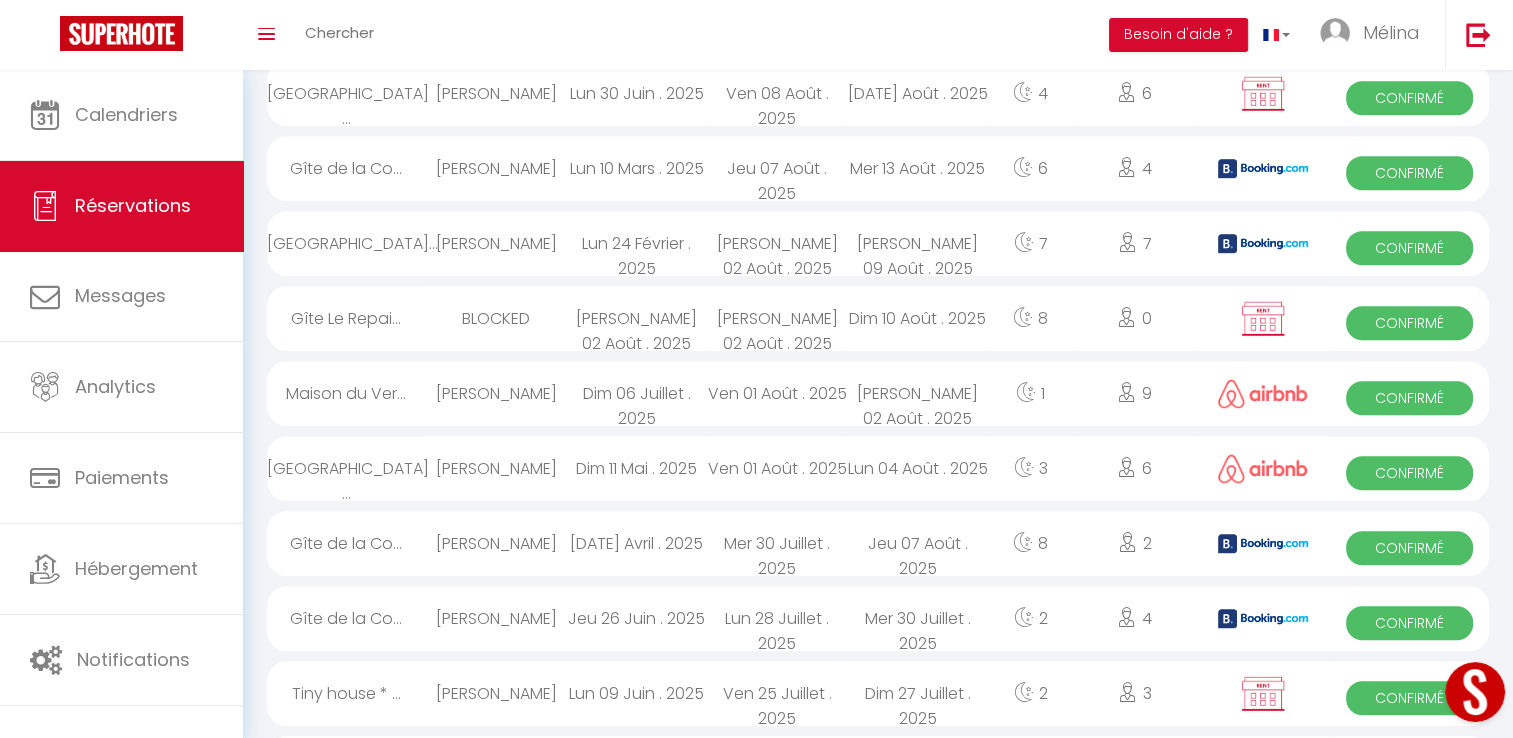 scroll, scrollTop: 0, scrollLeft: 0, axis: both 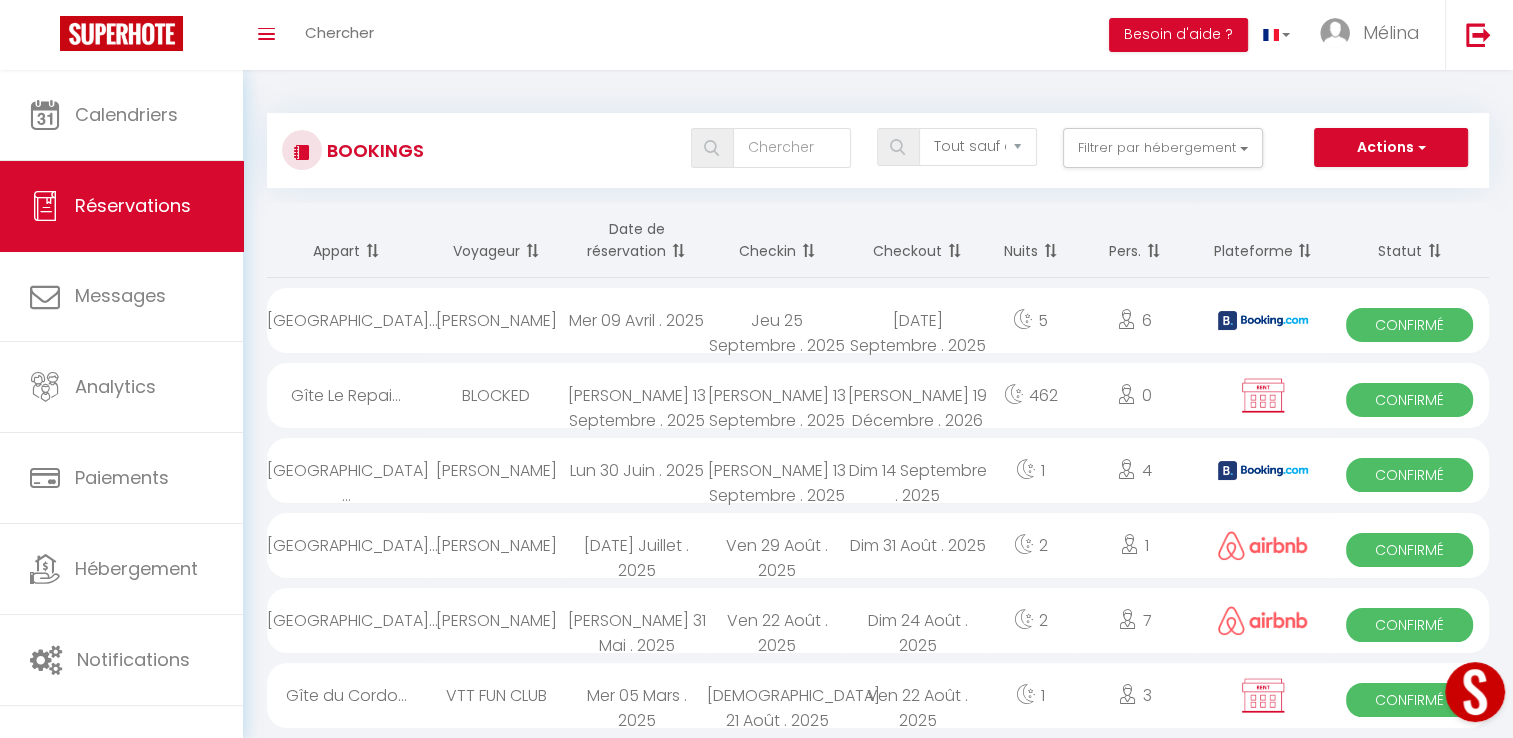 click on "[DATE] Juillet . 2025" at bounding box center (636, 545) 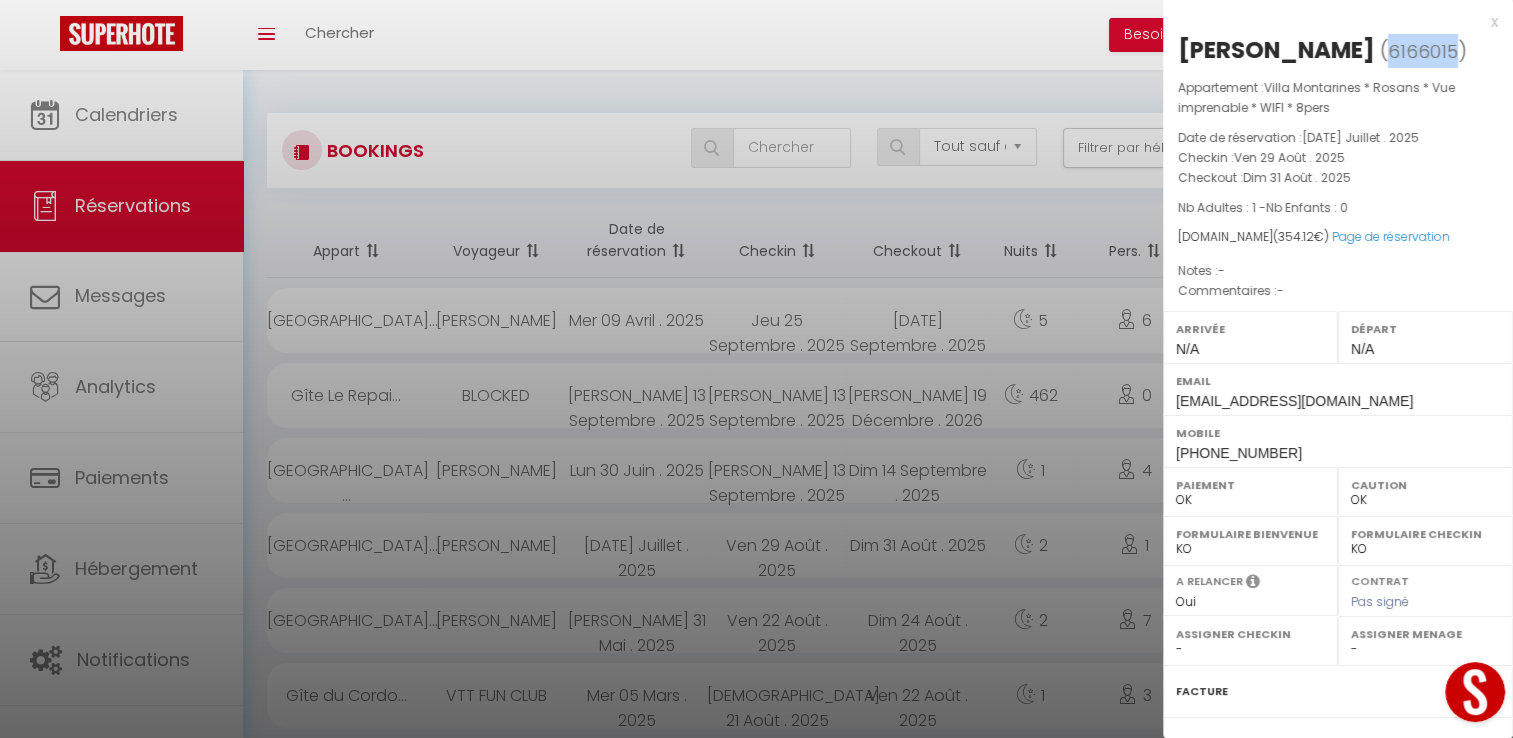 drag, startPoint x: 1433, startPoint y: 52, endPoint x: 1363, endPoint y: 45, distance: 70.34913 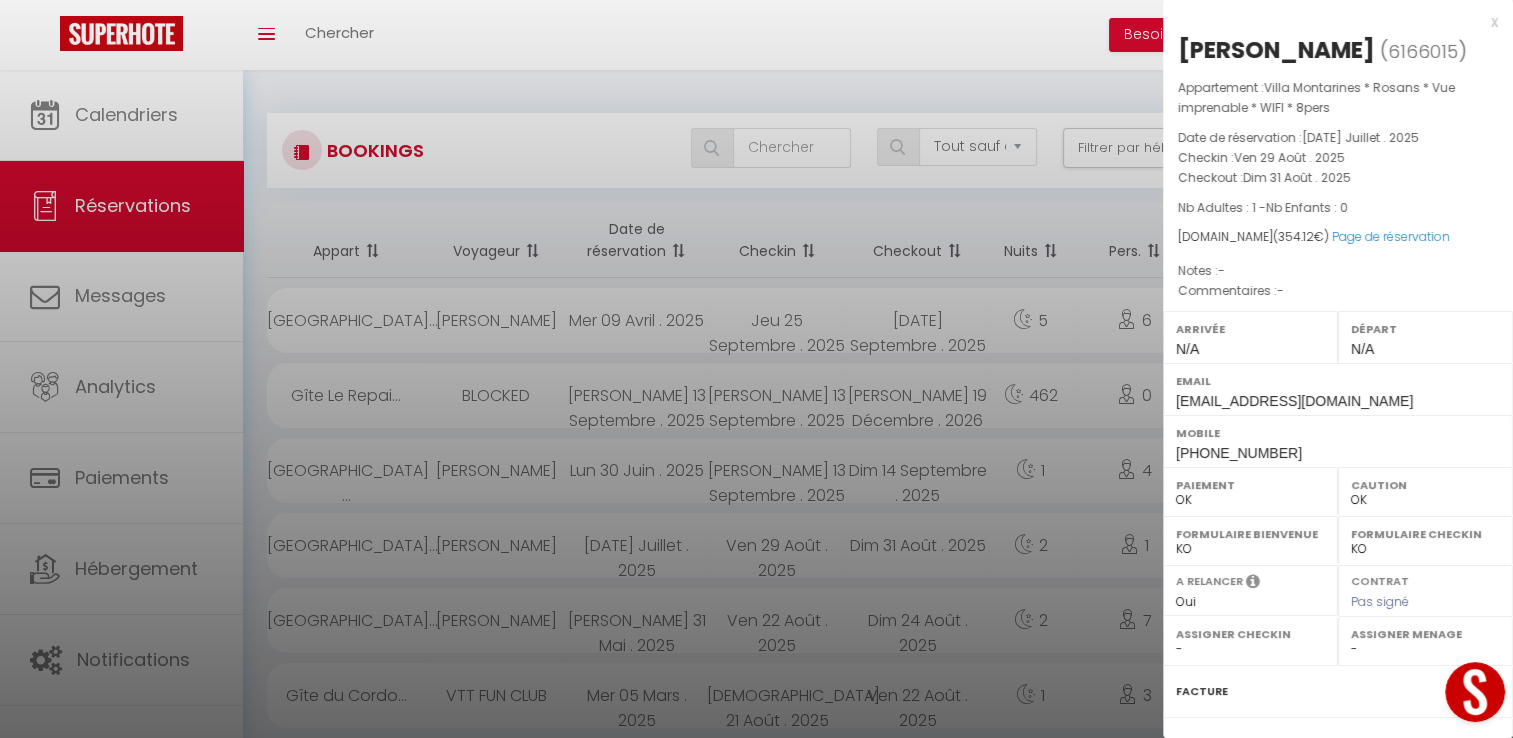 click at bounding box center [756, 369] 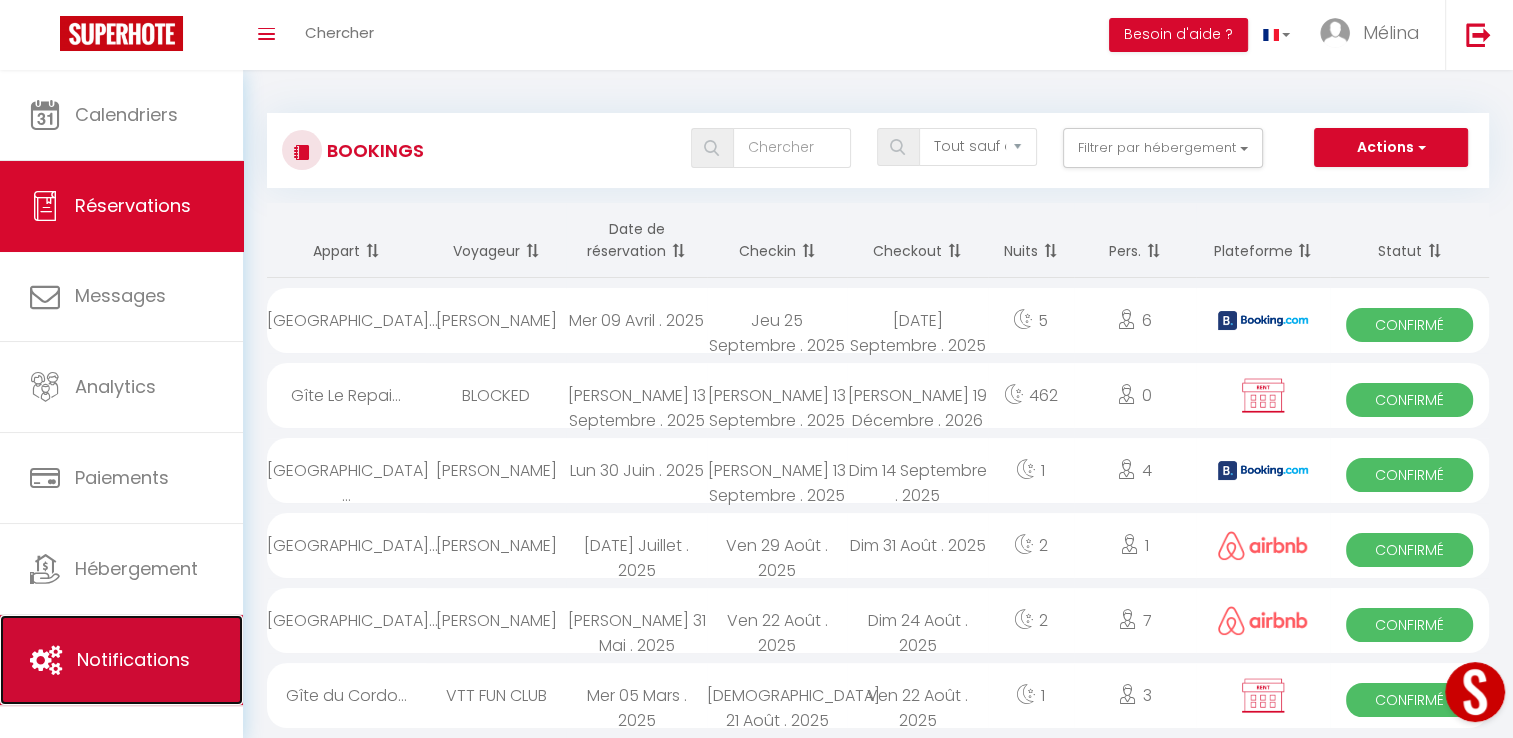 click on "Notifications" at bounding box center [133, 659] 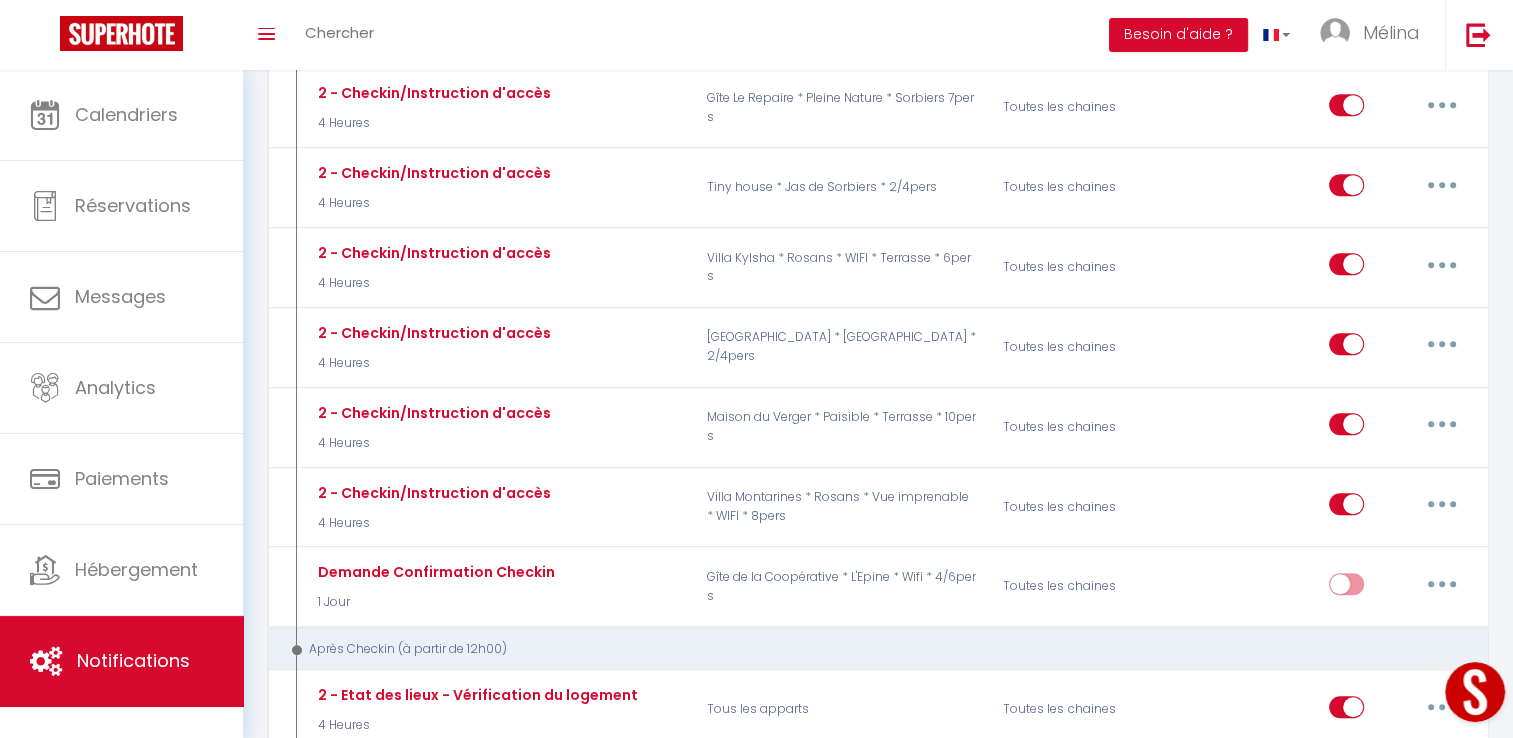 scroll, scrollTop: 964, scrollLeft: 0, axis: vertical 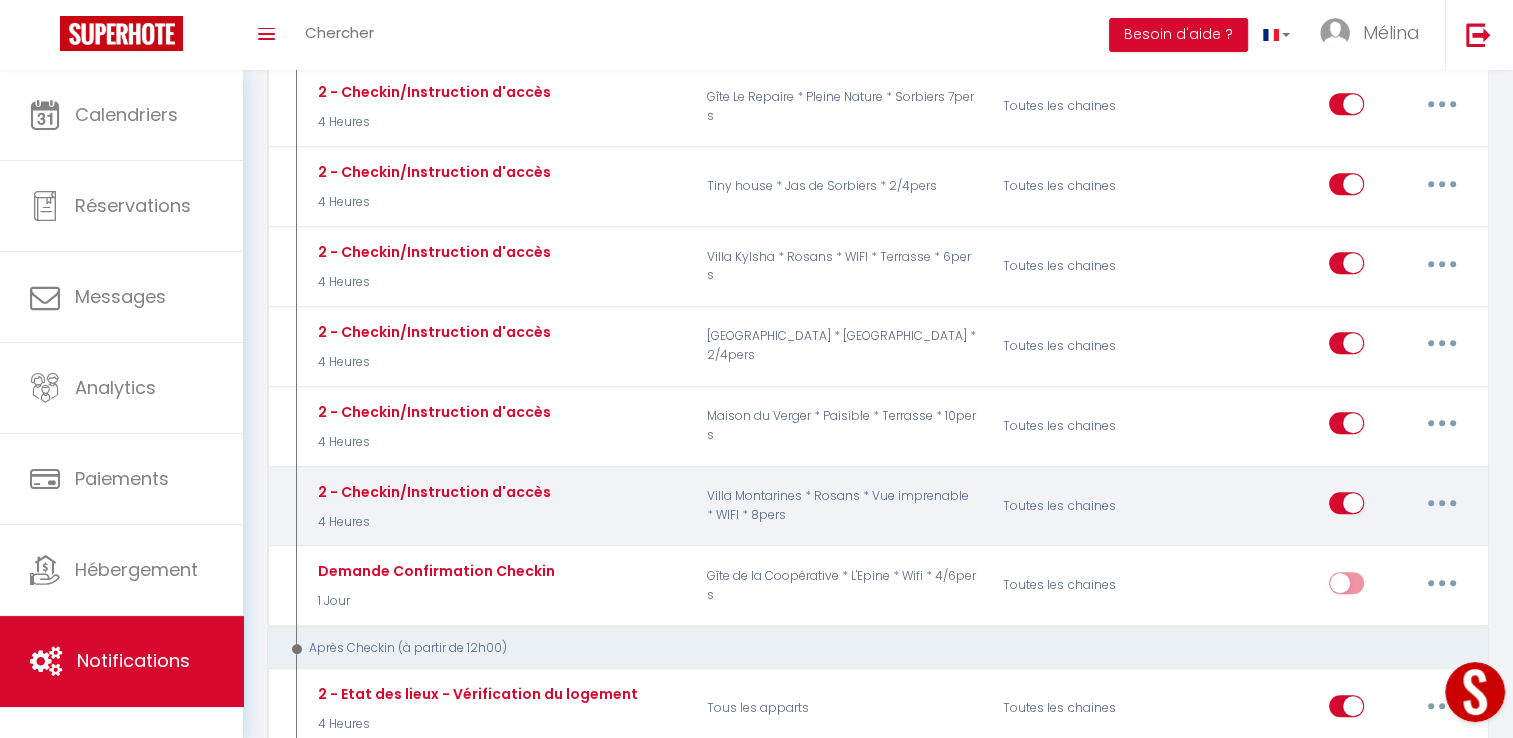 click at bounding box center [1442, 503] 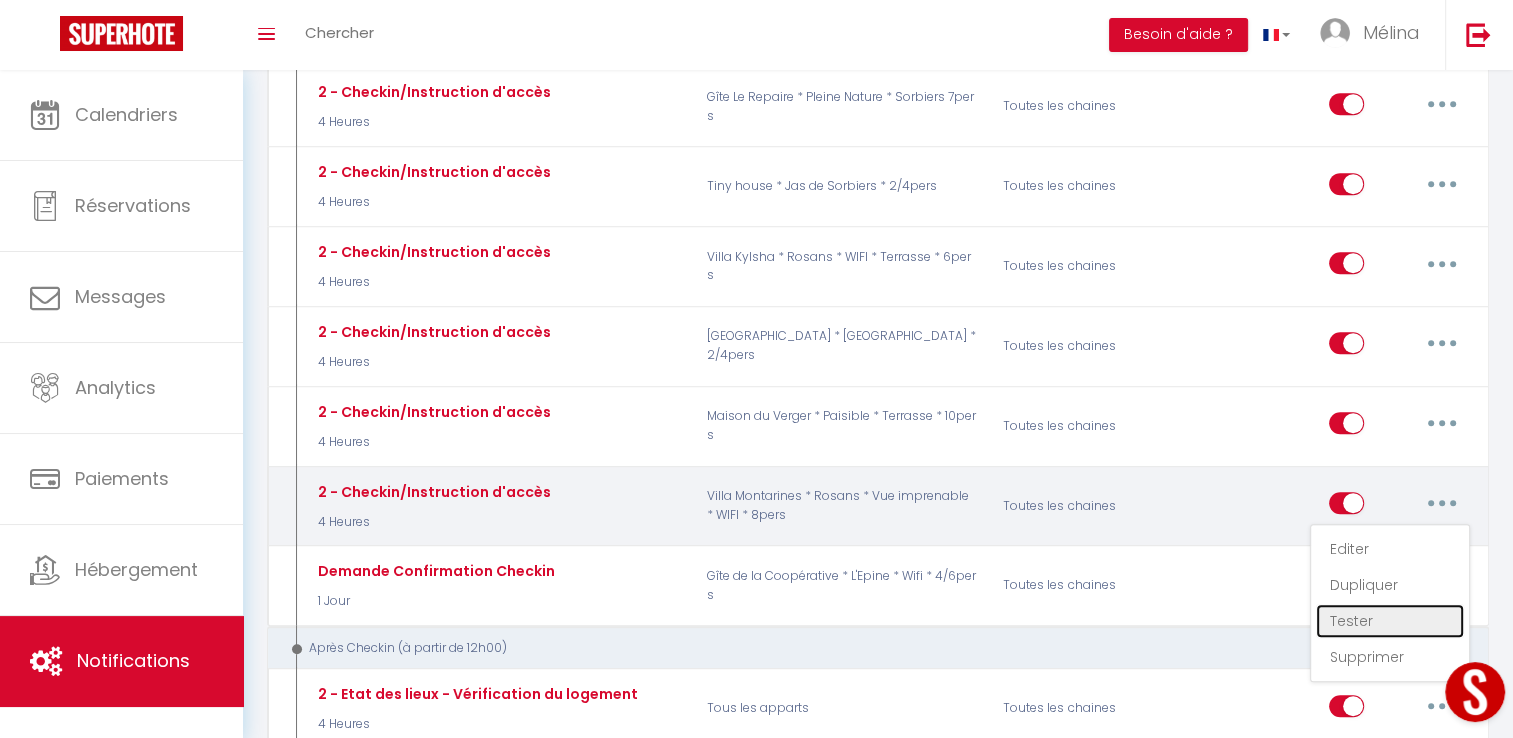 click on "Tester" at bounding box center (1390, 621) 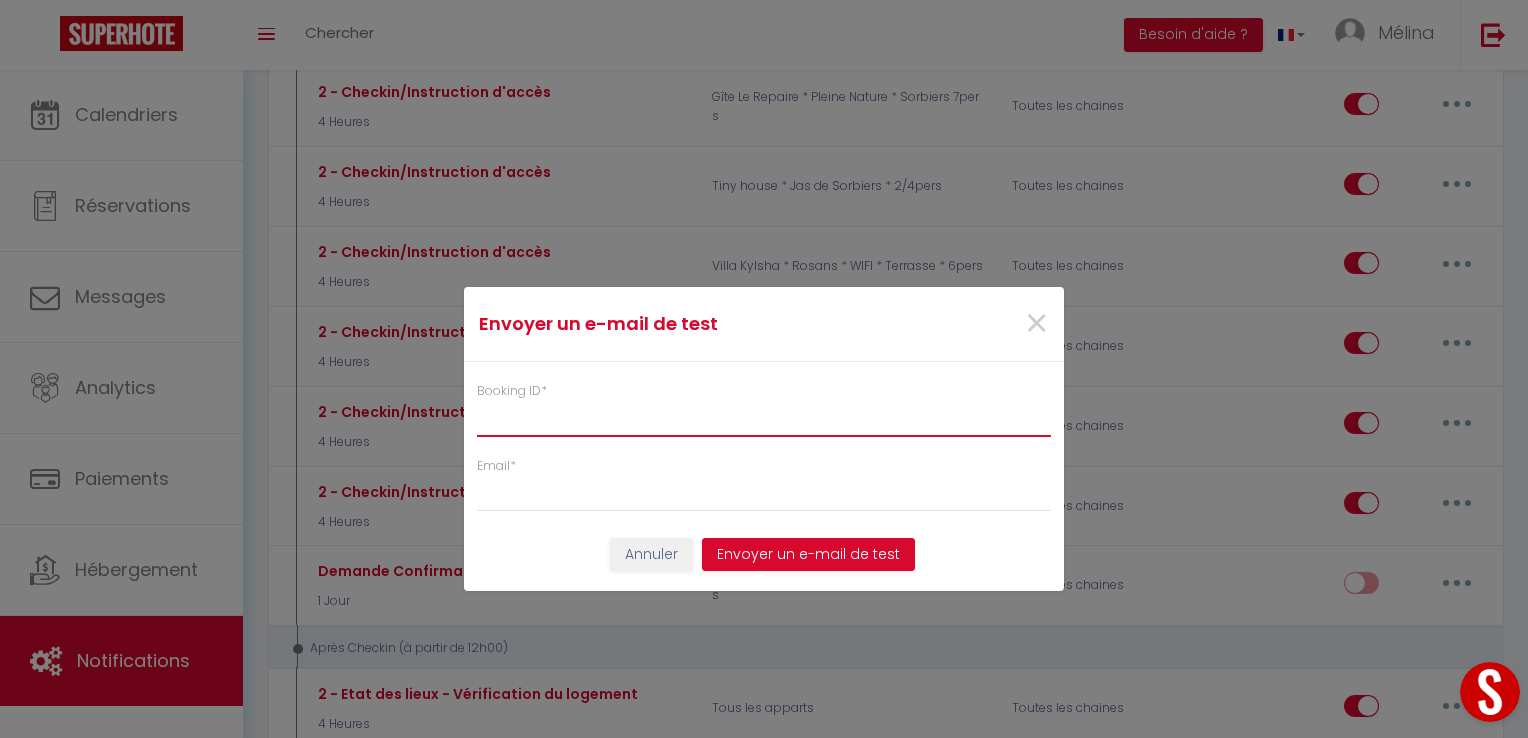 paste on "6166015" 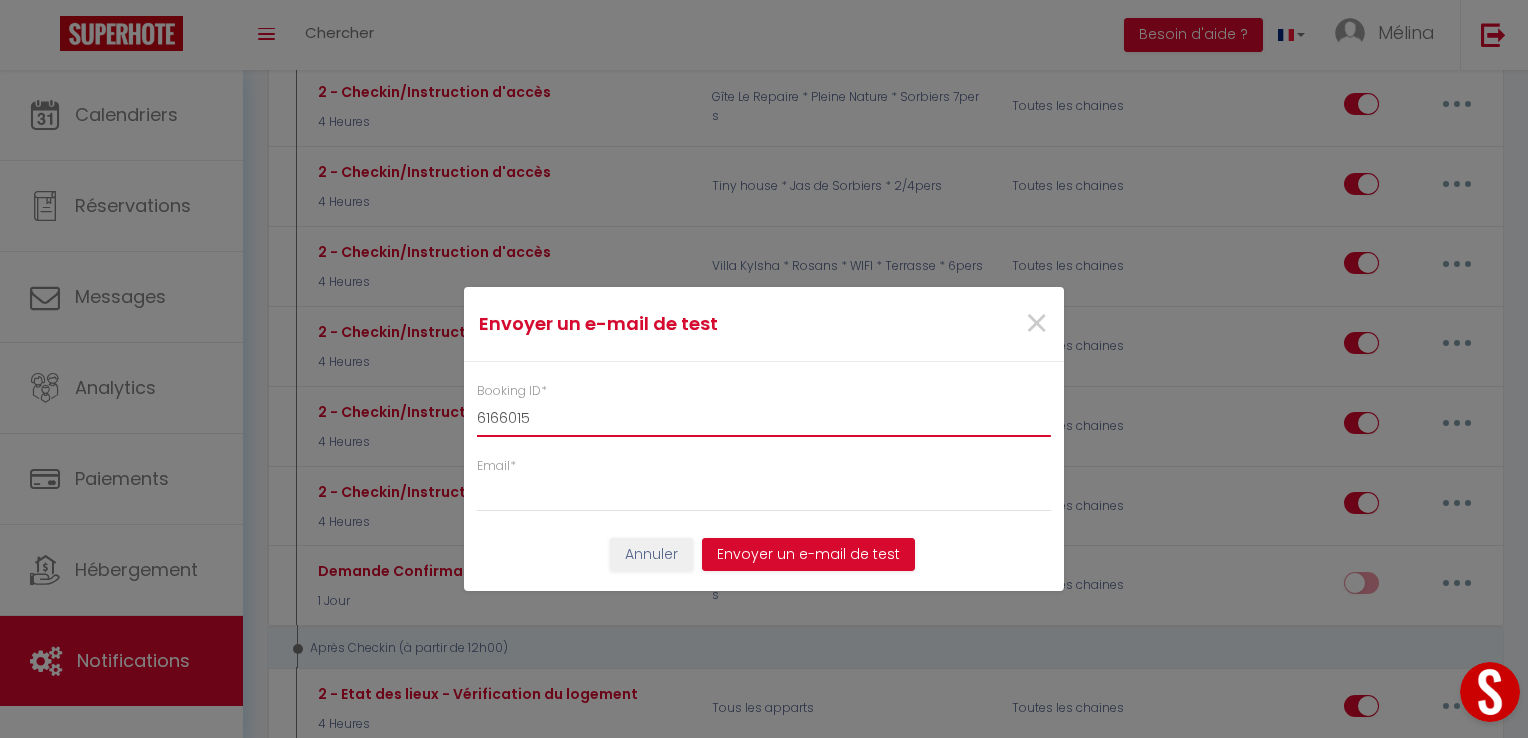 type on "6166015" 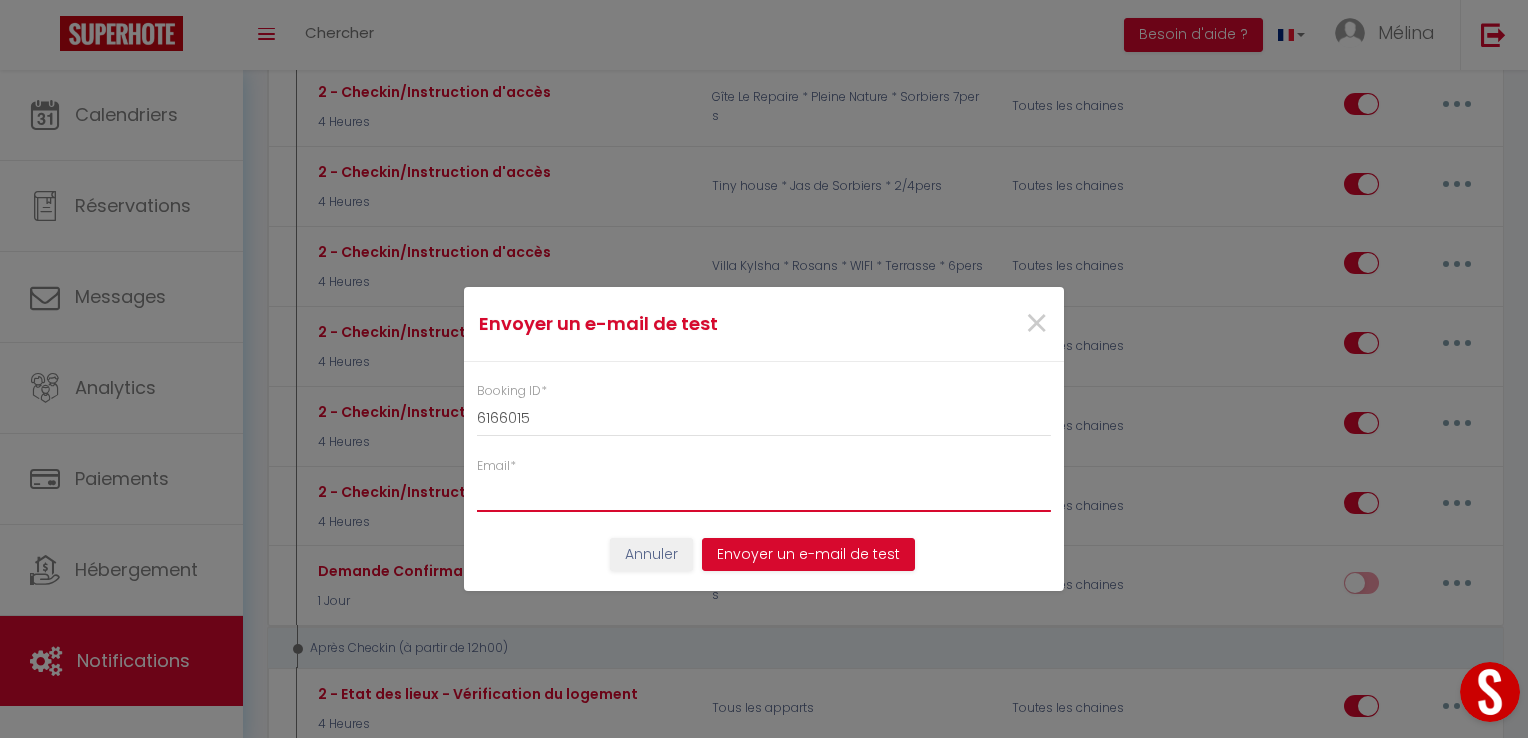 click on "Email
*" at bounding box center (764, 494) 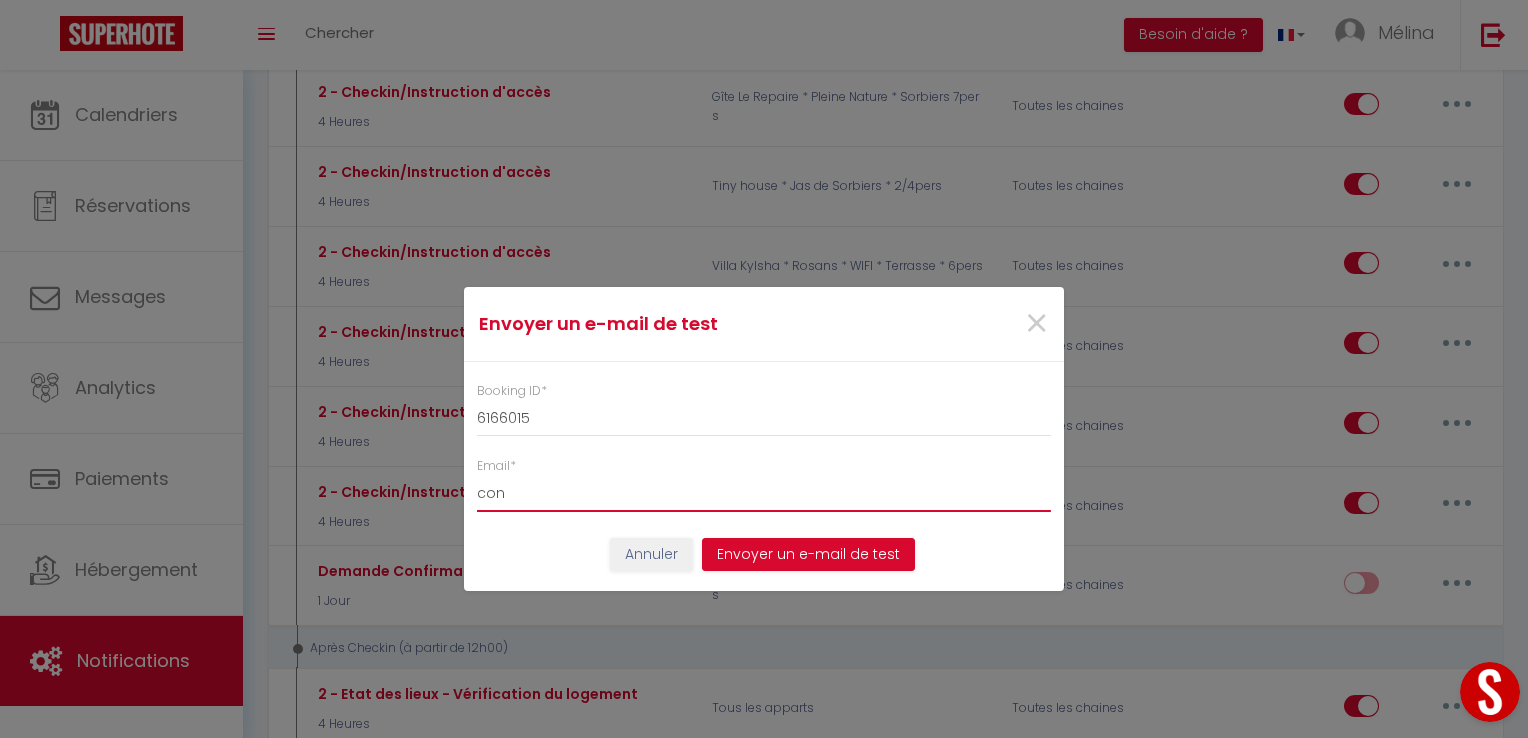 type on "[EMAIL_ADDRESS][DOMAIN_NAME]" 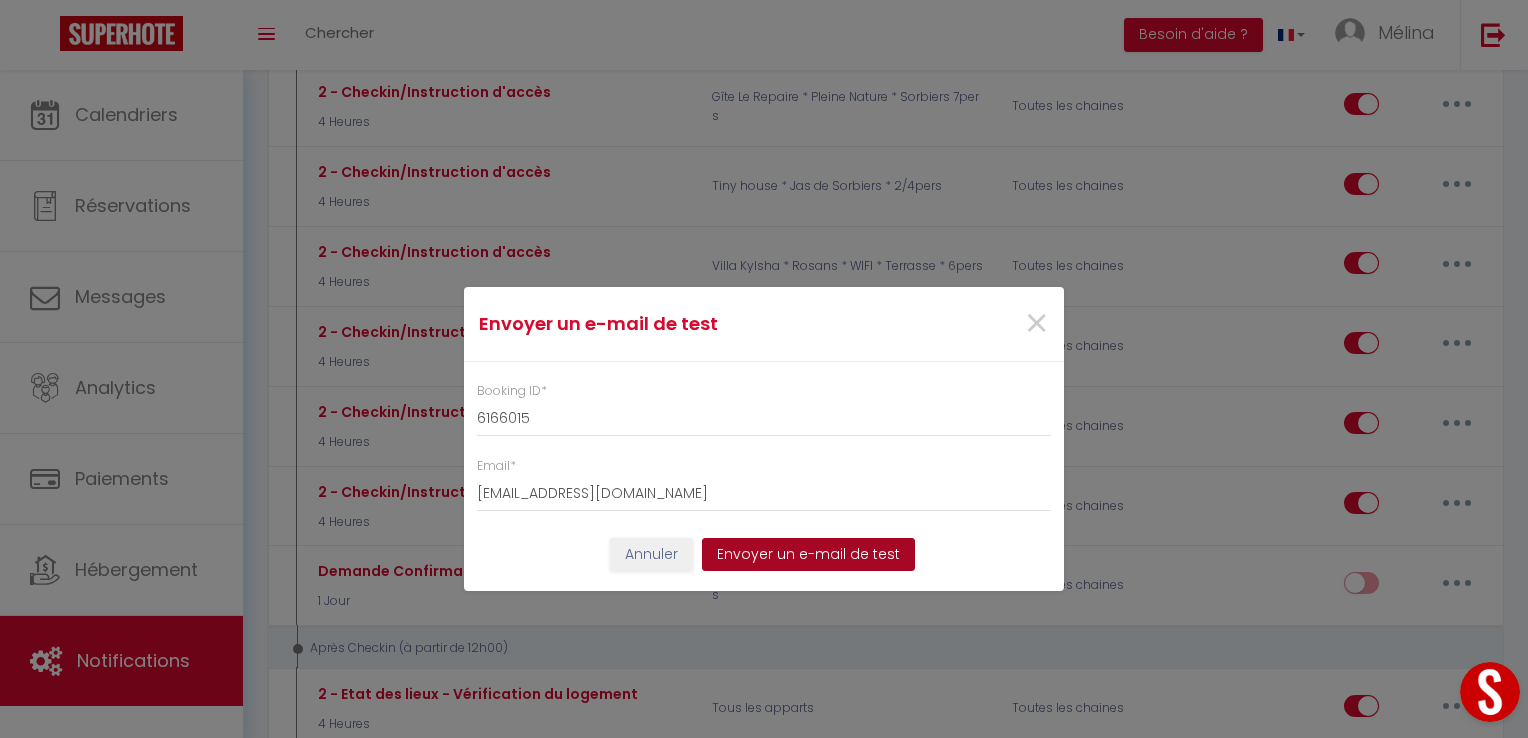 click on "Envoyer un e-mail de test" at bounding box center [808, 555] 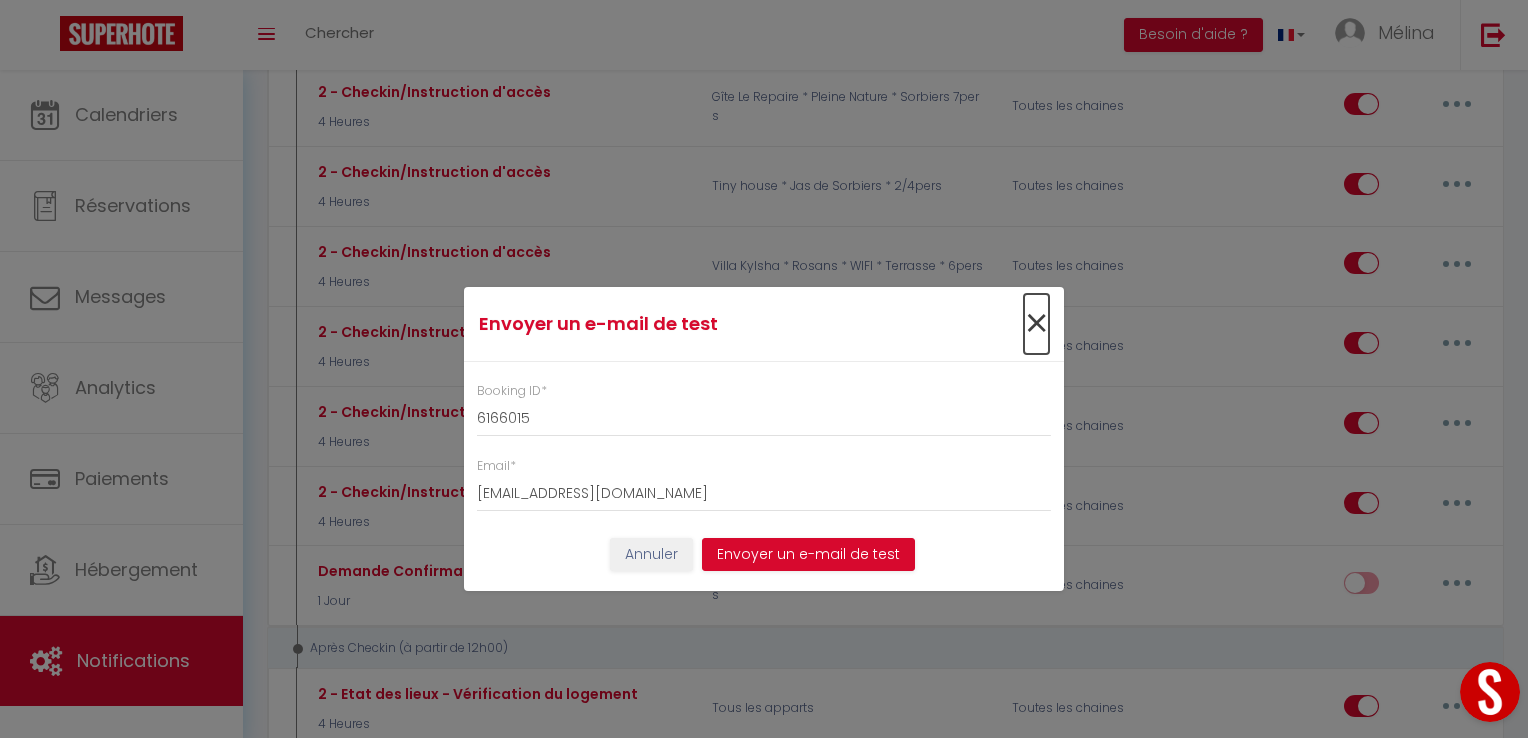 click on "×" at bounding box center (1036, 324) 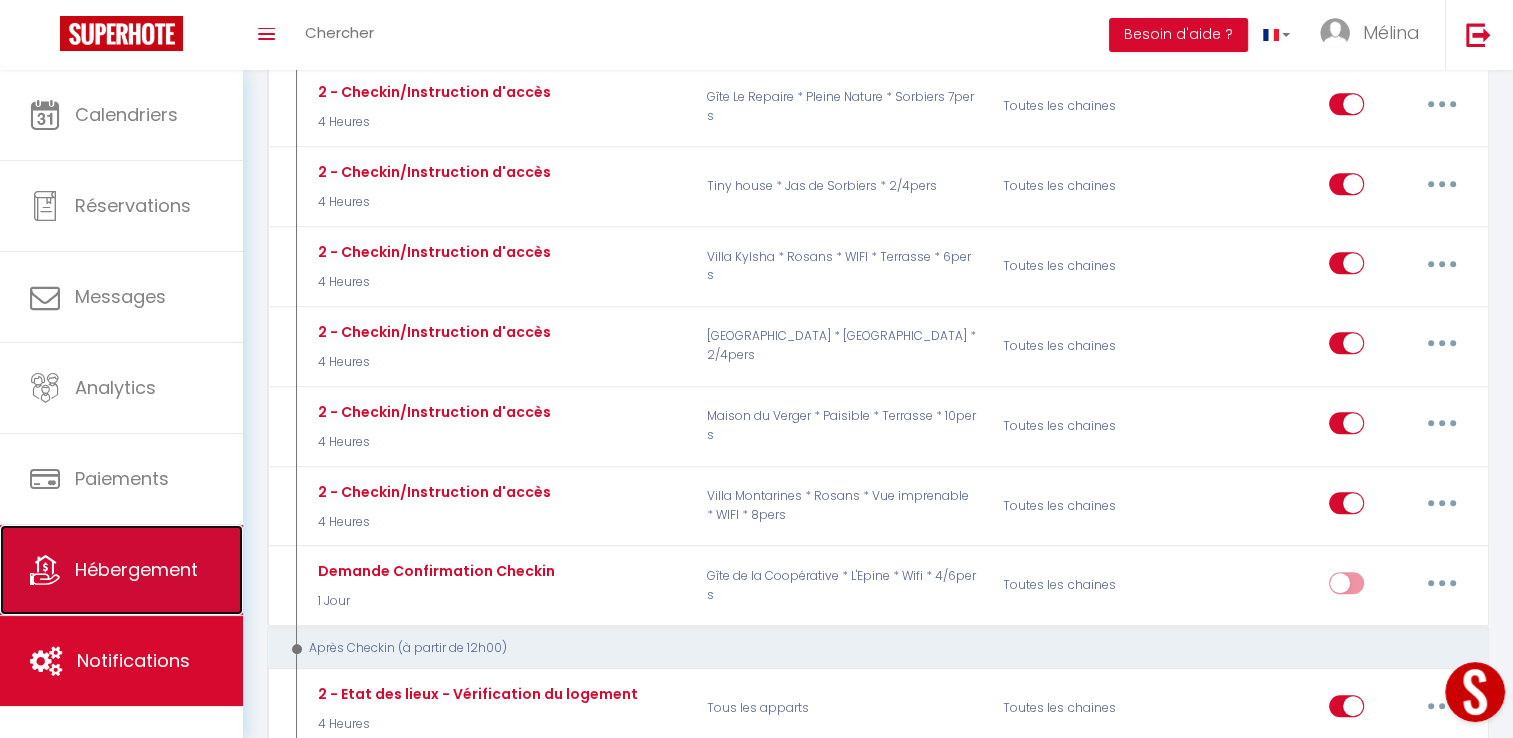 click on "Hébergement" at bounding box center [121, 570] 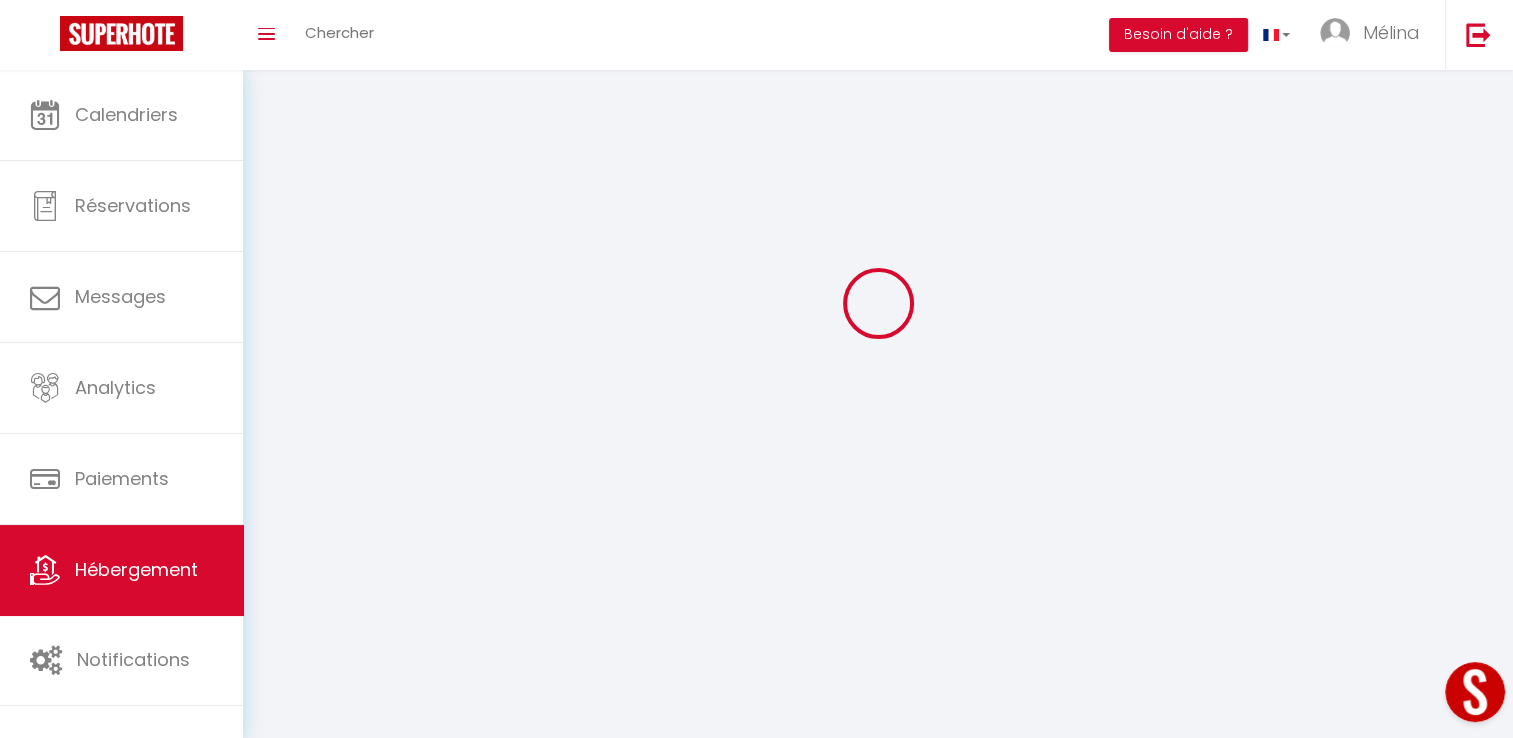 scroll, scrollTop: 0, scrollLeft: 0, axis: both 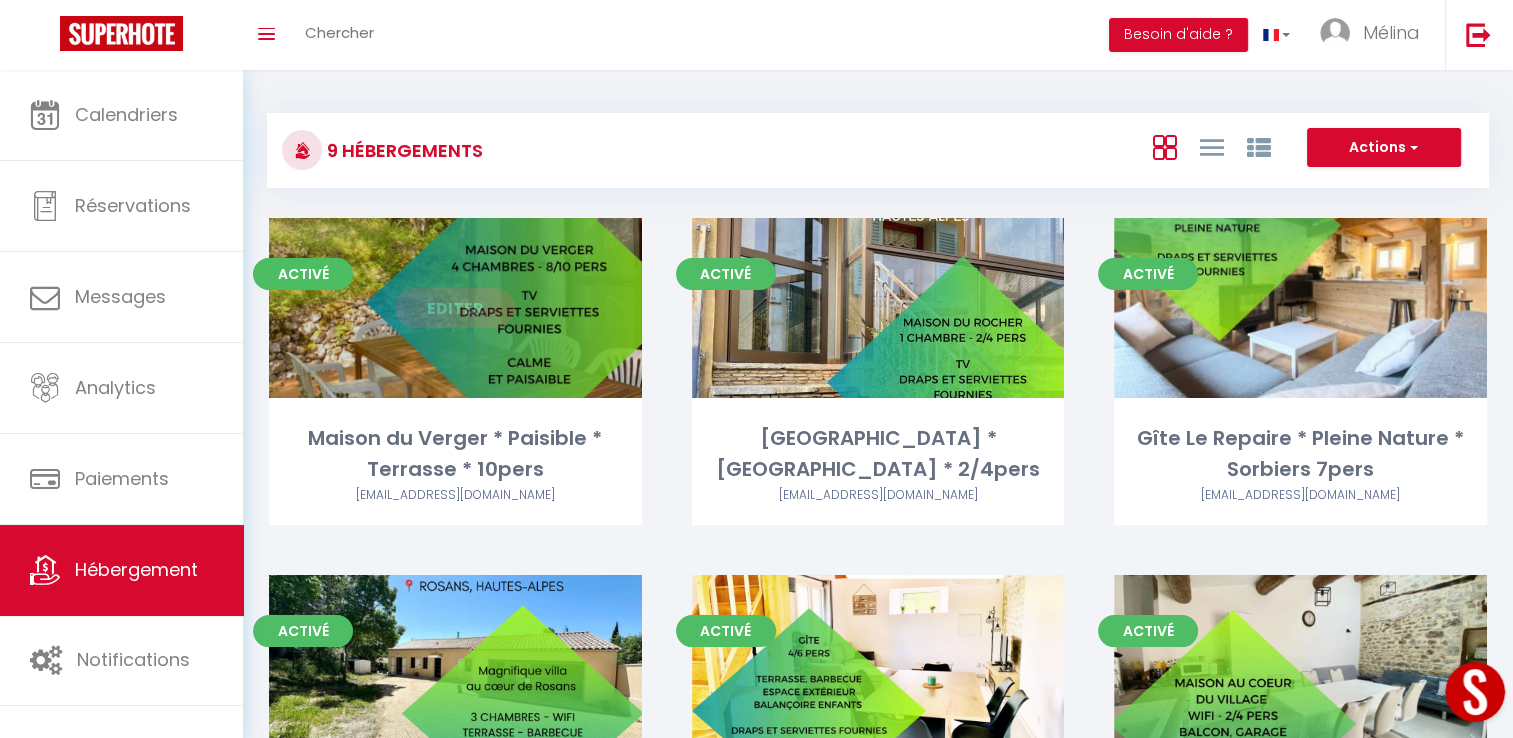 click on "Editer" at bounding box center [455, 308] 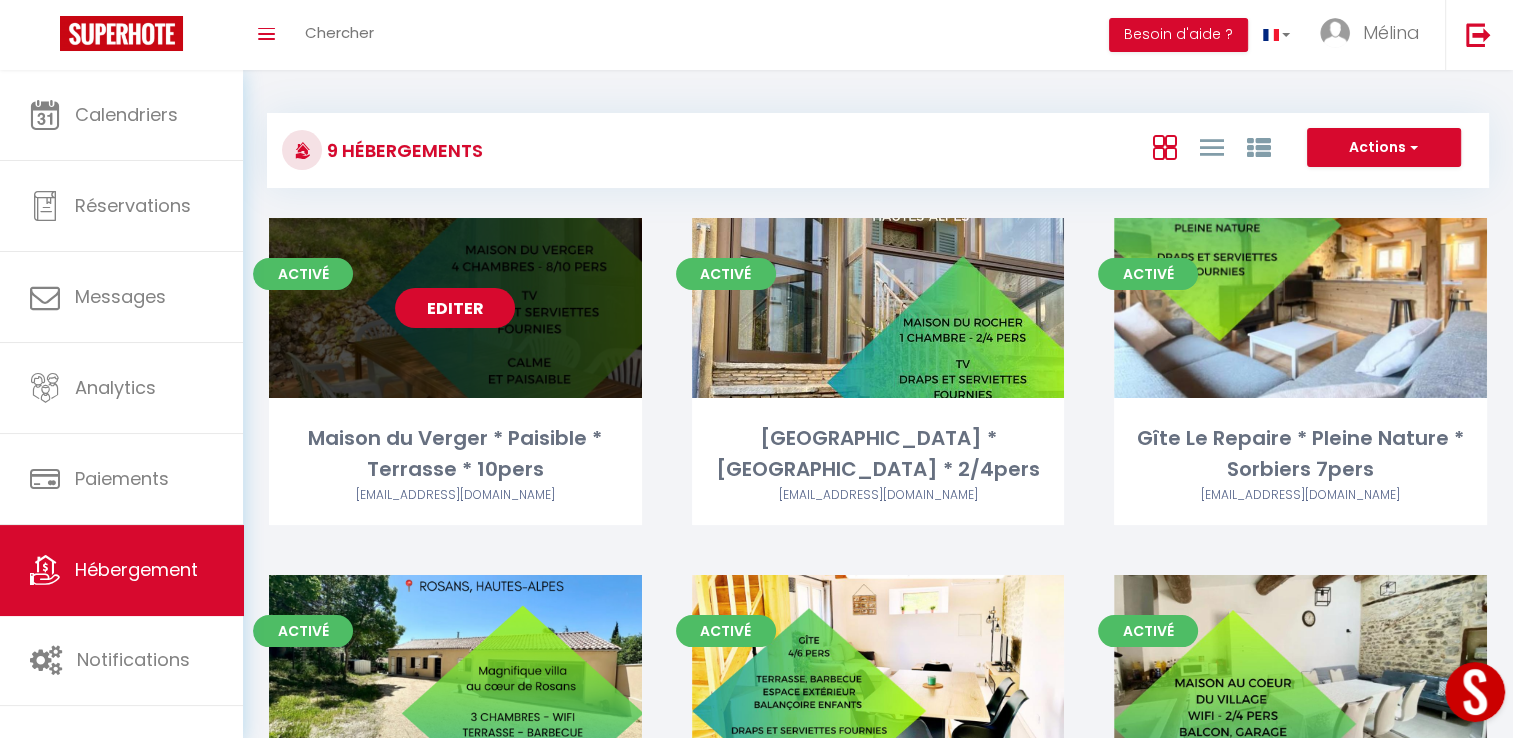 click on "Editer" at bounding box center (455, 308) 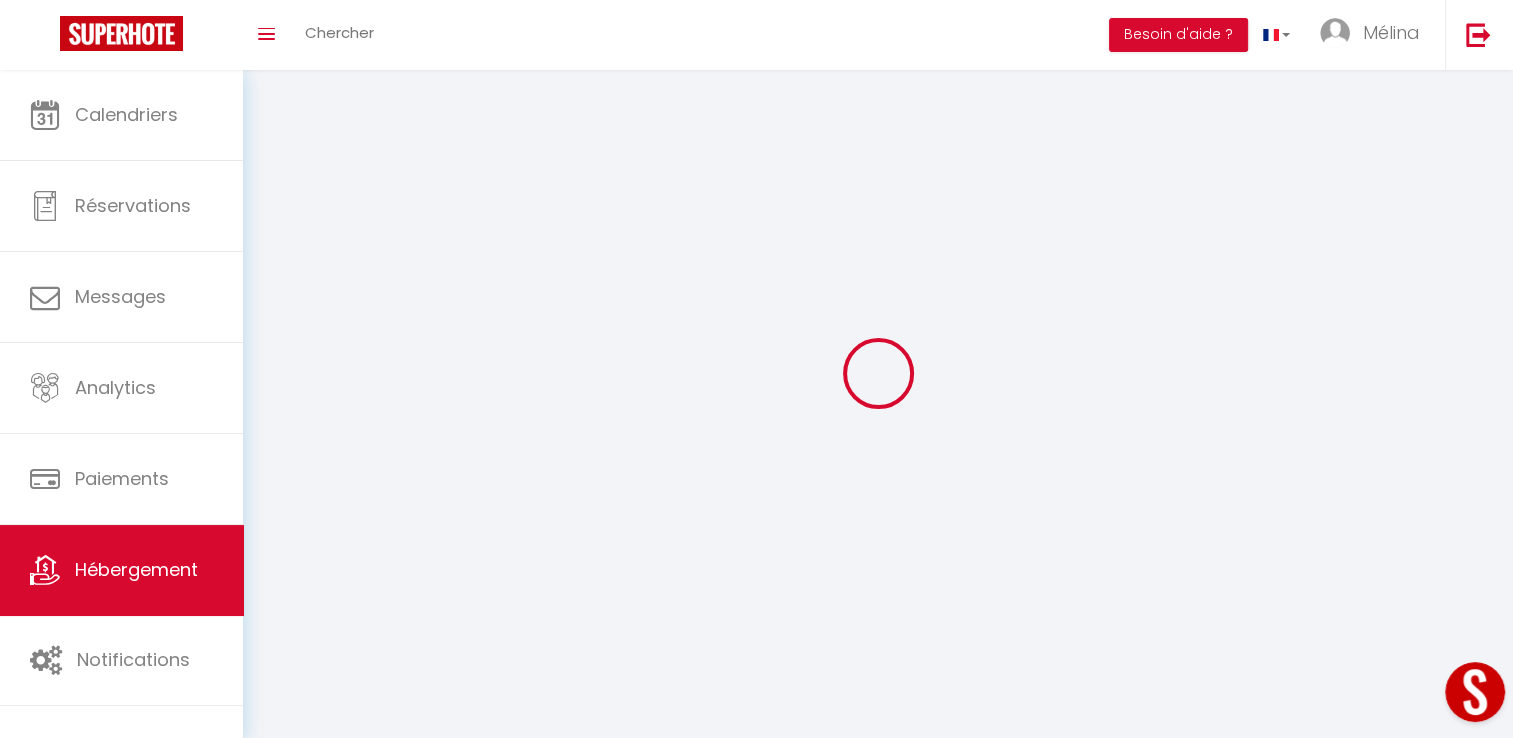 select 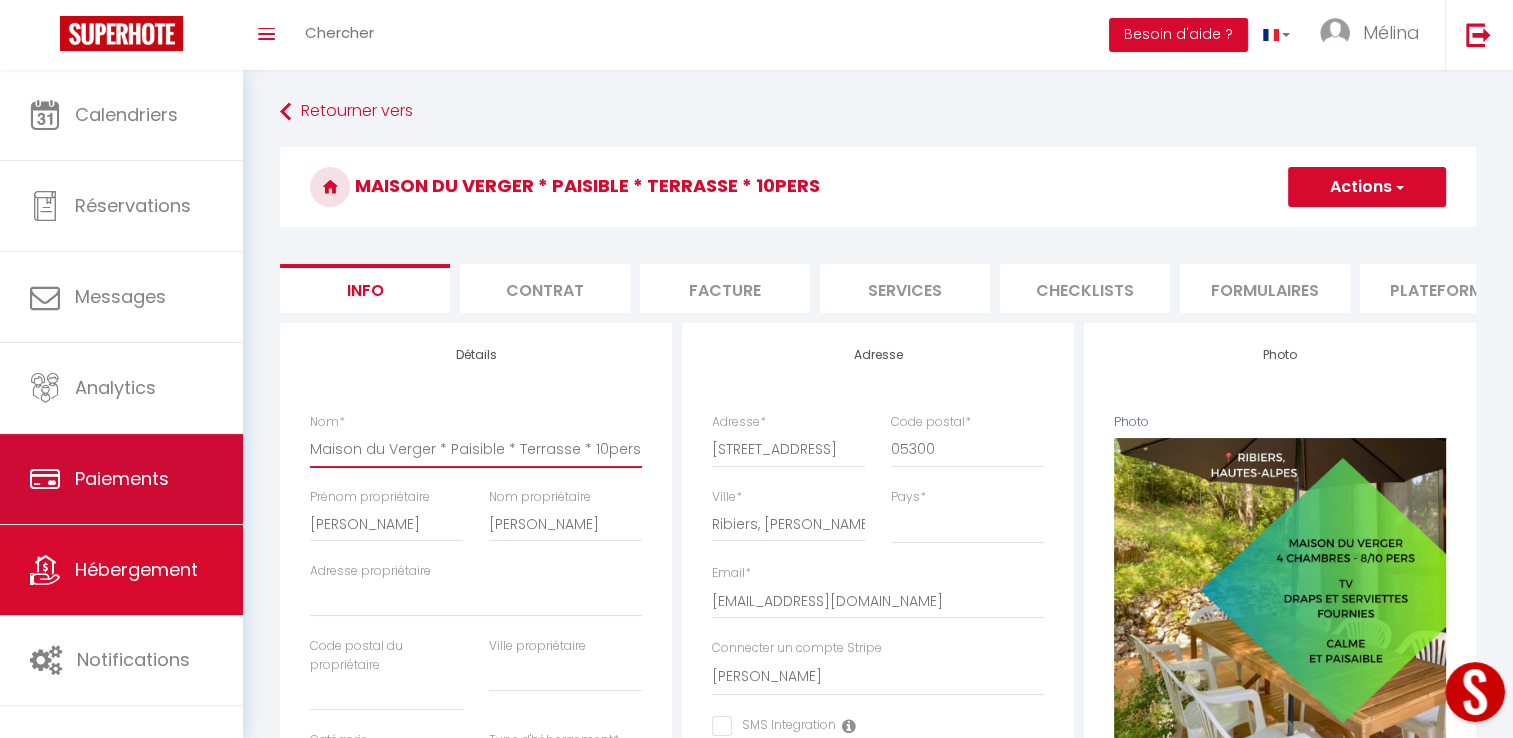 drag, startPoint x: 386, startPoint y: 462, endPoint x: 154, endPoint y: 445, distance: 232.62201 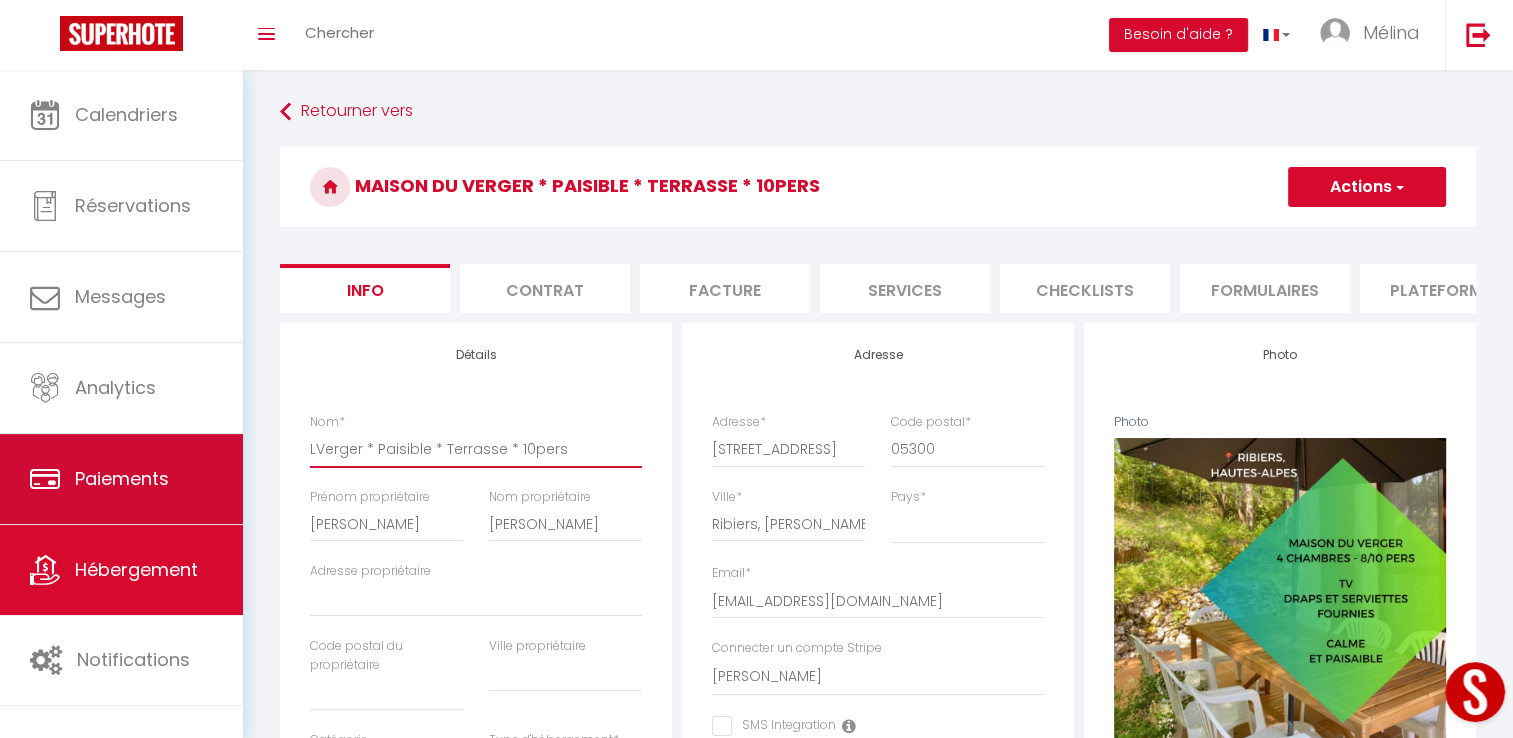 select 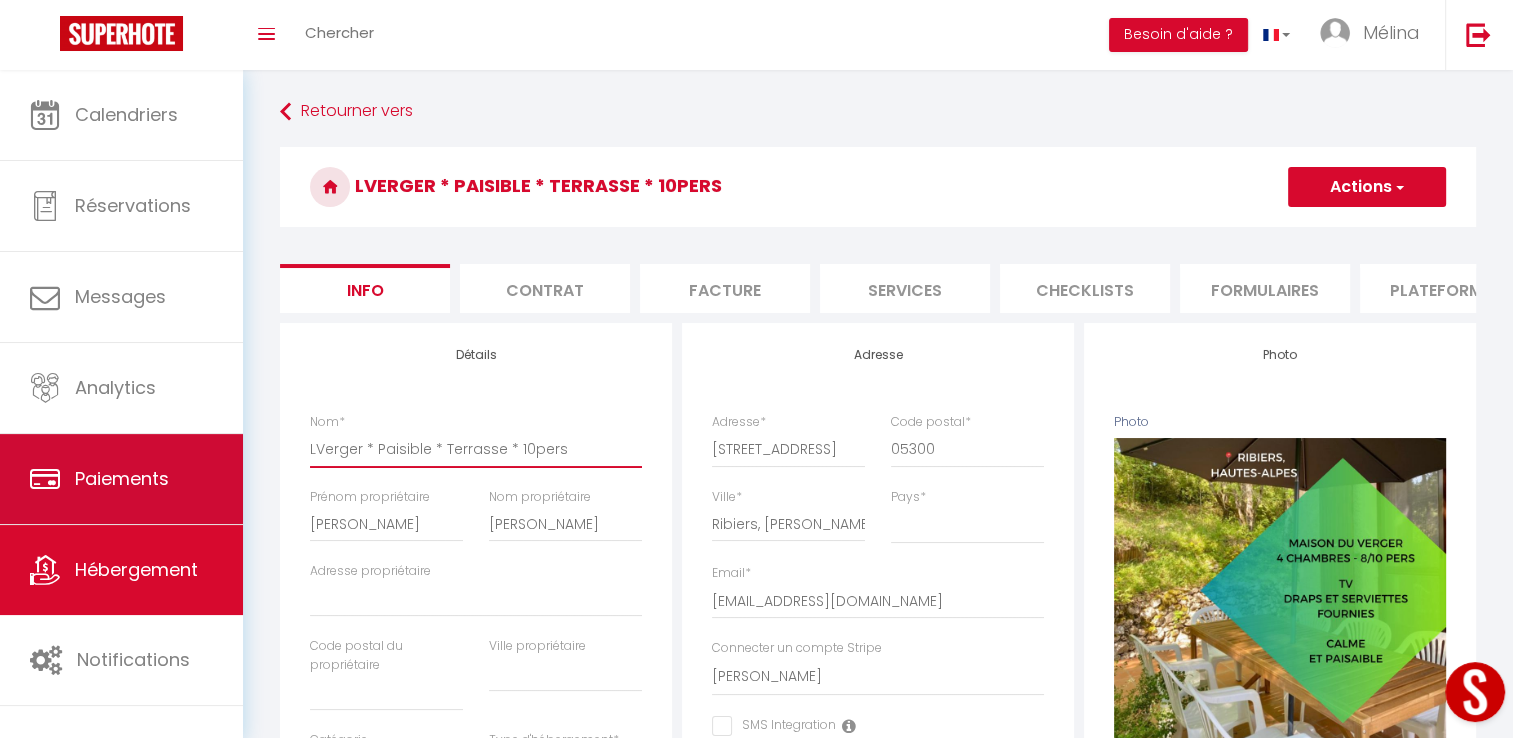 type on "LeVerger * Paisible * Terrasse * 10pers" 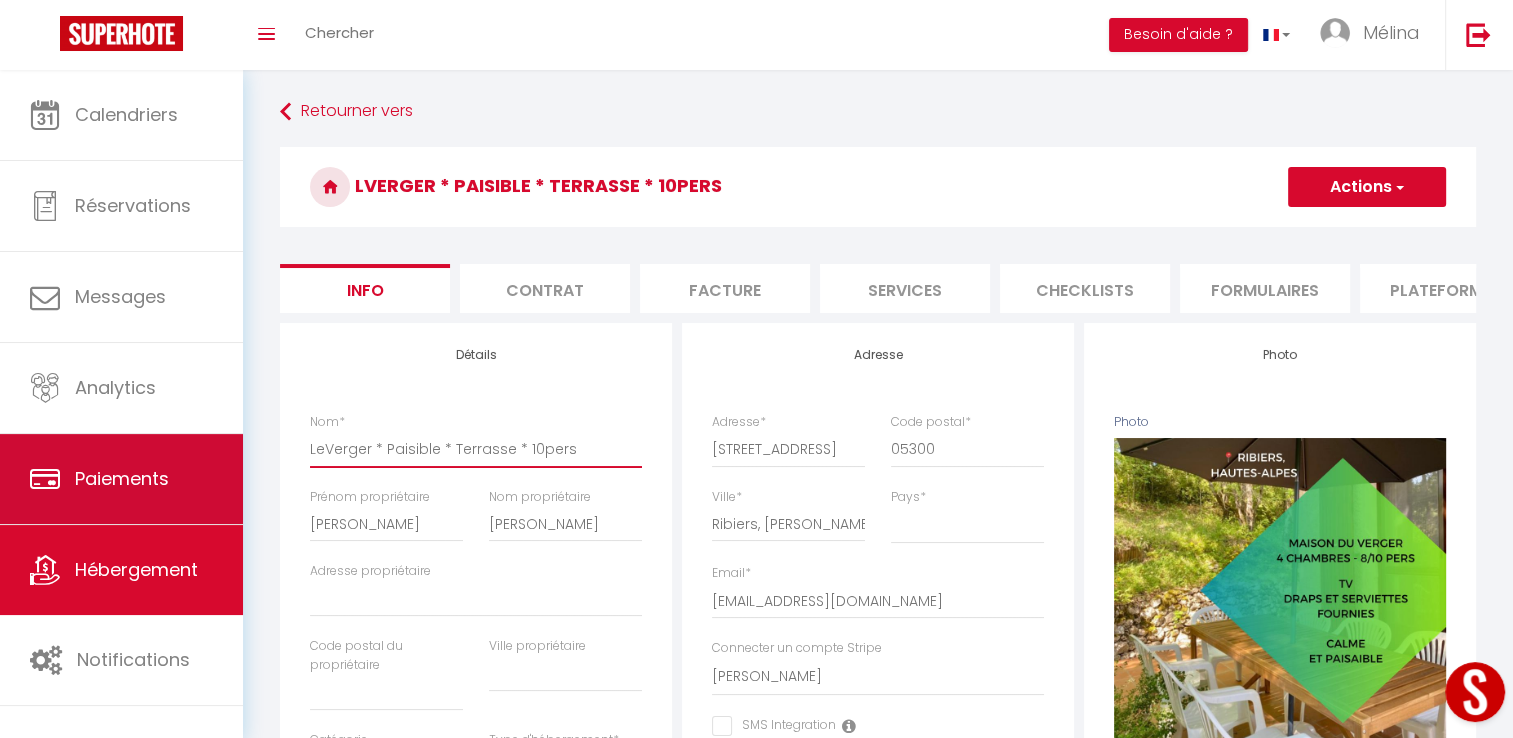 select 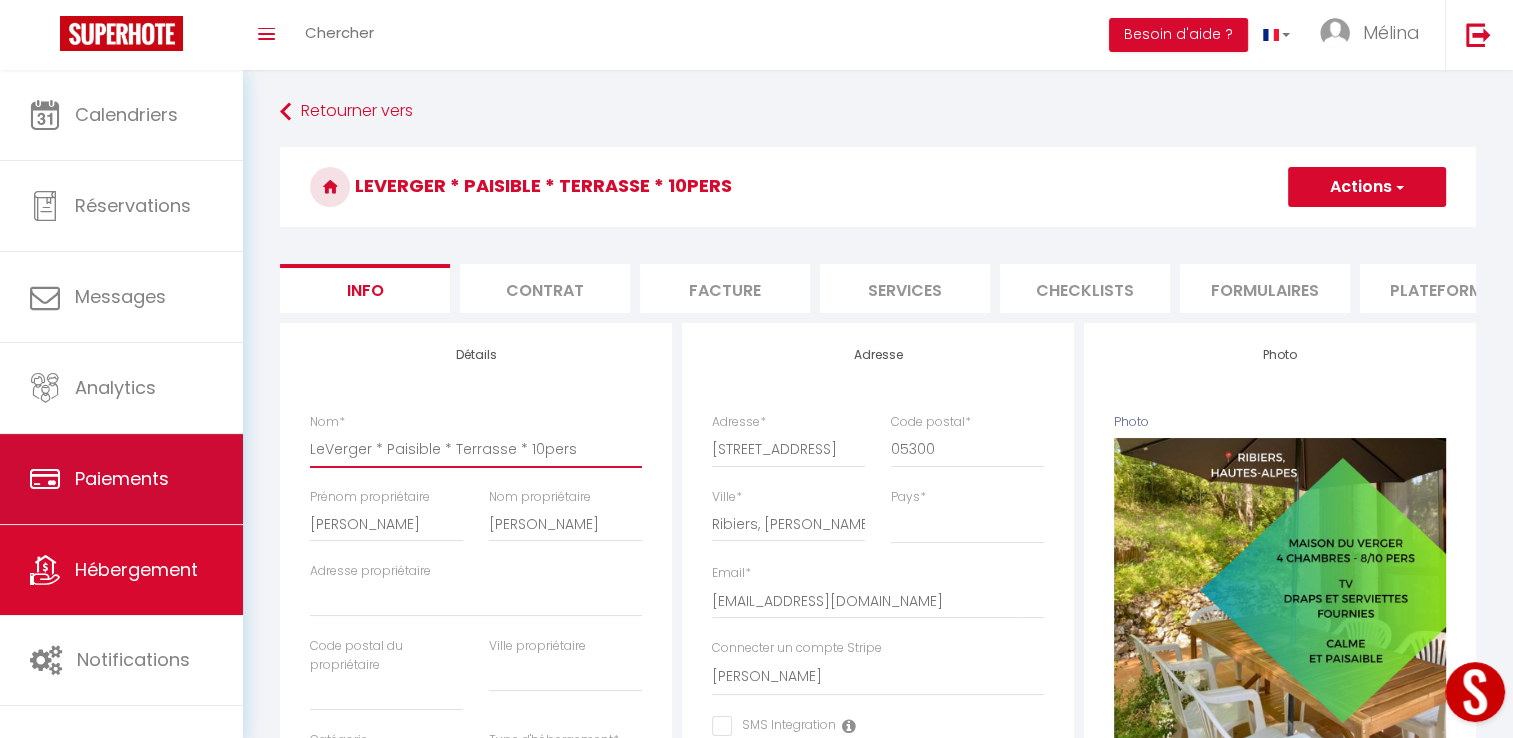 type on "Le Verger * Paisible * Terrasse * 10pers" 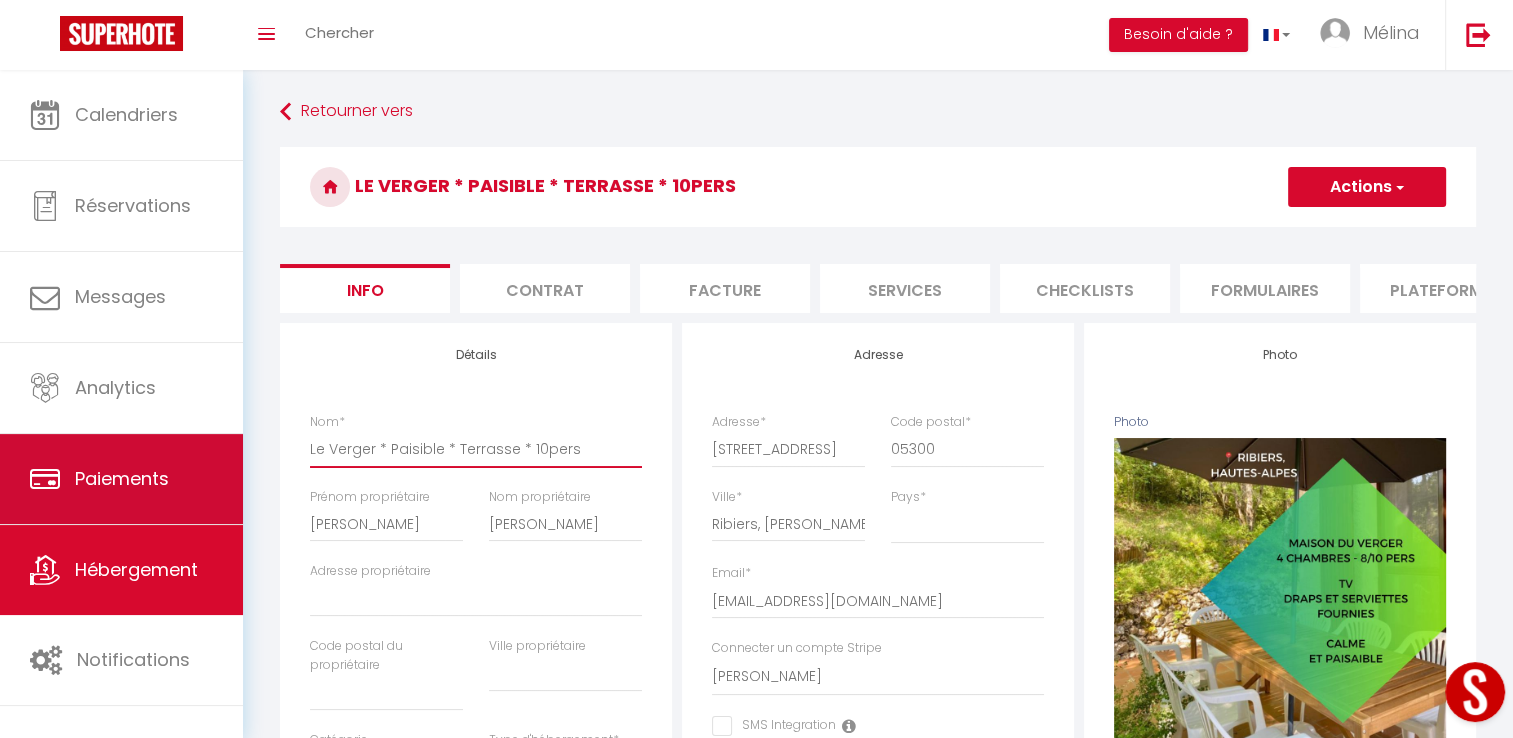 select 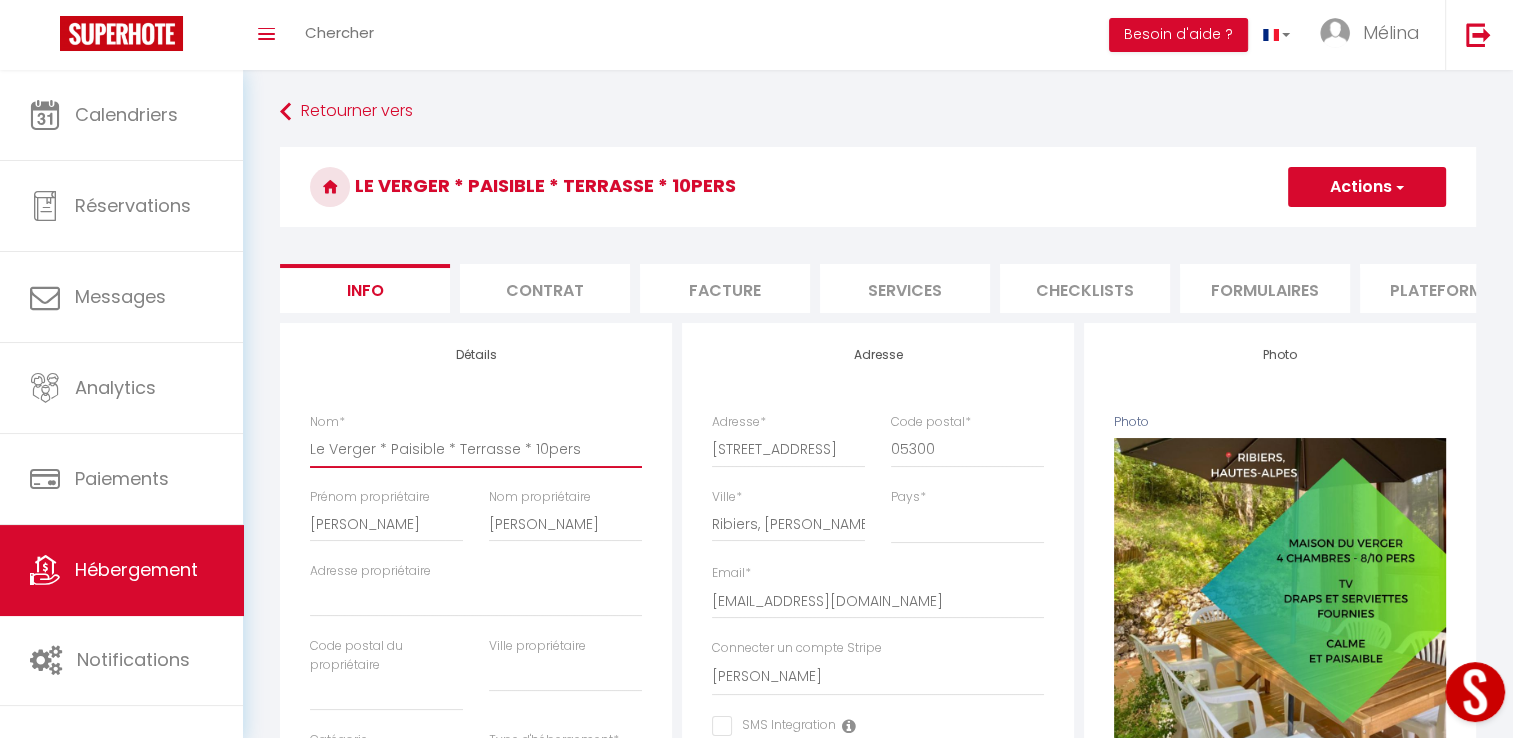 click on "Le Verger * Paisible * Terrasse * 10pers" at bounding box center [476, 449] 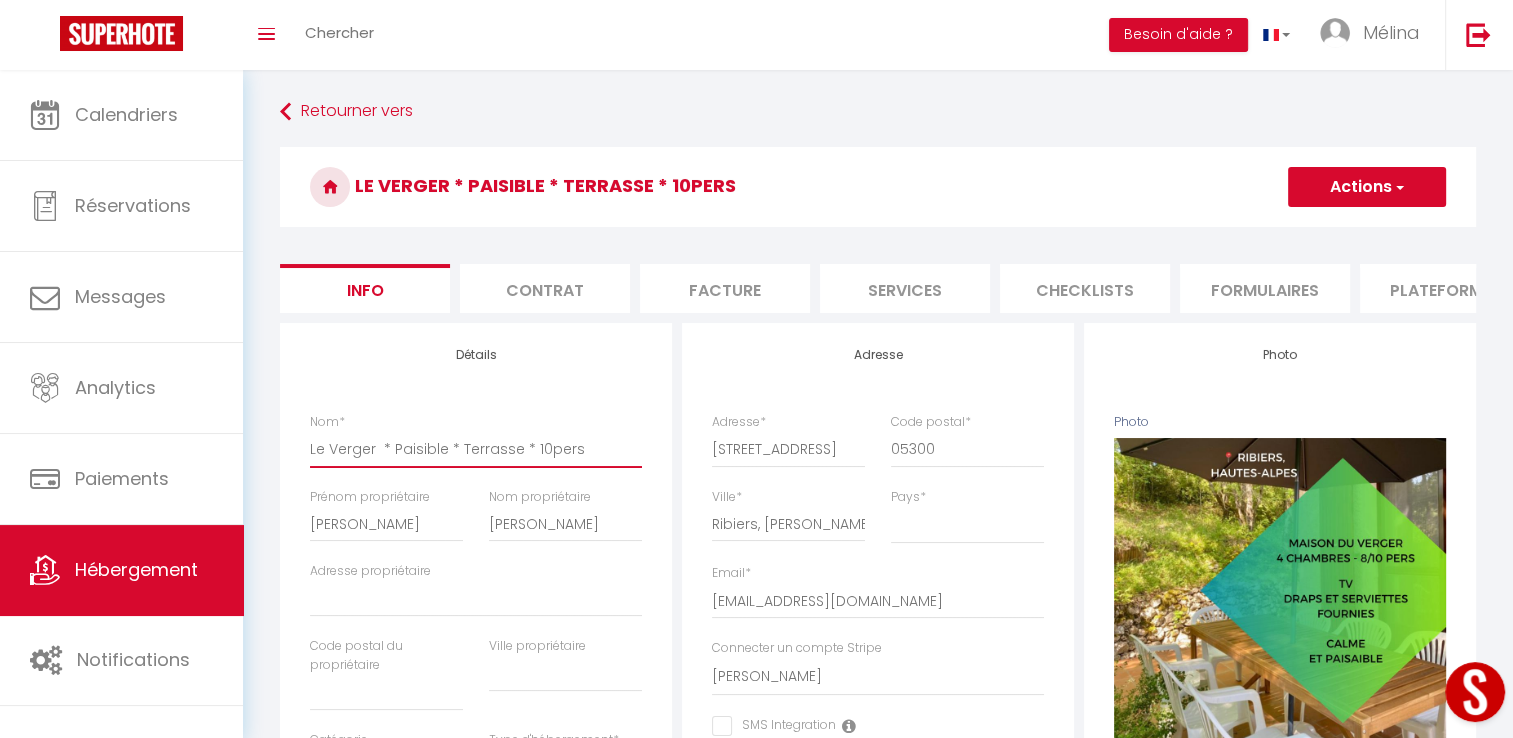 select 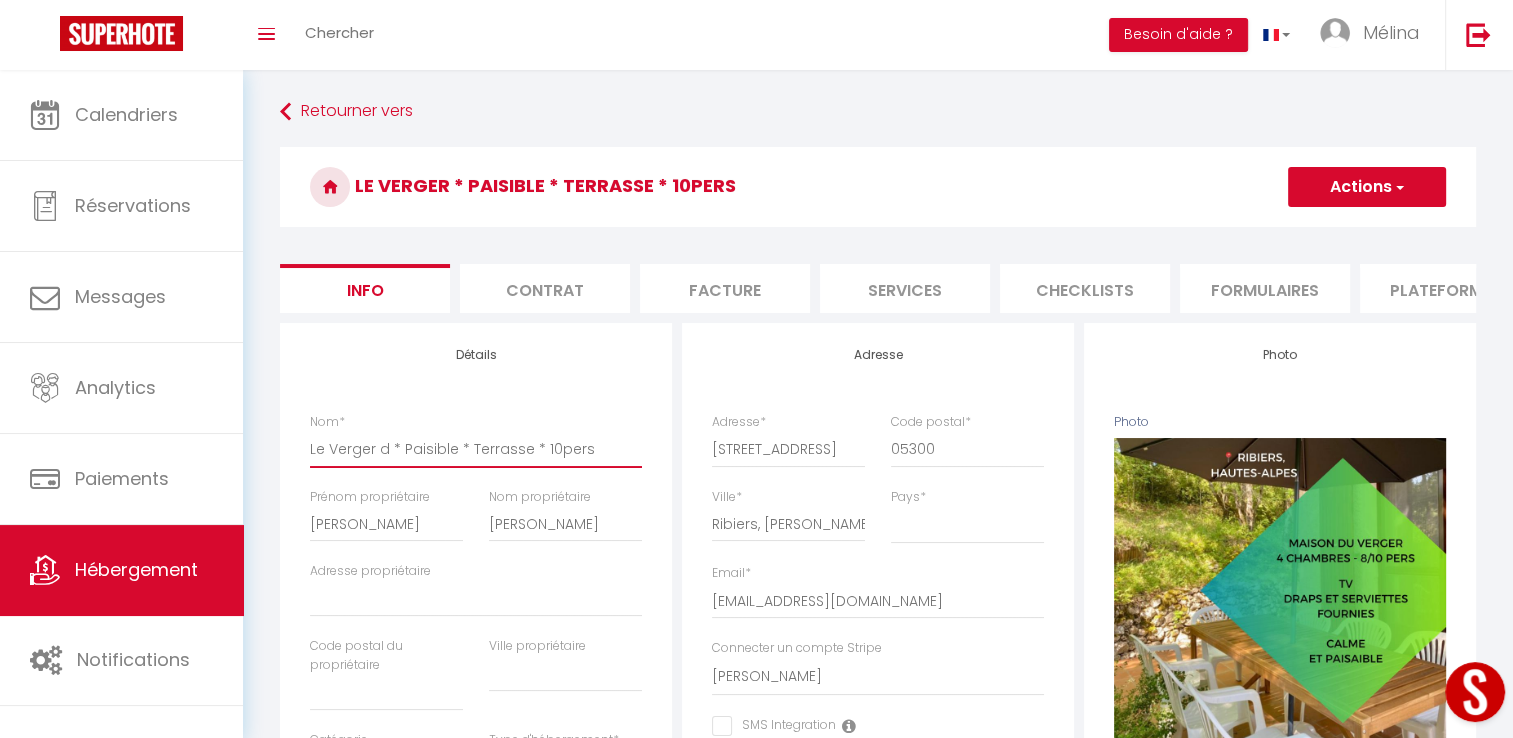 select 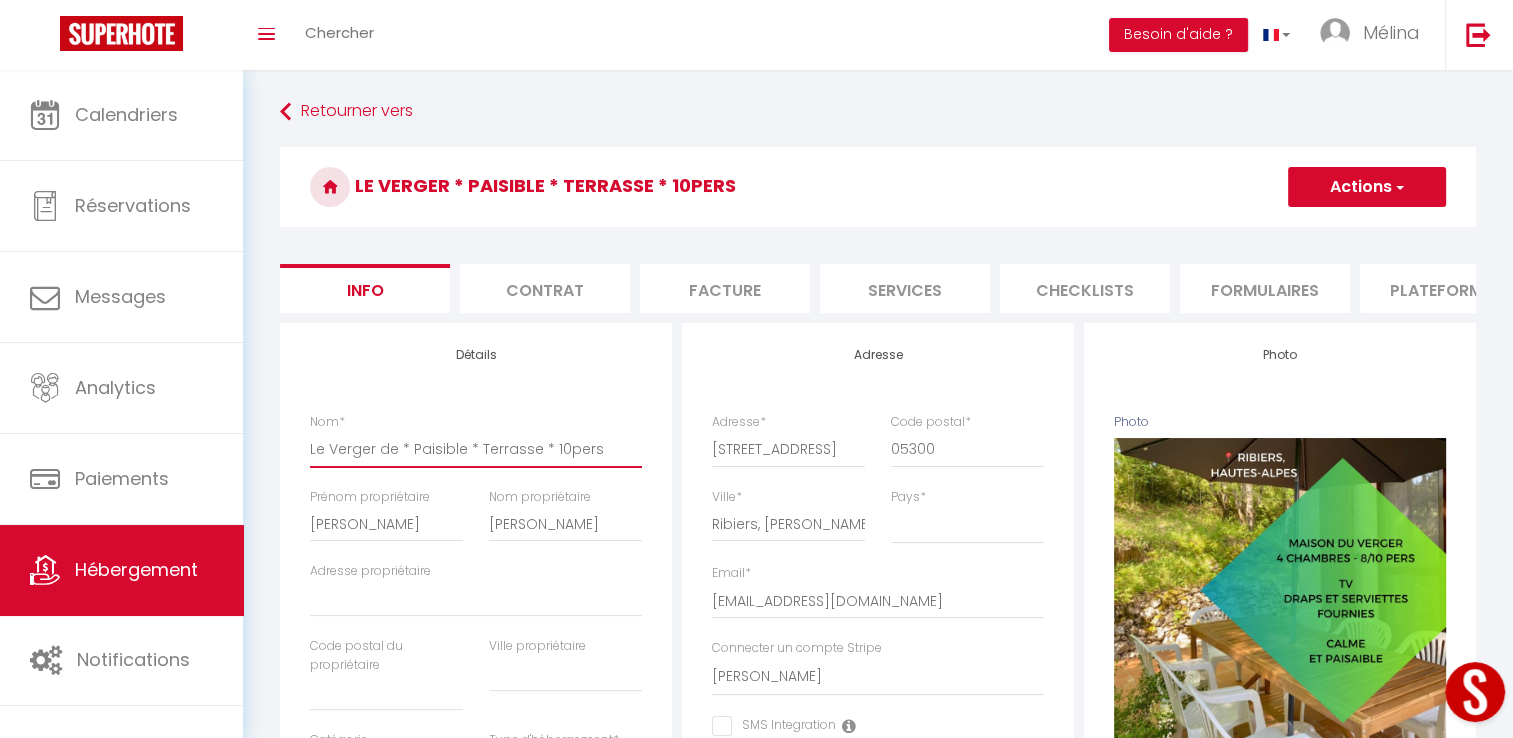 select 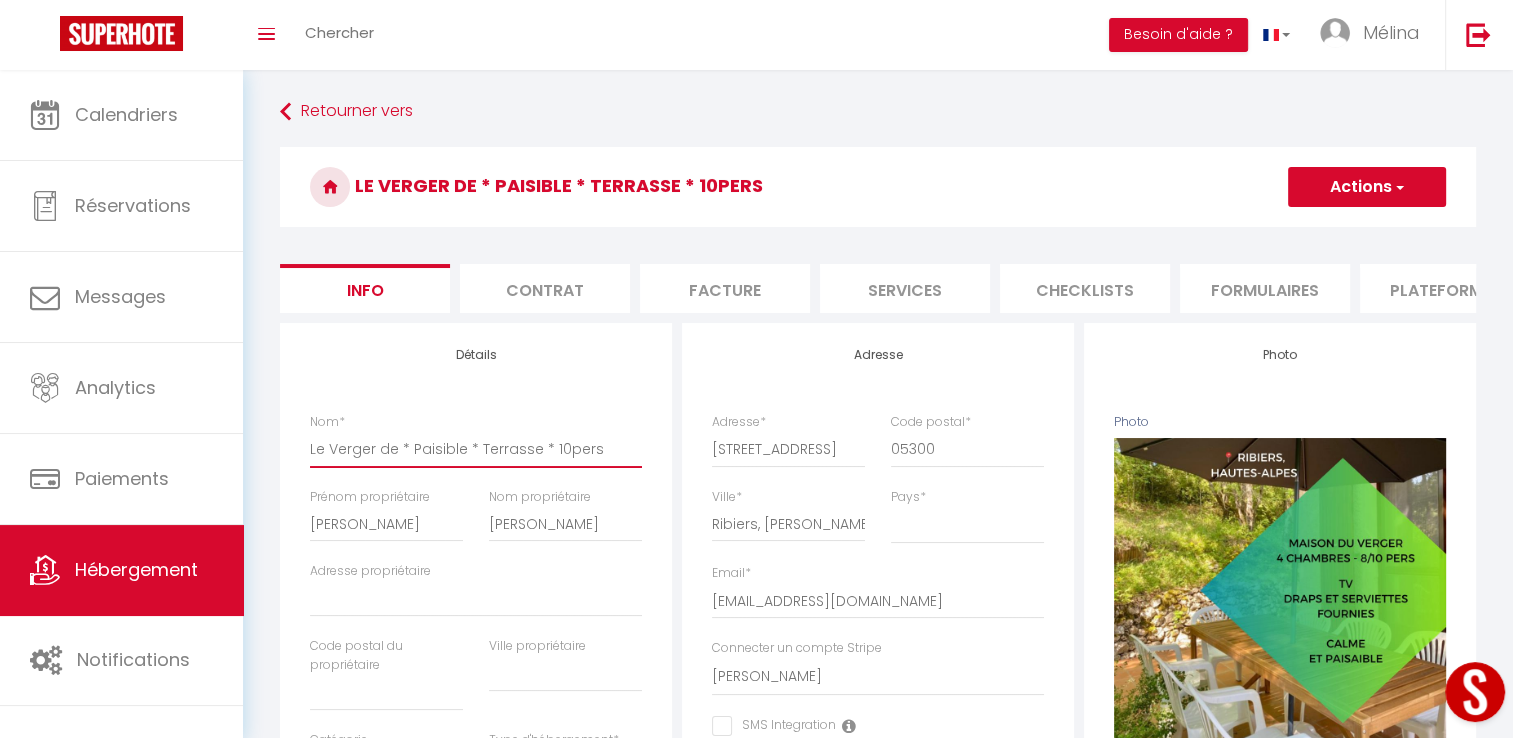 type on "Le Verger de  * Paisible * Terrasse * 10pers" 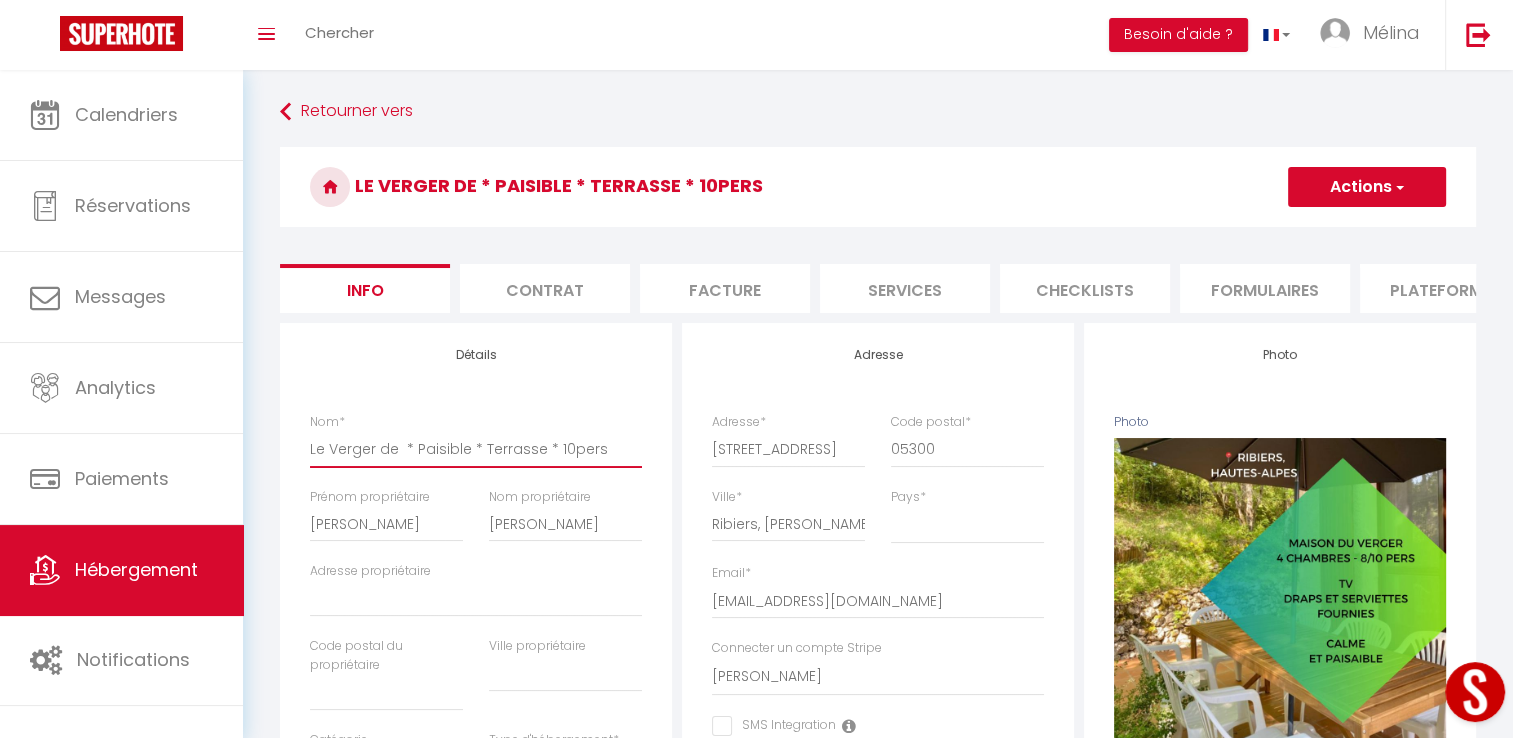 select 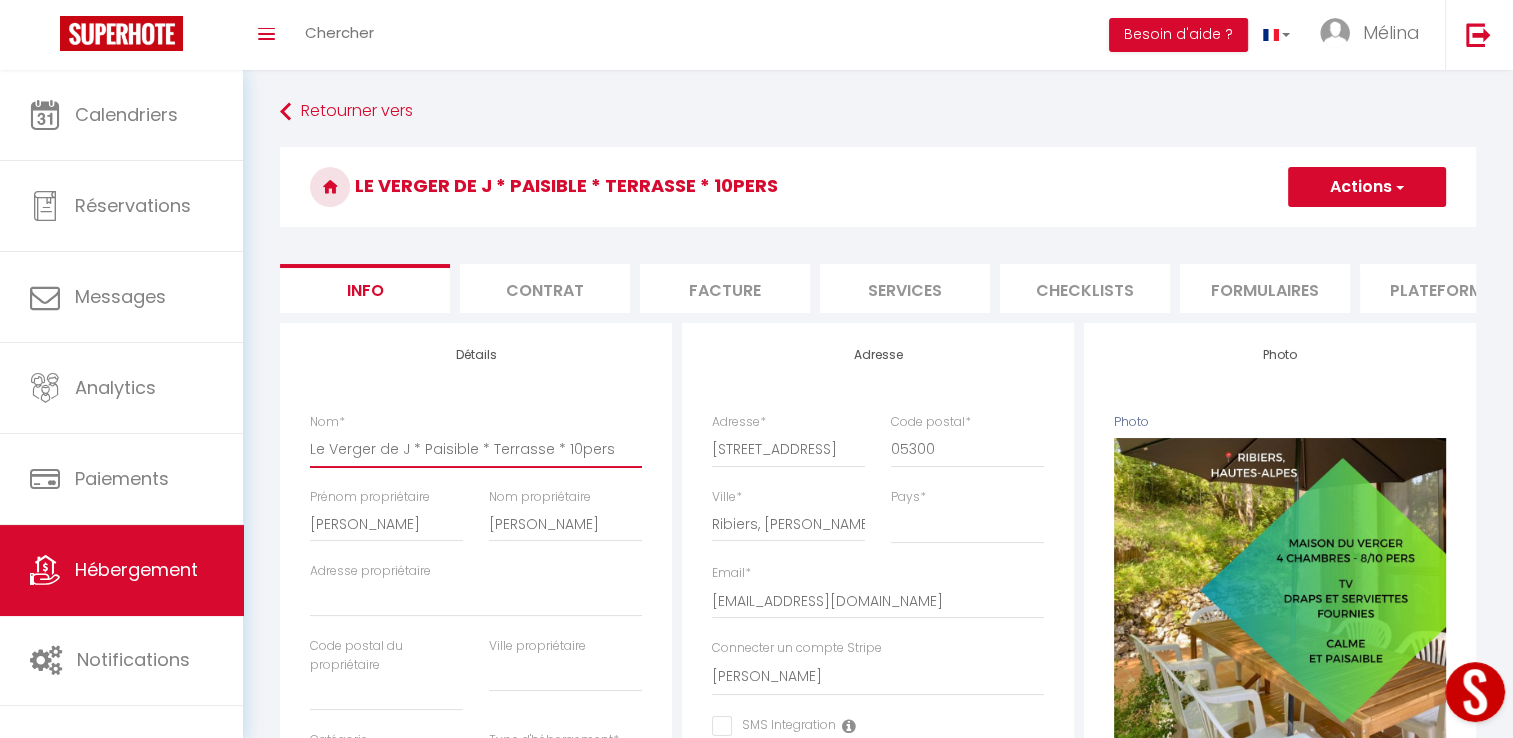 select 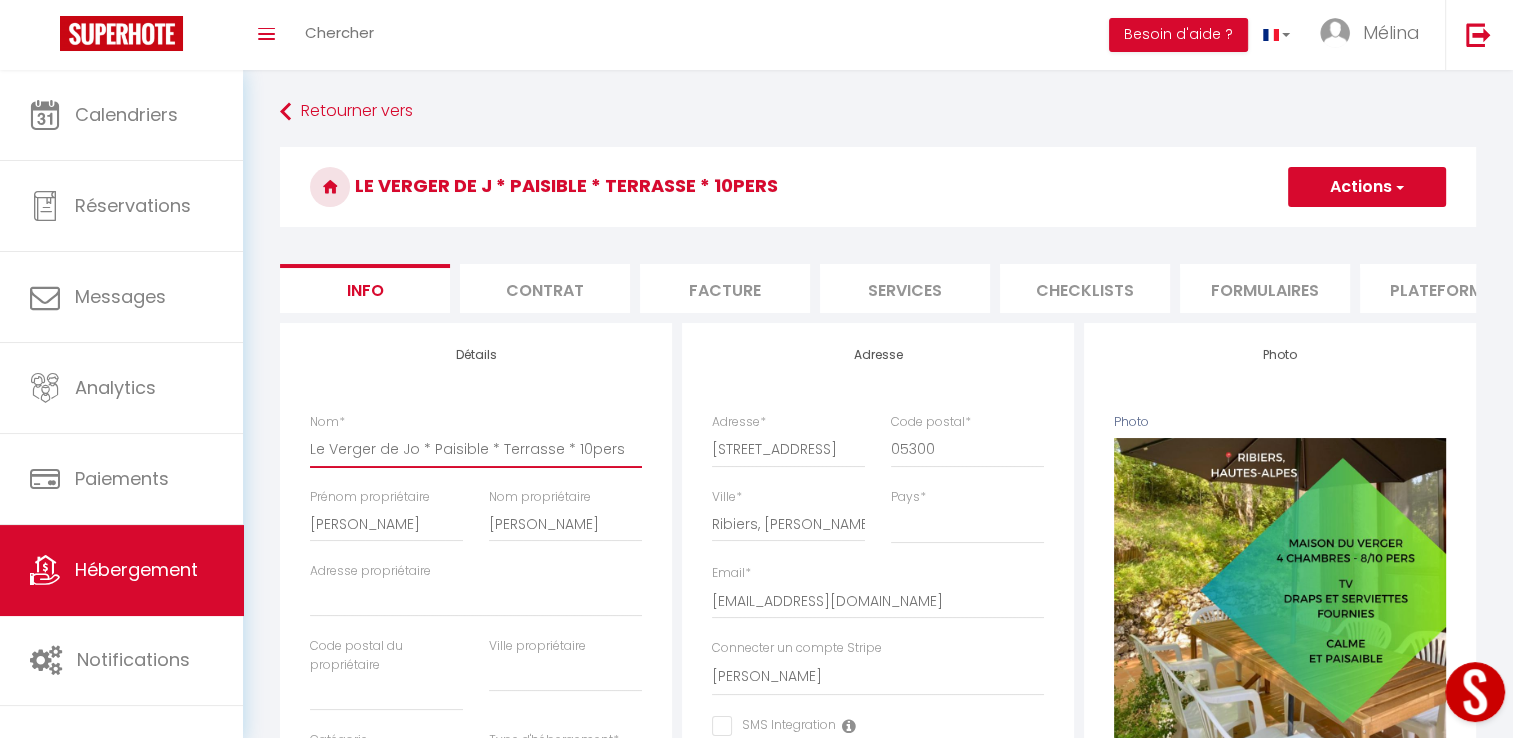 select 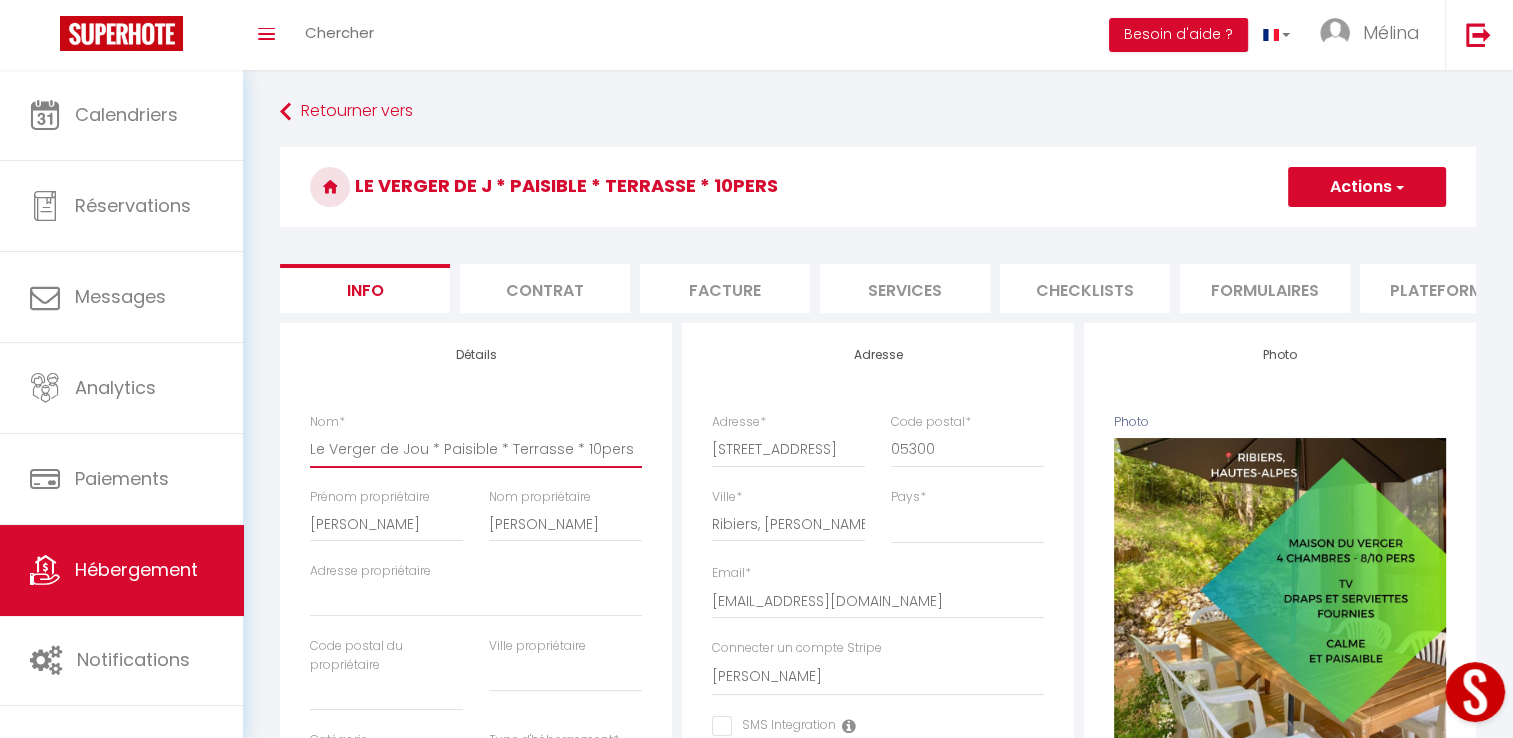 select 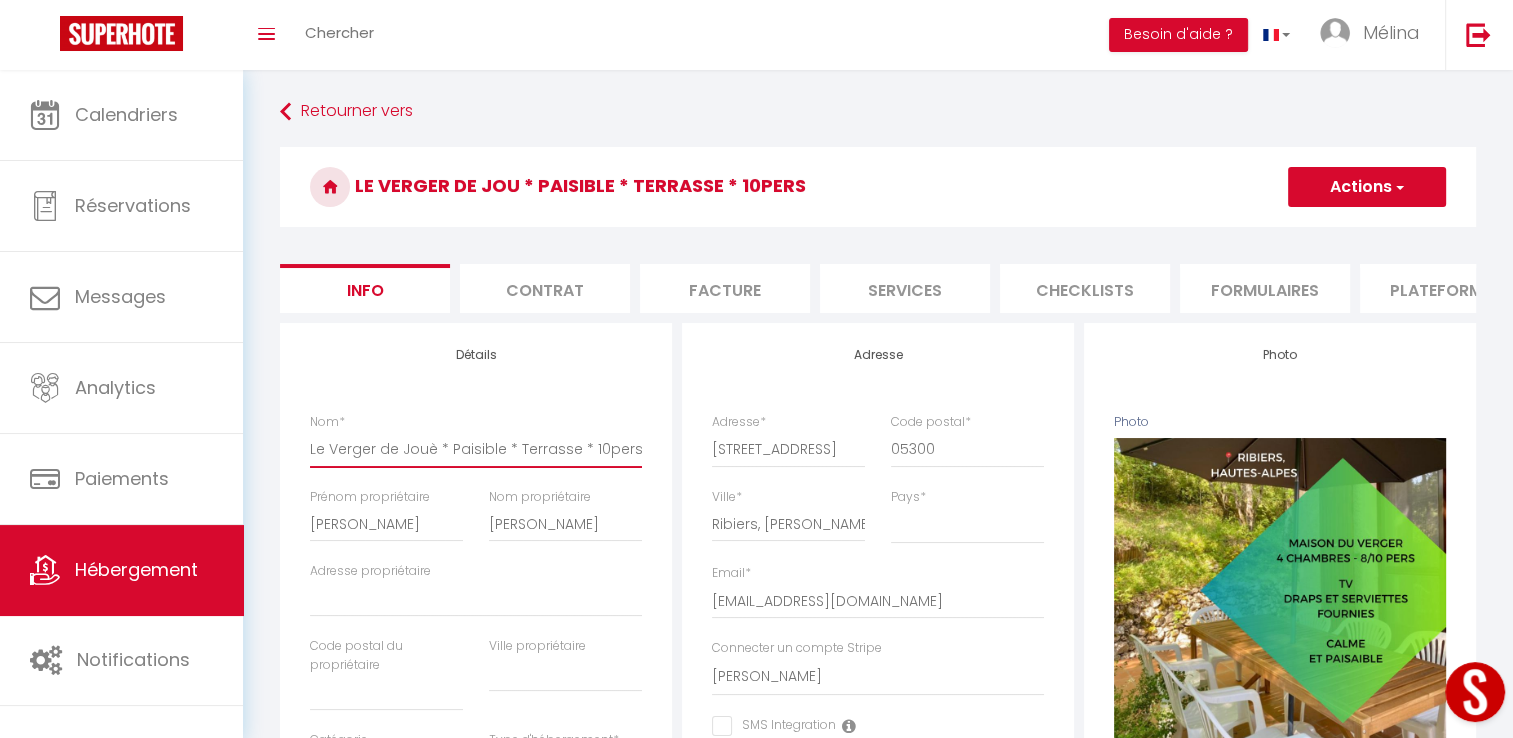 type on "Le Verger de Jouèr * Paisible * Terrasse * 10pers" 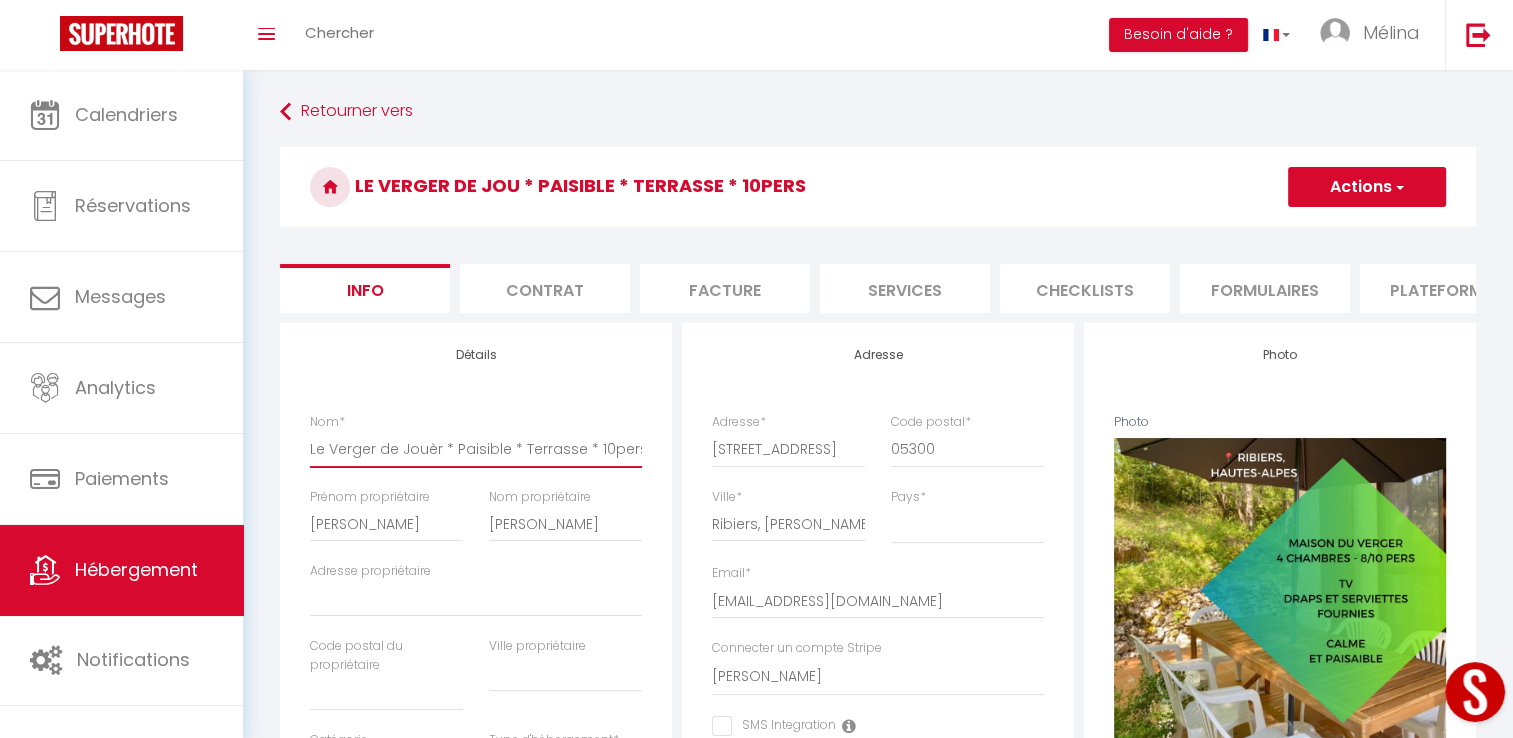 select 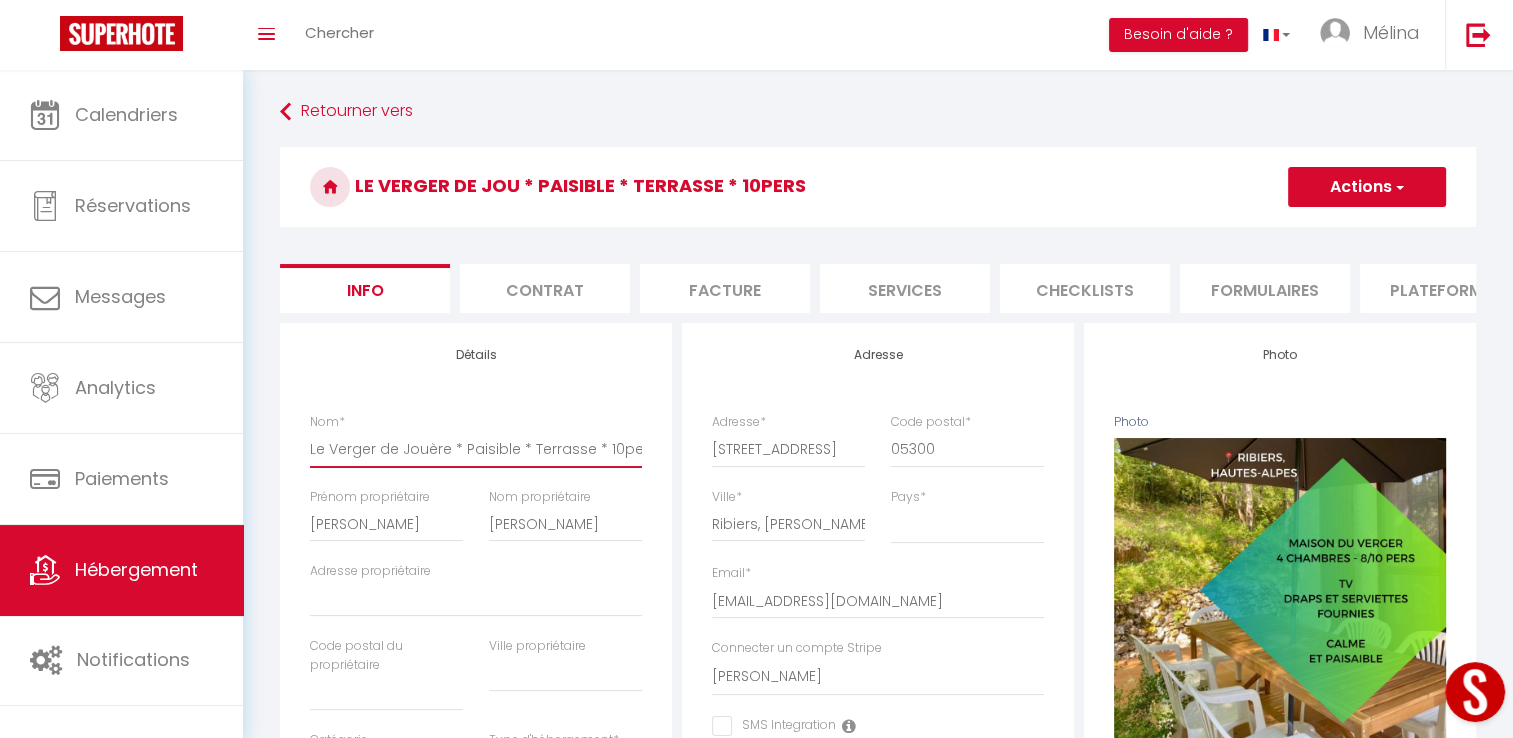 select 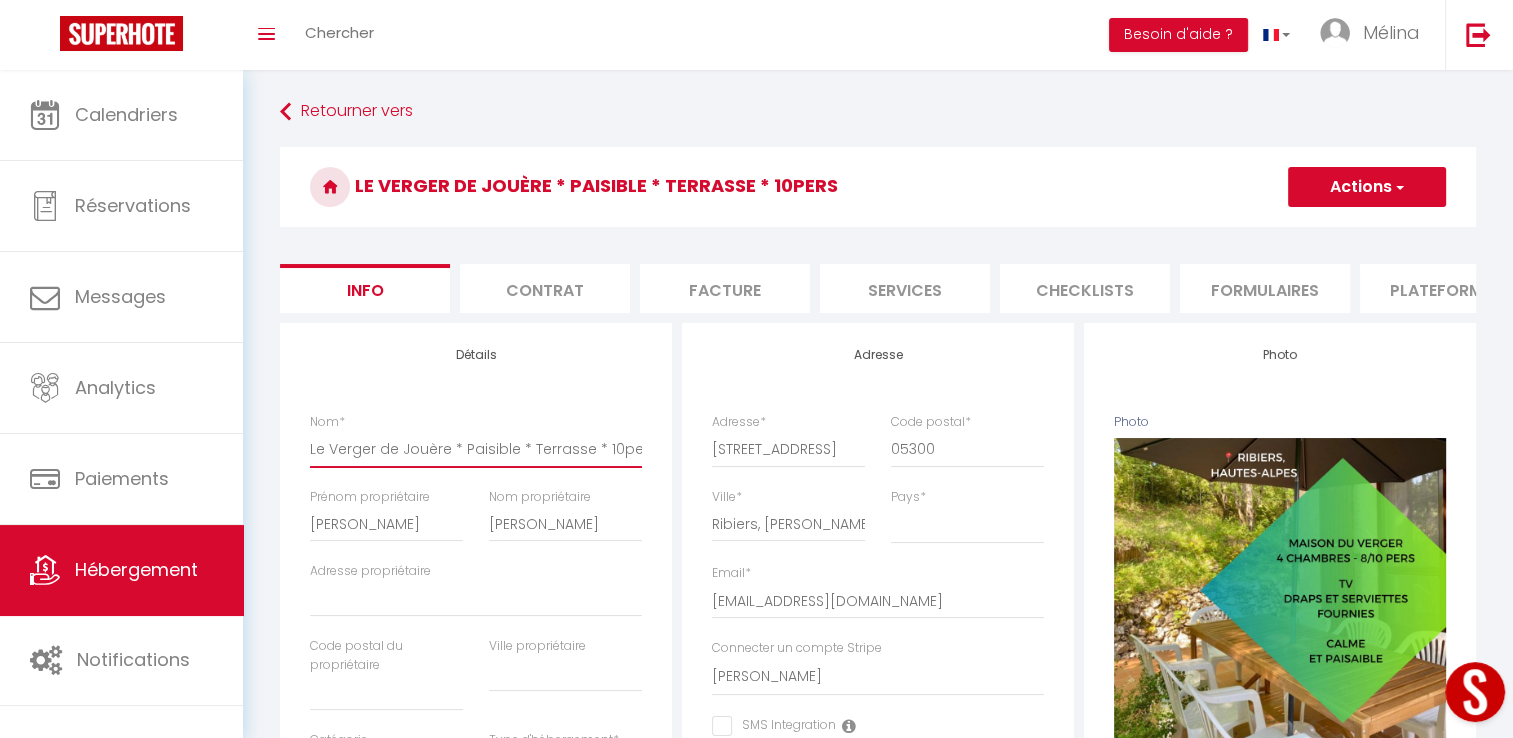 scroll, scrollTop: 0, scrollLeft: 0, axis: both 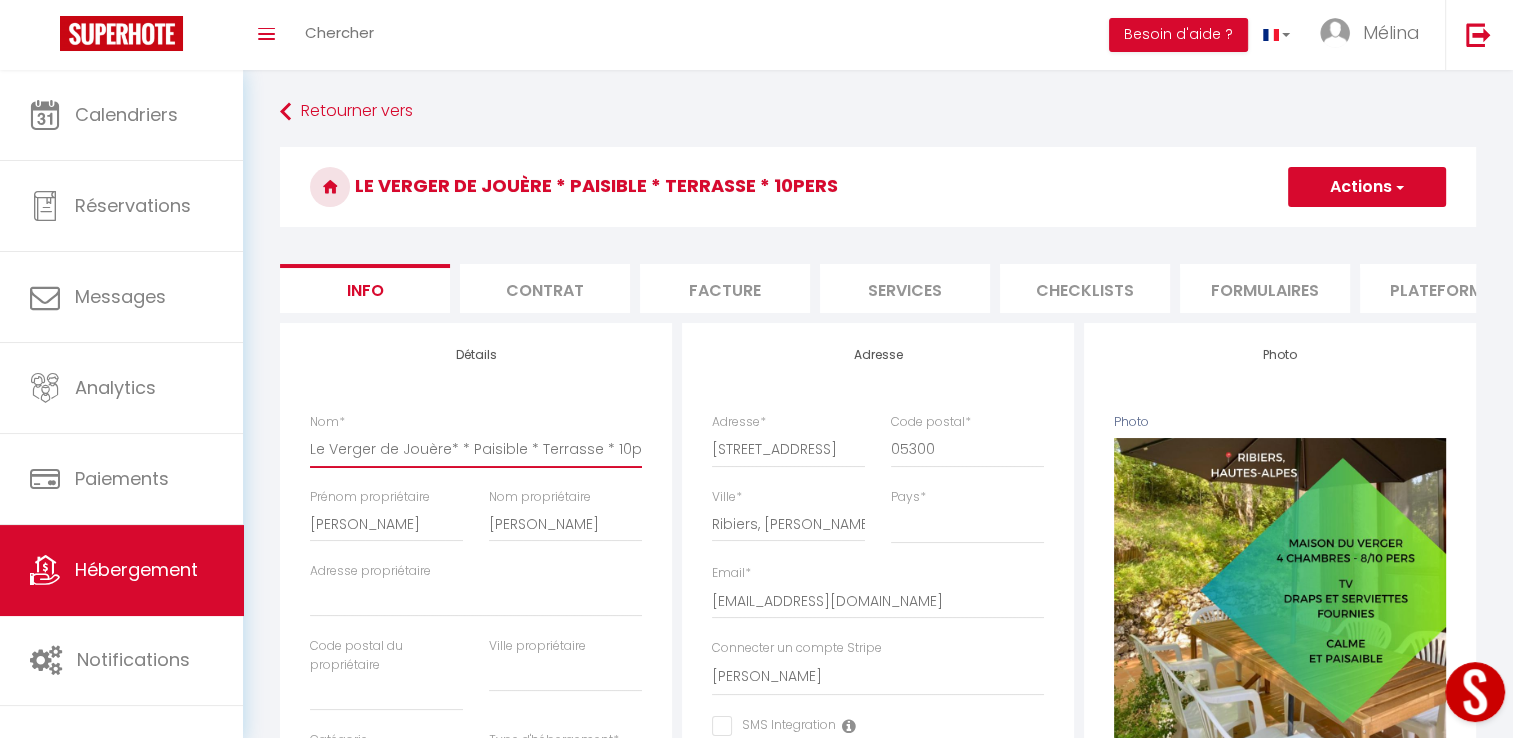 select 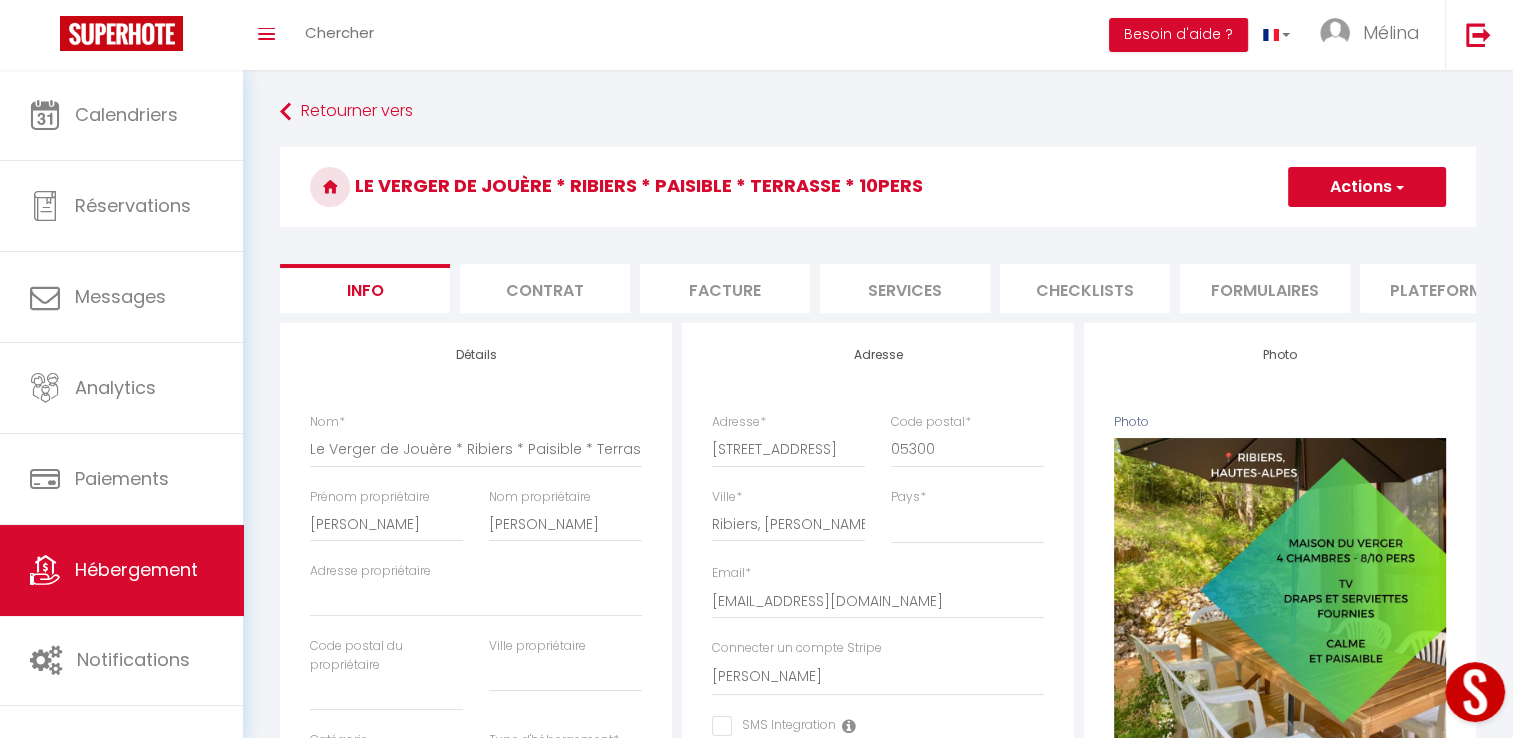 click on "Actions" at bounding box center [1367, 187] 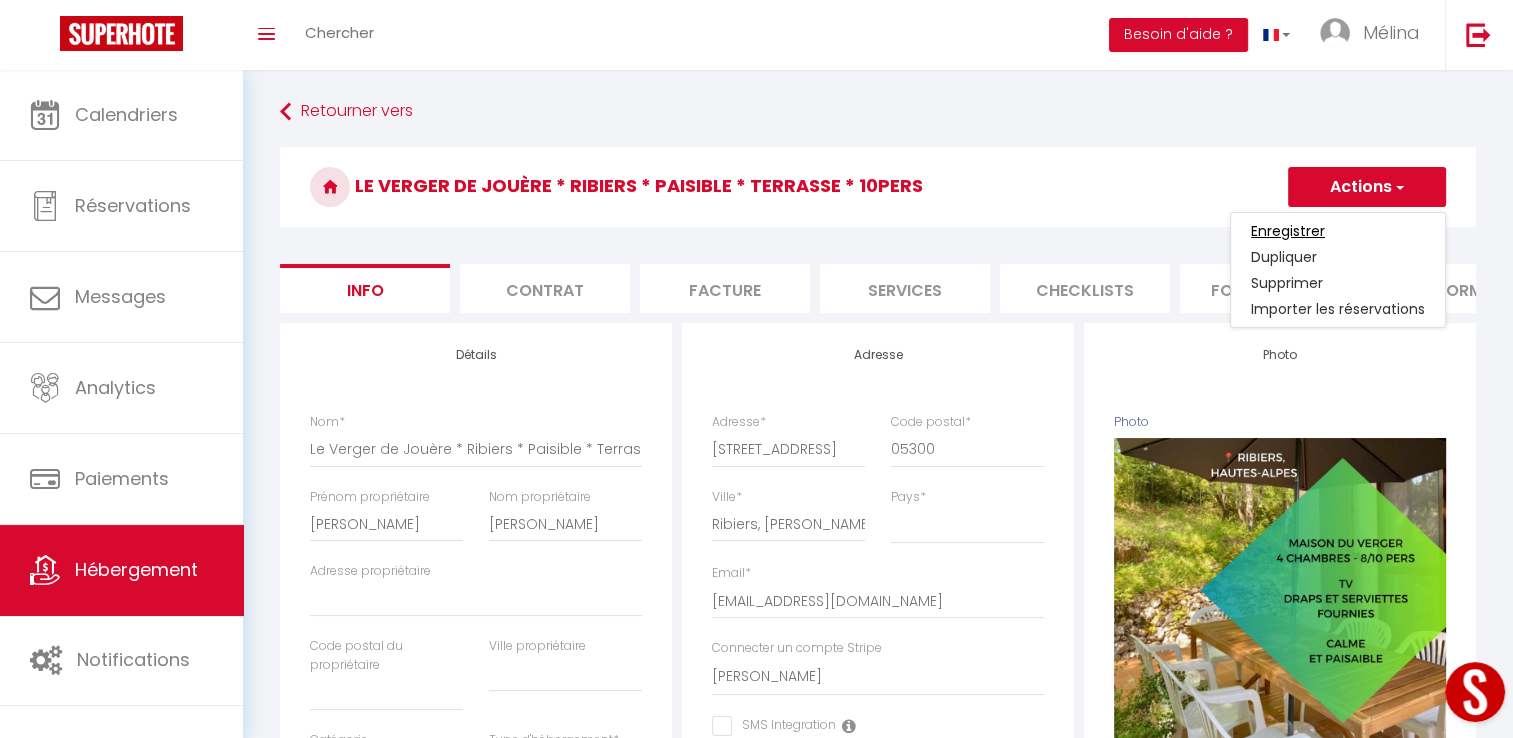 click on "Enregistrer" at bounding box center [1288, 231] 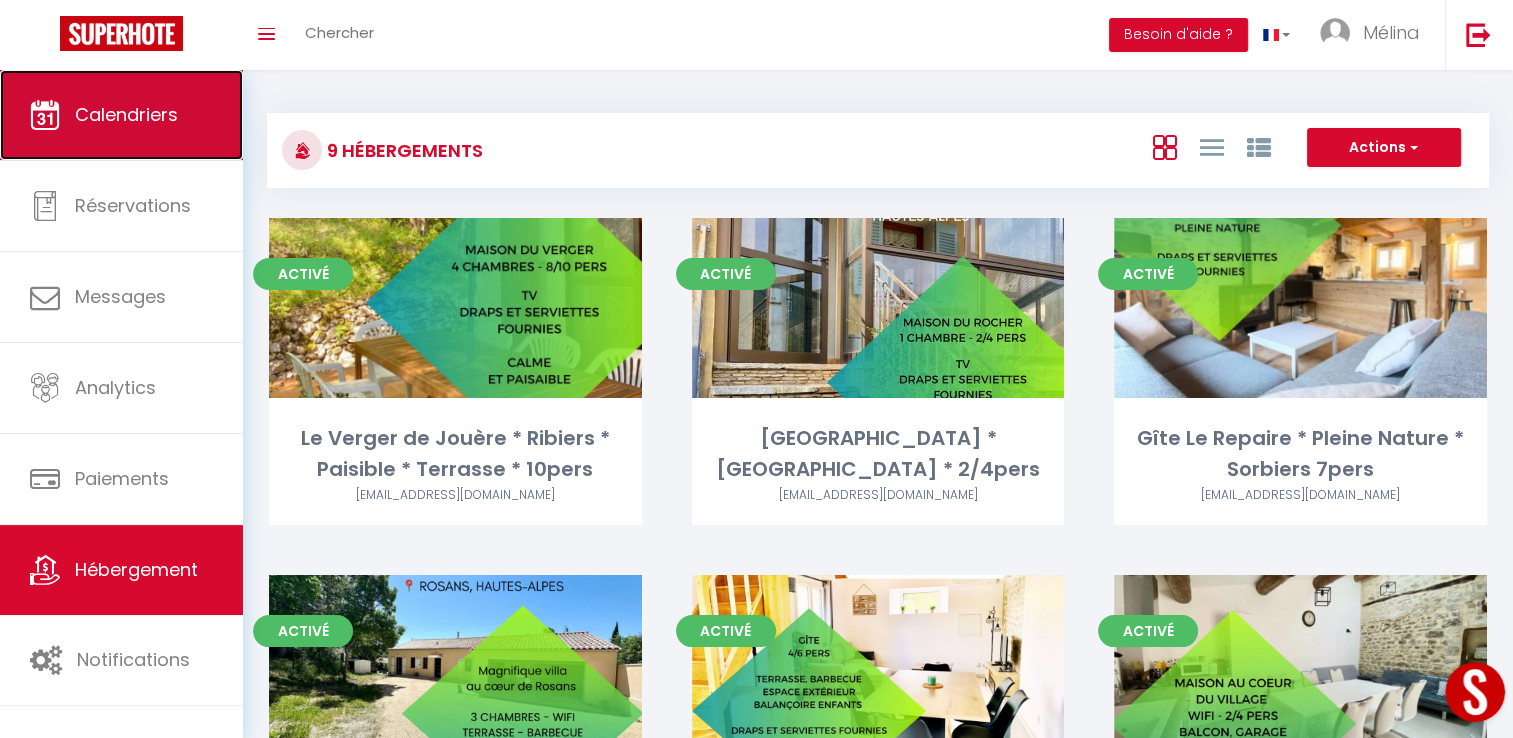 click on "Calendriers" at bounding box center (121, 115) 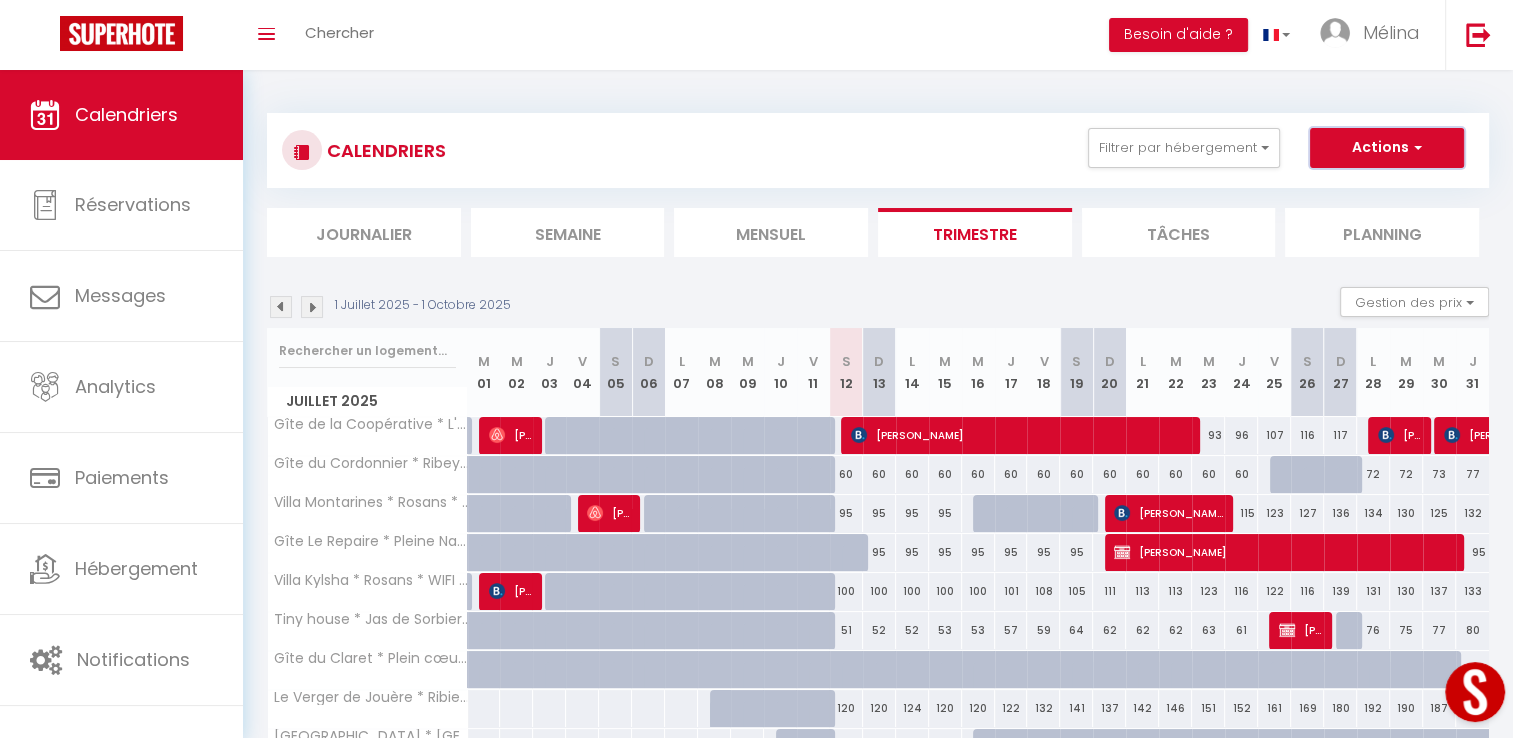 click at bounding box center (1415, 147) 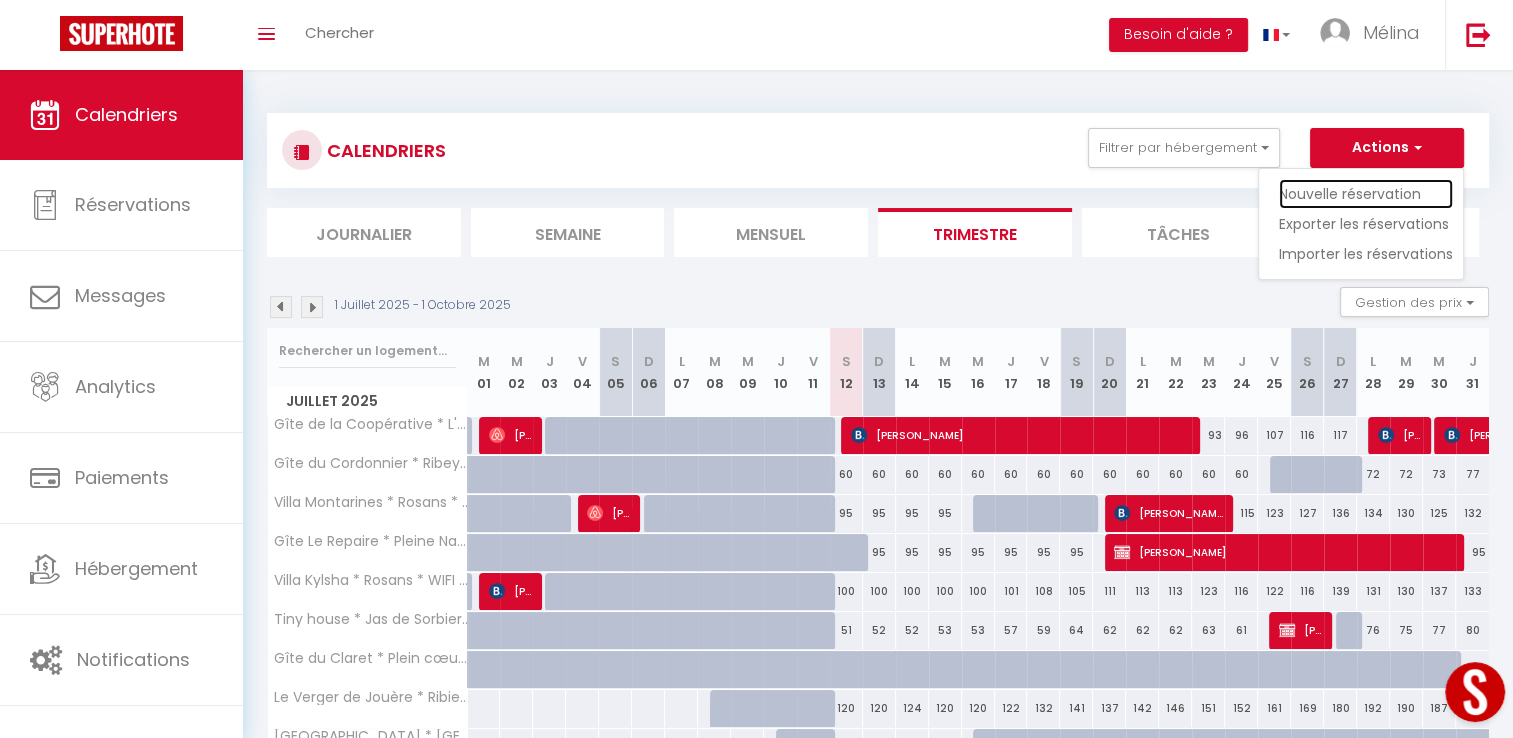 click on "Nouvelle réservation" at bounding box center [1366, 194] 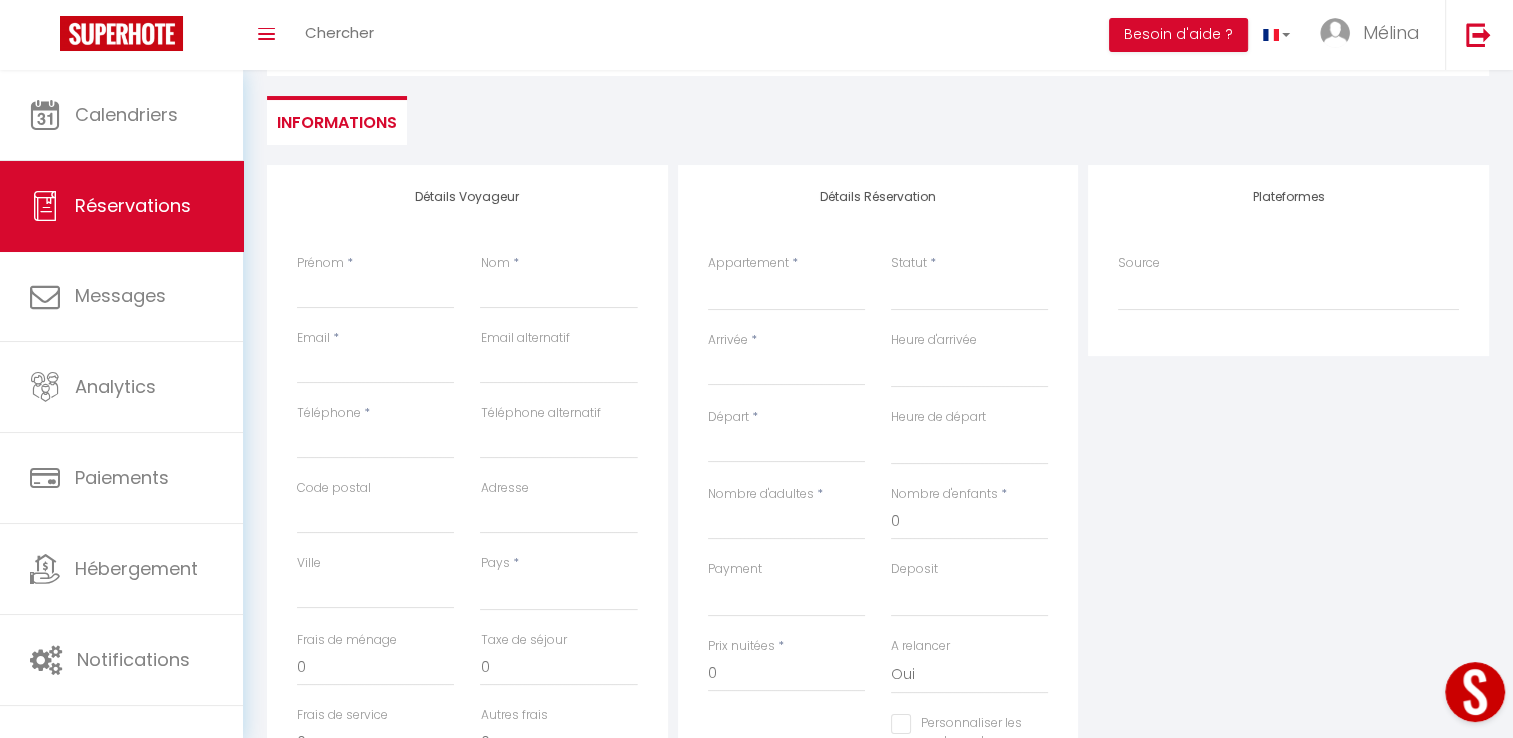 scroll, scrollTop: 168, scrollLeft: 0, axis: vertical 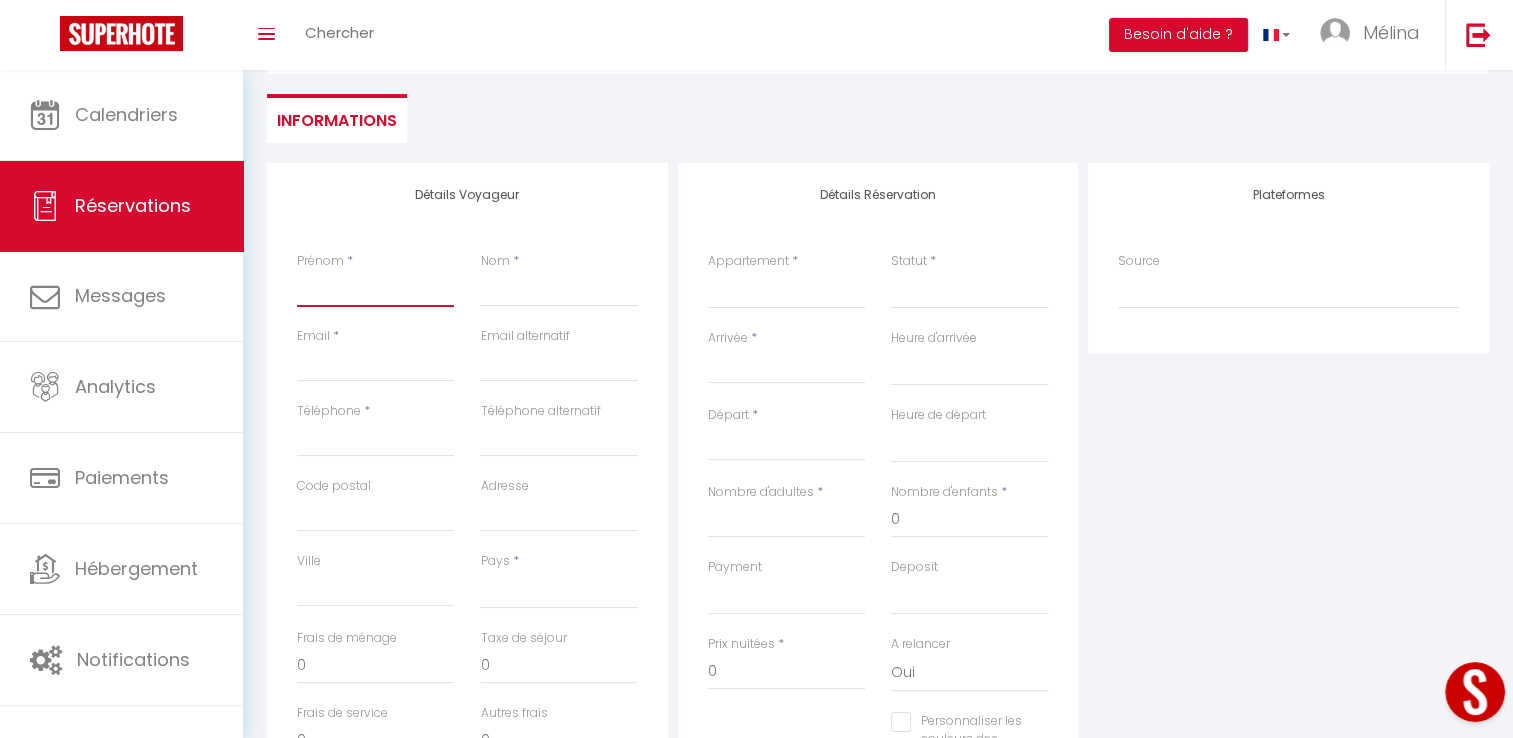 click on "Prénom" at bounding box center (375, 289) 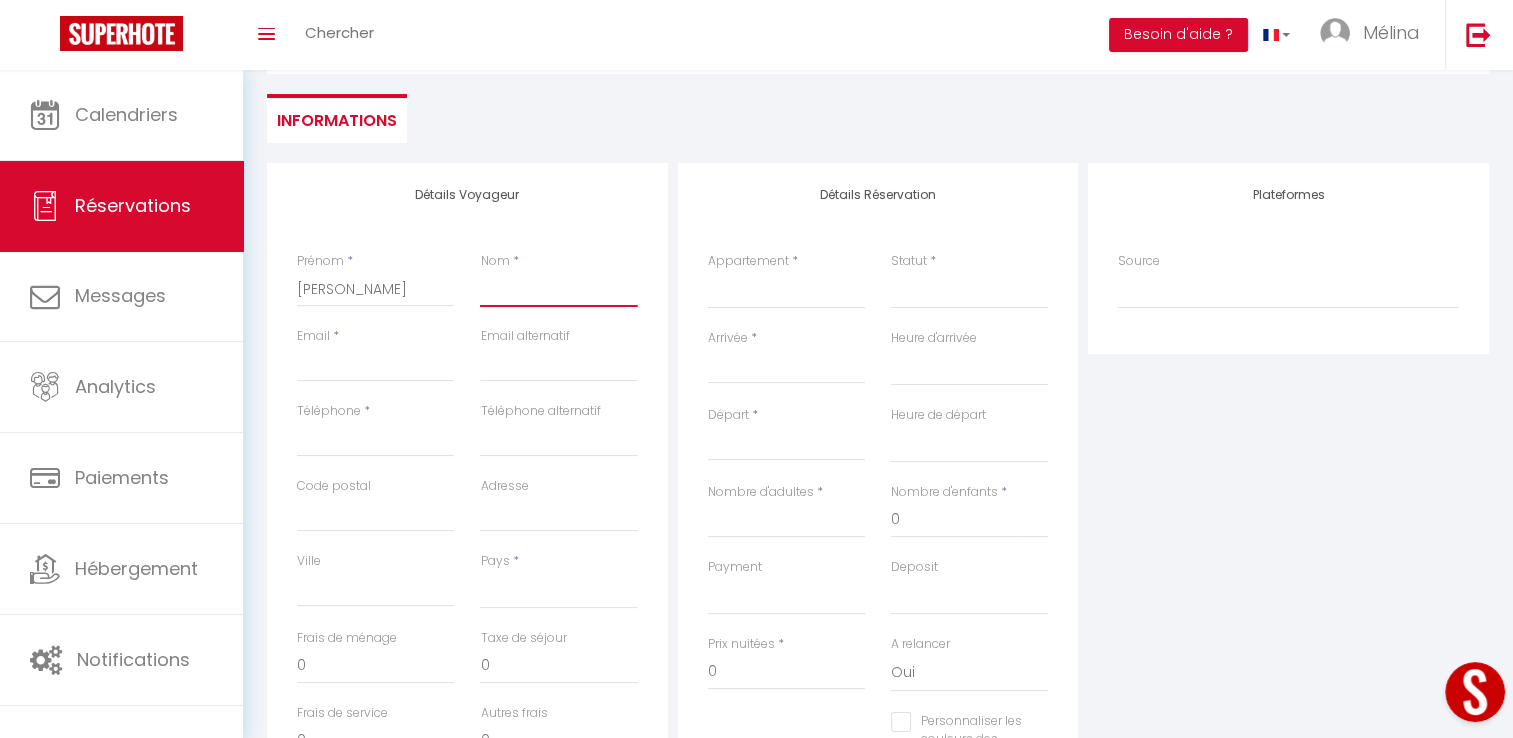 click on "Nom" at bounding box center [558, 289] 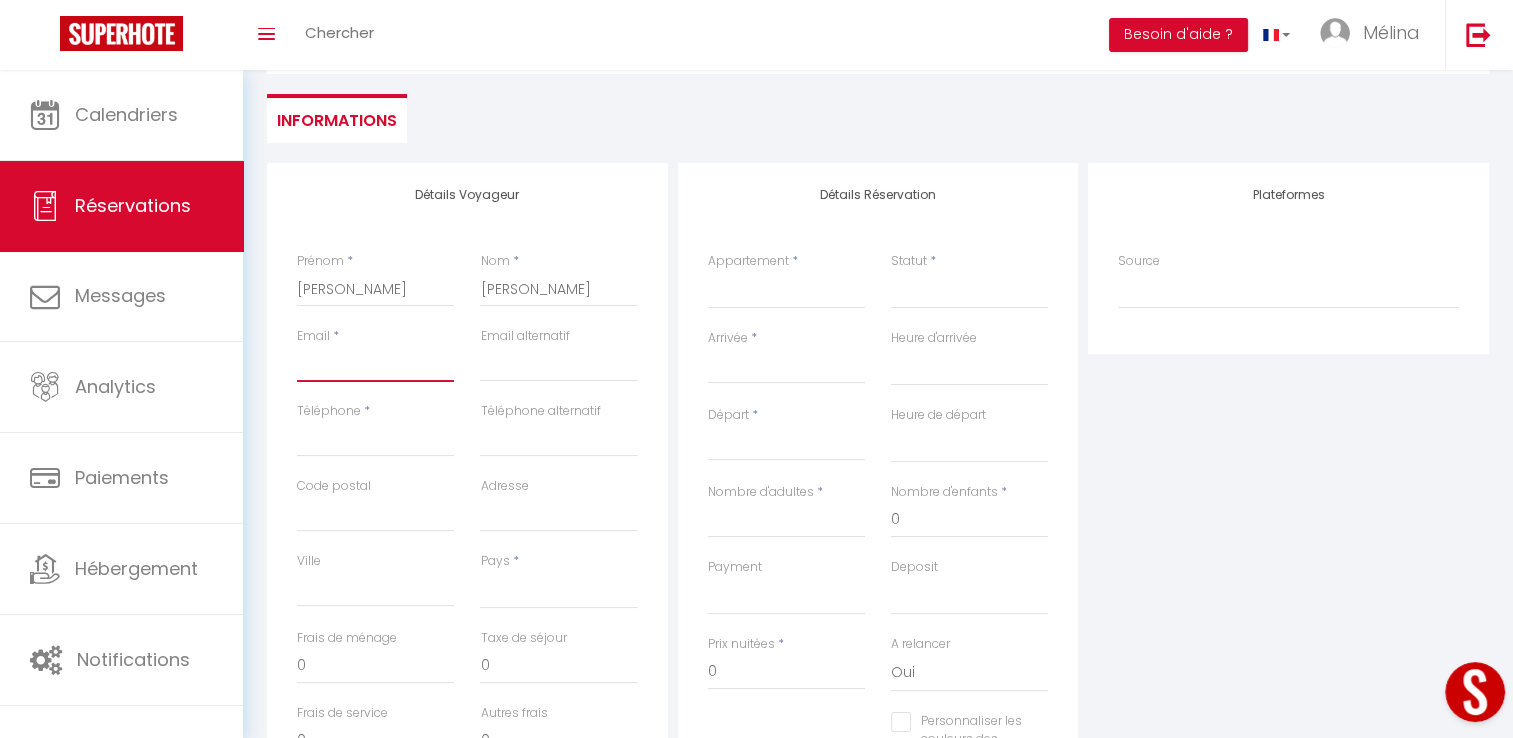 click on "Email client" at bounding box center [375, 364] 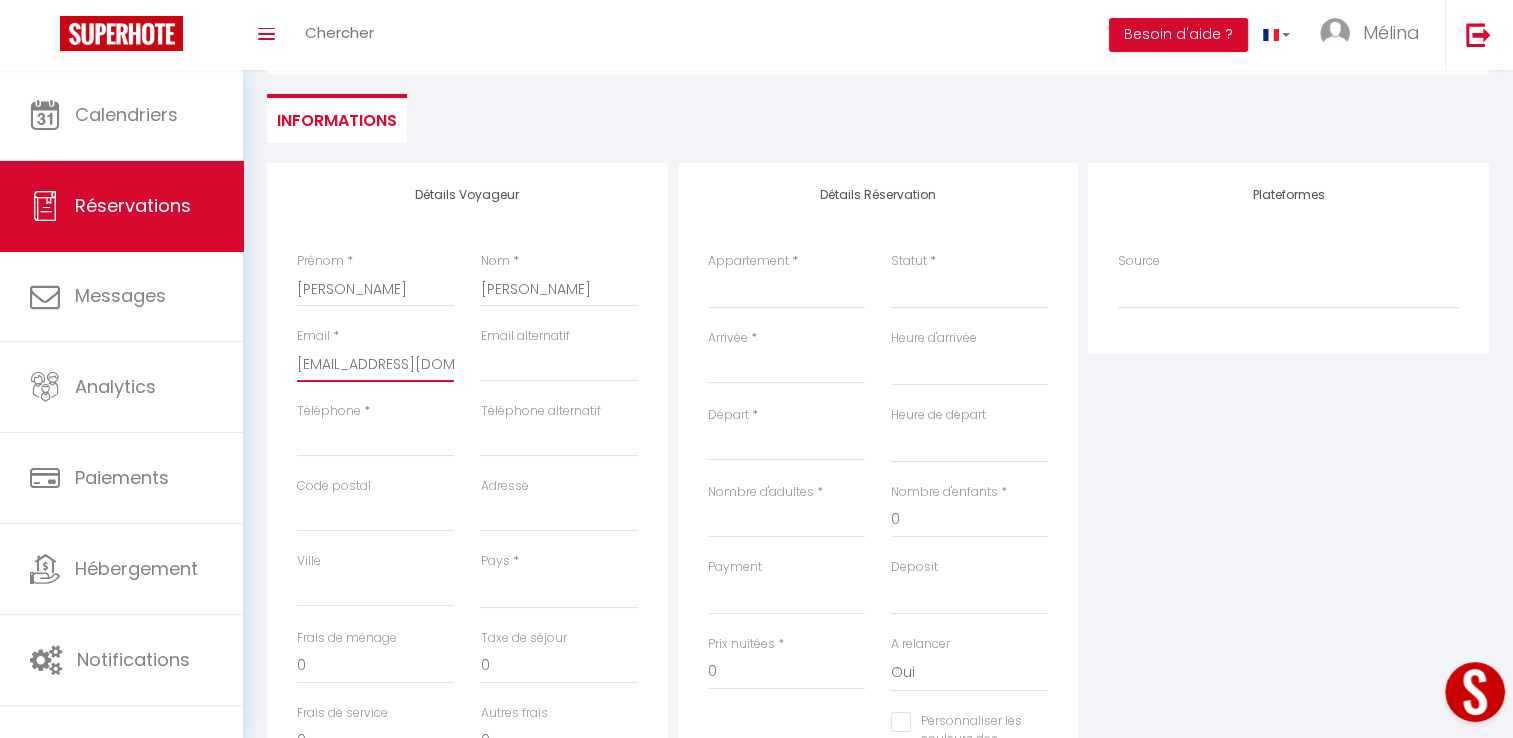 scroll, scrollTop: 0, scrollLeft: 5, axis: horizontal 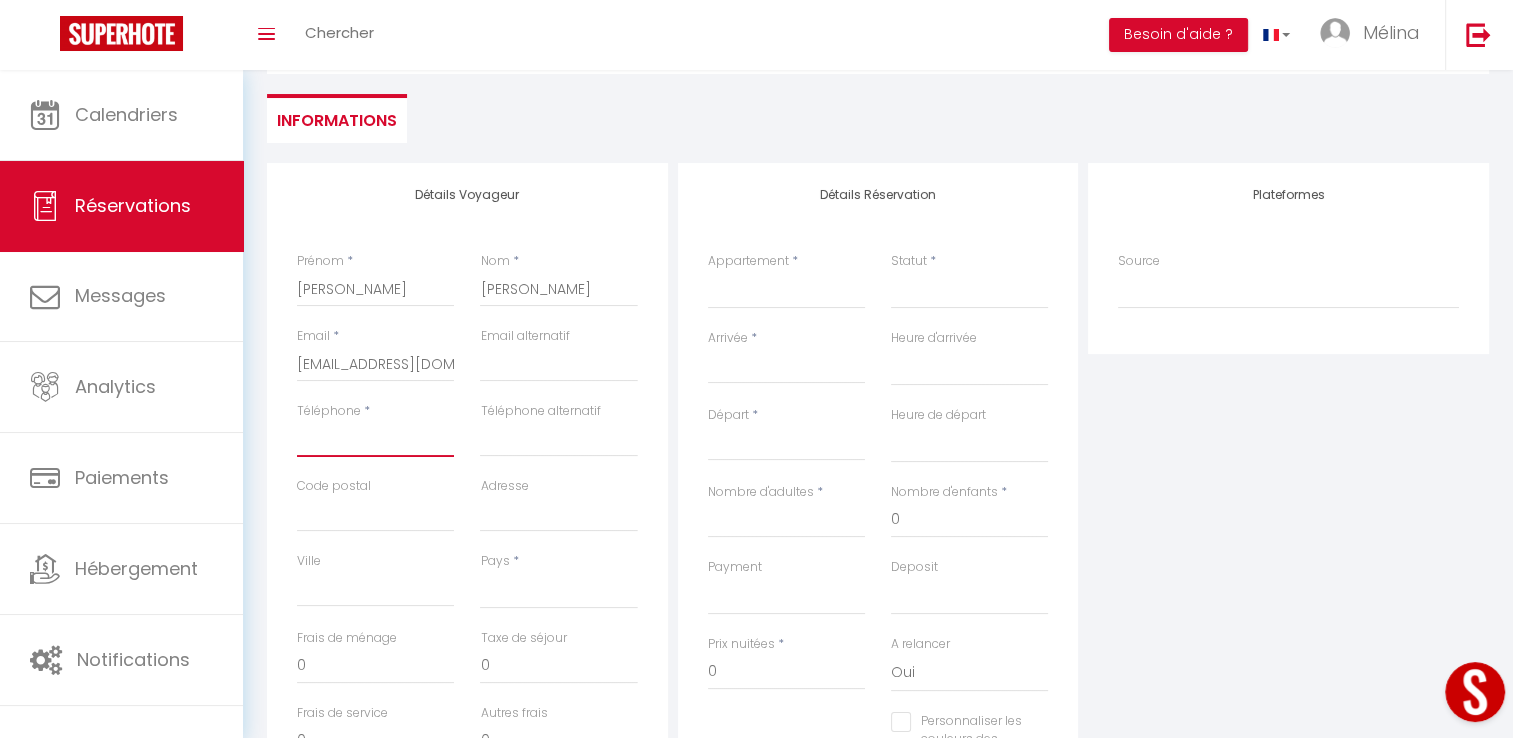 click on "Téléphone" at bounding box center [375, 439] 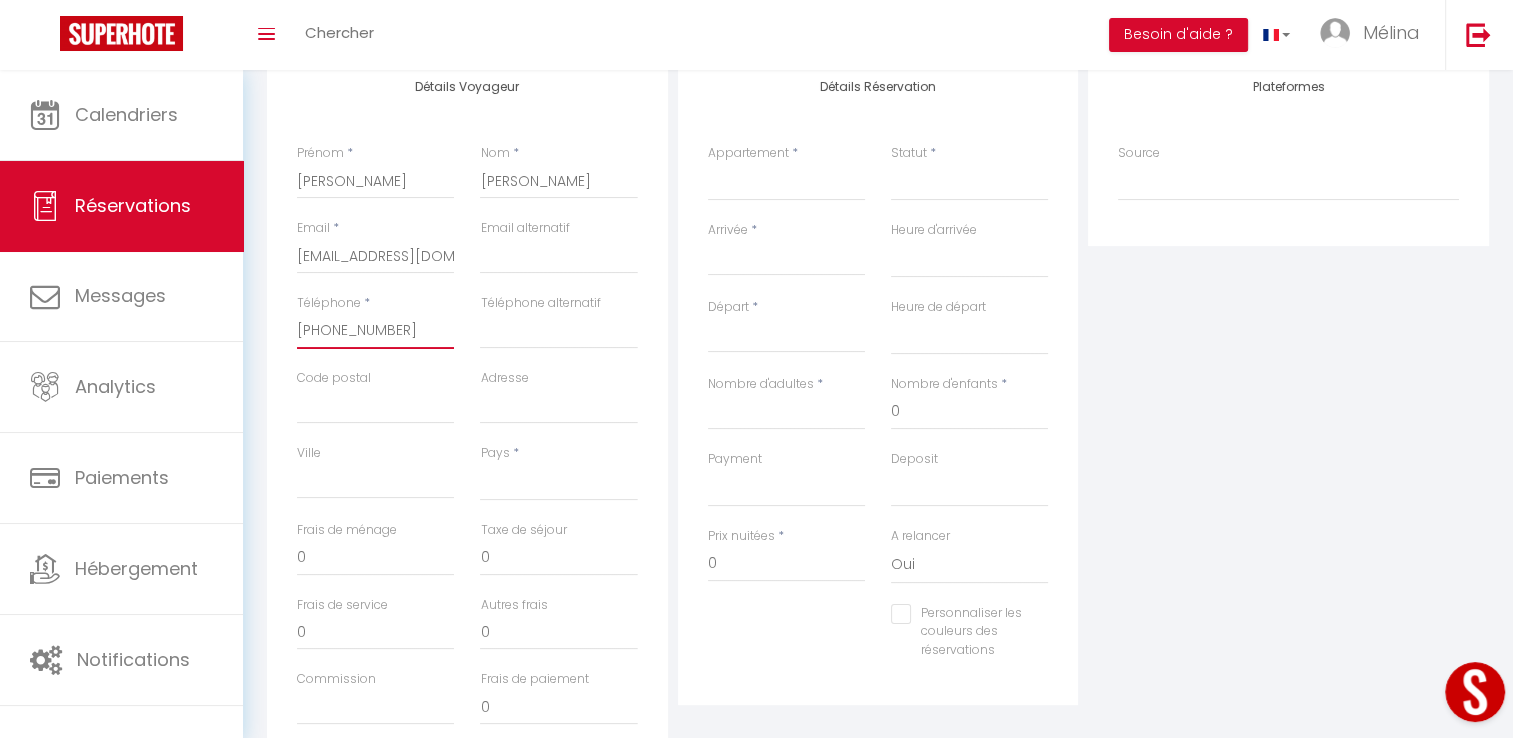 scroll, scrollTop: 326, scrollLeft: 0, axis: vertical 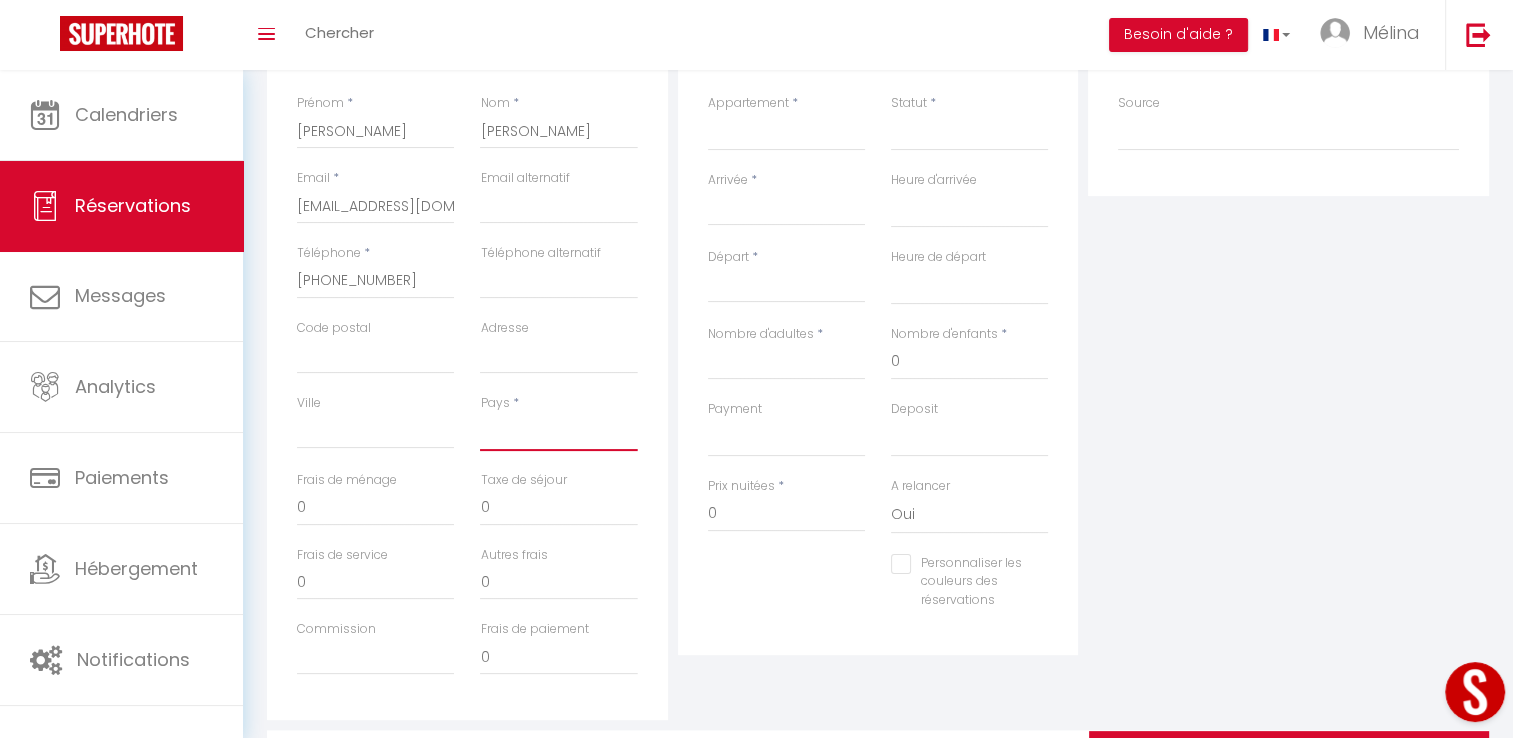 click on "[GEOGRAPHIC_DATA]
[GEOGRAPHIC_DATA]
[GEOGRAPHIC_DATA]
[GEOGRAPHIC_DATA]
[GEOGRAPHIC_DATA]
[US_STATE]
[GEOGRAPHIC_DATA]
[GEOGRAPHIC_DATA]
[GEOGRAPHIC_DATA]
[GEOGRAPHIC_DATA]
[GEOGRAPHIC_DATA]
[GEOGRAPHIC_DATA]
[GEOGRAPHIC_DATA]
[GEOGRAPHIC_DATA]
[GEOGRAPHIC_DATA]
[GEOGRAPHIC_DATA]
[GEOGRAPHIC_DATA]
[GEOGRAPHIC_DATA]
[GEOGRAPHIC_DATA]
[GEOGRAPHIC_DATA]
[GEOGRAPHIC_DATA]
[GEOGRAPHIC_DATA]
[GEOGRAPHIC_DATA]
[GEOGRAPHIC_DATA]" at bounding box center (558, 432) 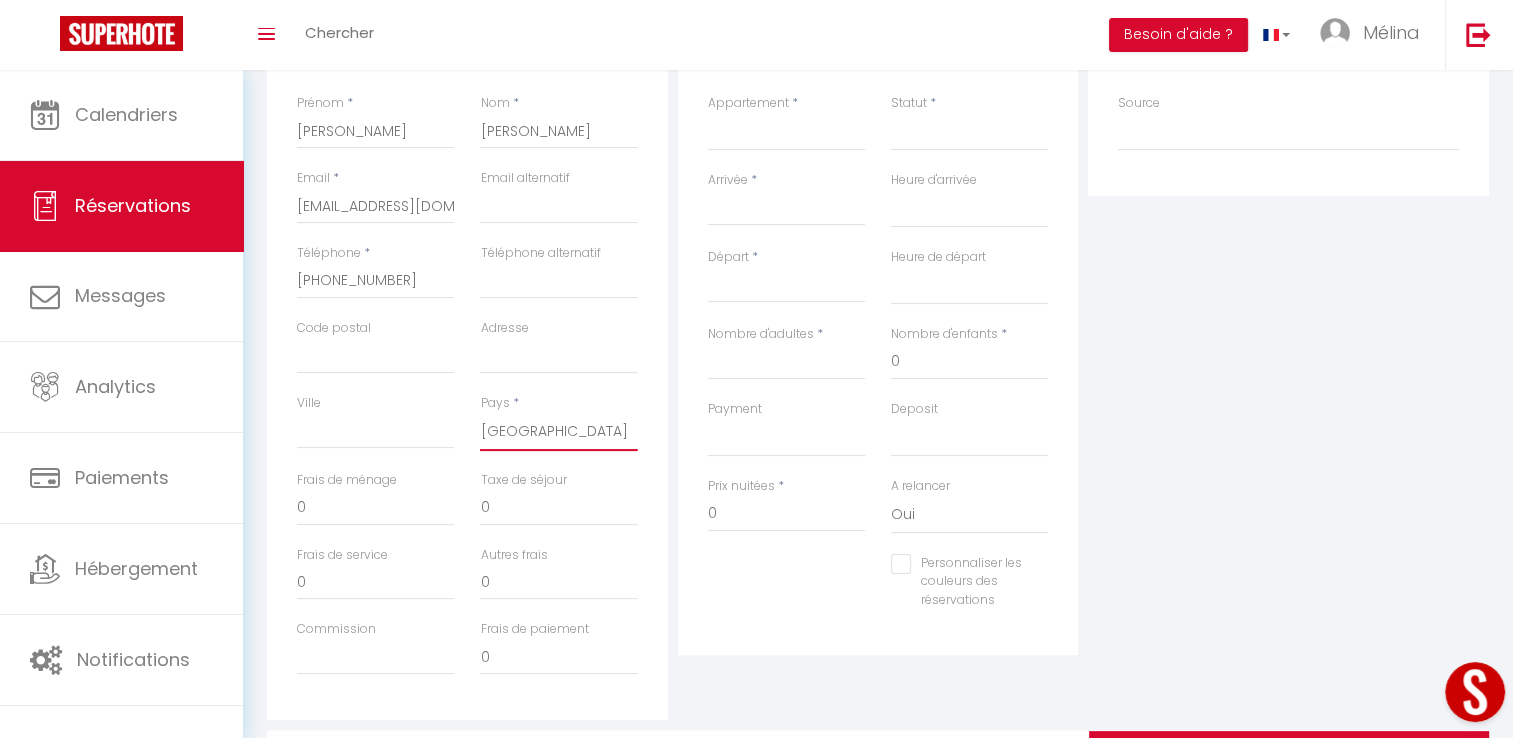 click on "[GEOGRAPHIC_DATA]
[GEOGRAPHIC_DATA]
[GEOGRAPHIC_DATA]
[GEOGRAPHIC_DATA]
[GEOGRAPHIC_DATA]
[US_STATE]
[GEOGRAPHIC_DATA]
[GEOGRAPHIC_DATA]
[GEOGRAPHIC_DATA]
[GEOGRAPHIC_DATA]
[GEOGRAPHIC_DATA]
[GEOGRAPHIC_DATA]
[GEOGRAPHIC_DATA]
[GEOGRAPHIC_DATA]
[GEOGRAPHIC_DATA]
[GEOGRAPHIC_DATA]
[GEOGRAPHIC_DATA]
[GEOGRAPHIC_DATA]
[GEOGRAPHIC_DATA]
[GEOGRAPHIC_DATA]
[GEOGRAPHIC_DATA]
[GEOGRAPHIC_DATA]
[GEOGRAPHIC_DATA]
[GEOGRAPHIC_DATA]" at bounding box center [558, 432] 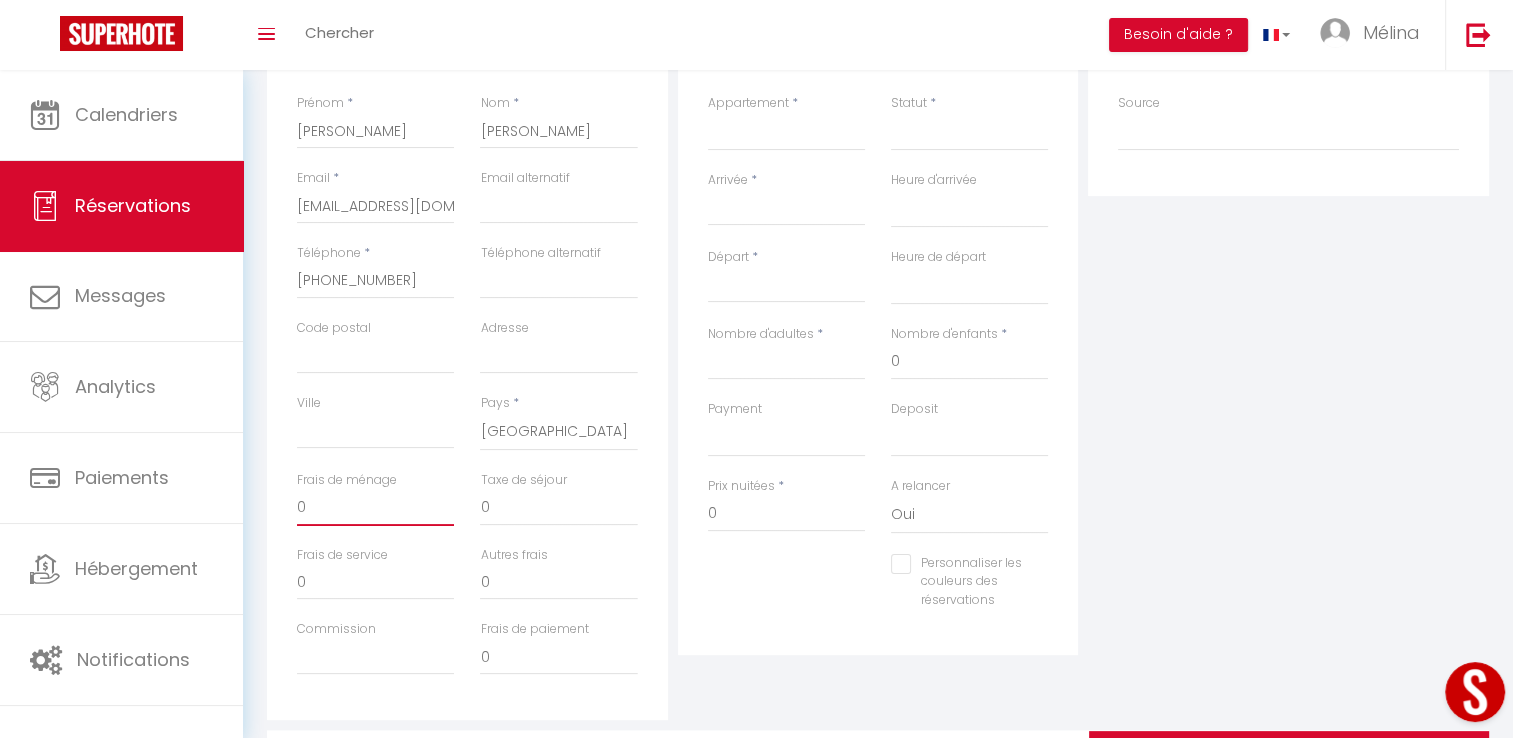 click on "0" at bounding box center (375, 508) 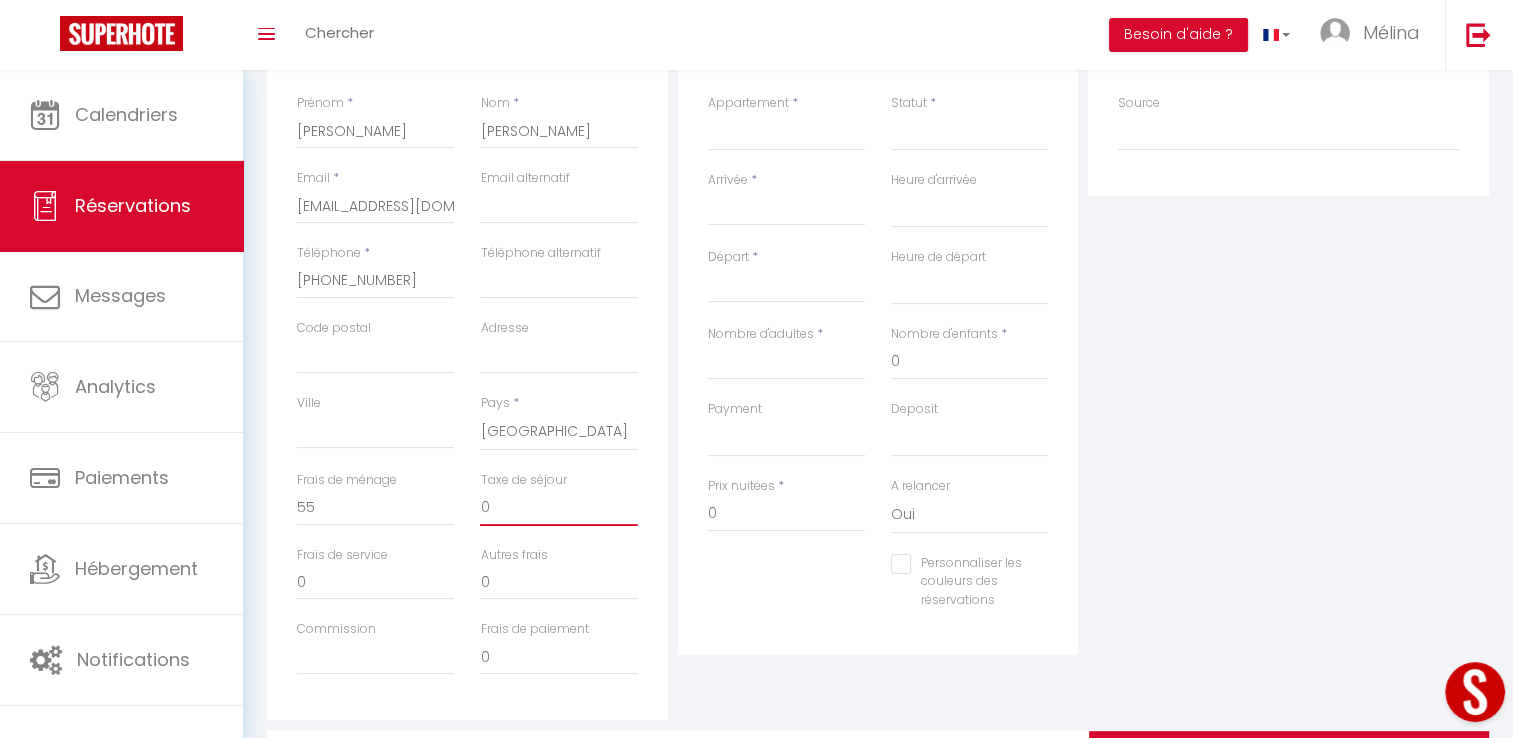 click on "0" at bounding box center [558, 508] 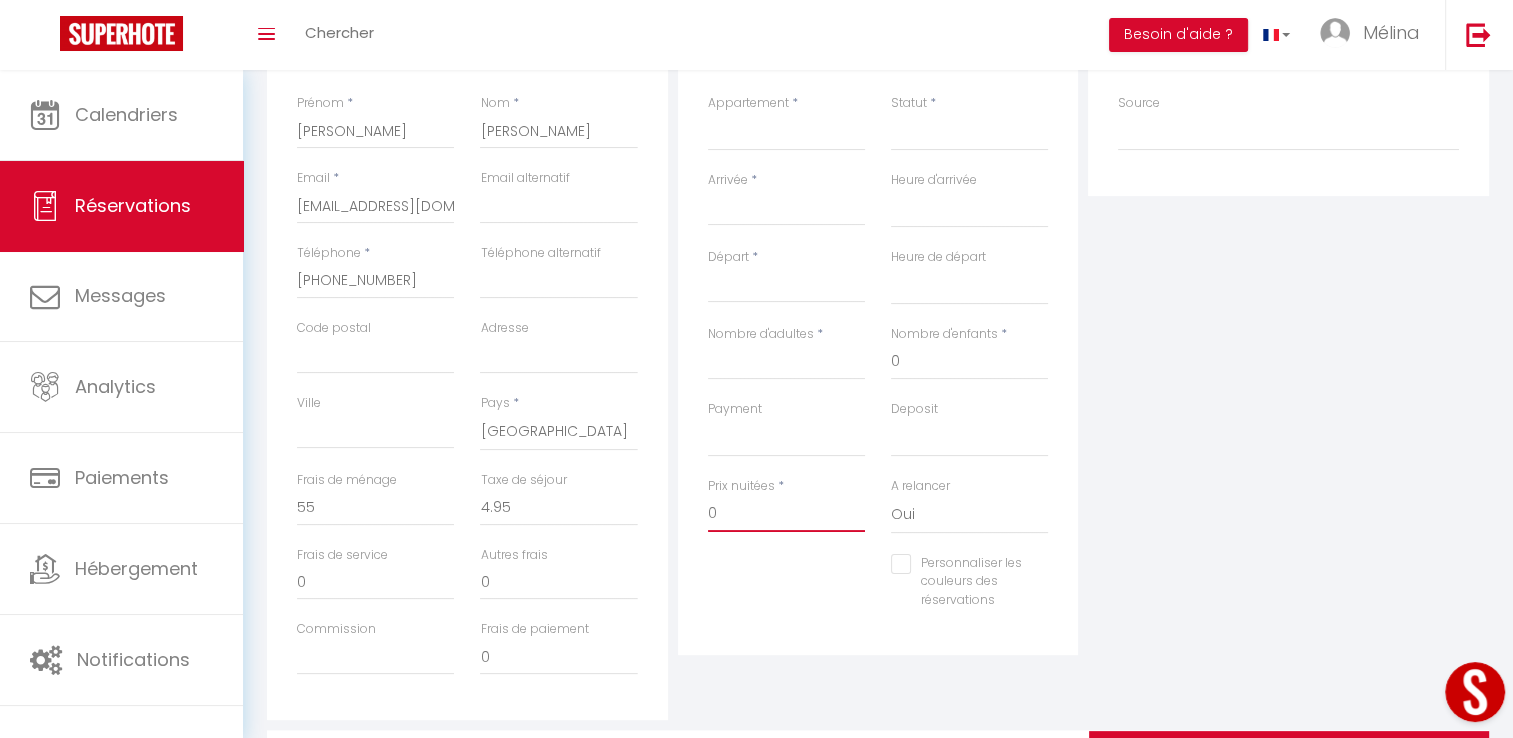 click on "0" at bounding box center [786, 514] 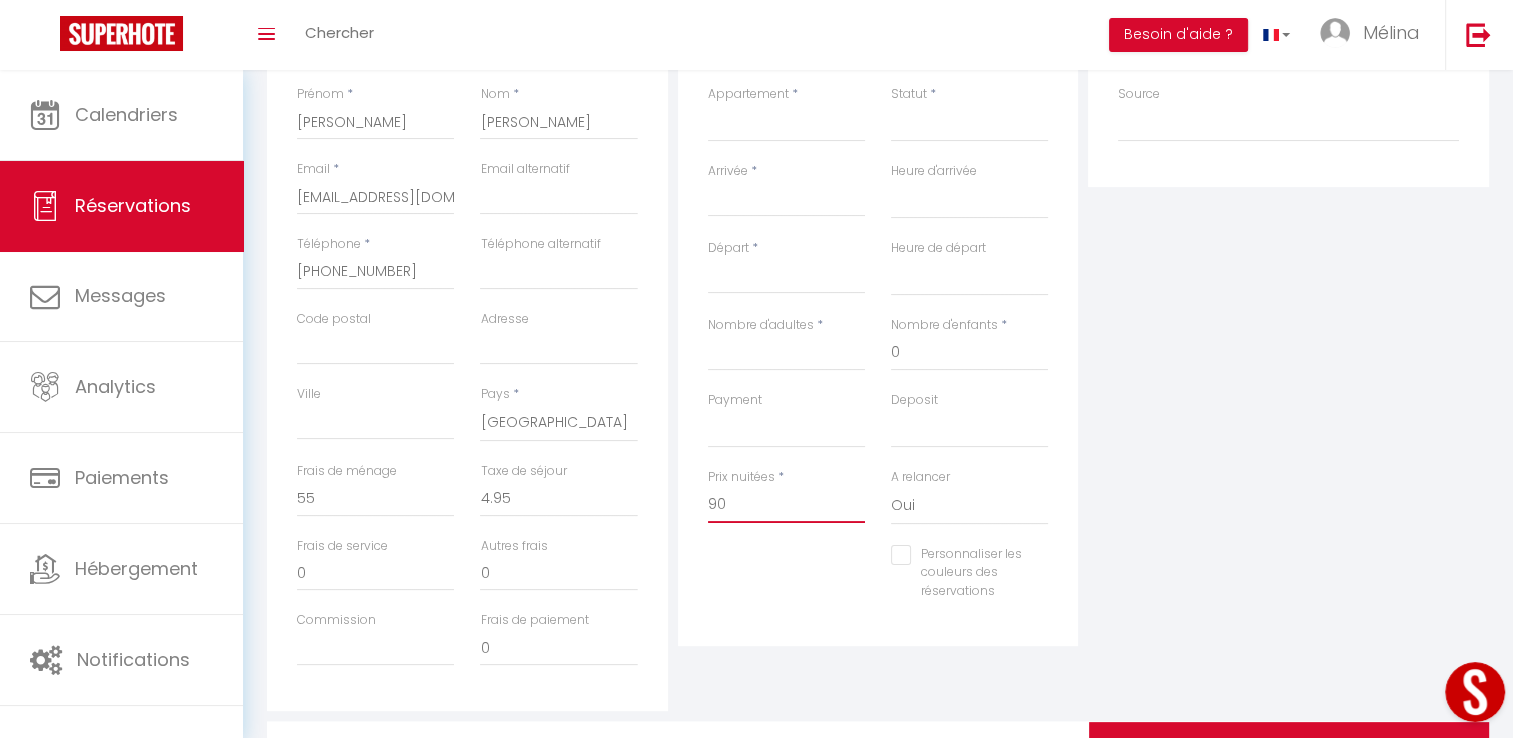 scroll, scrollTop: 332, scrollLeft: 0, axis: vertical 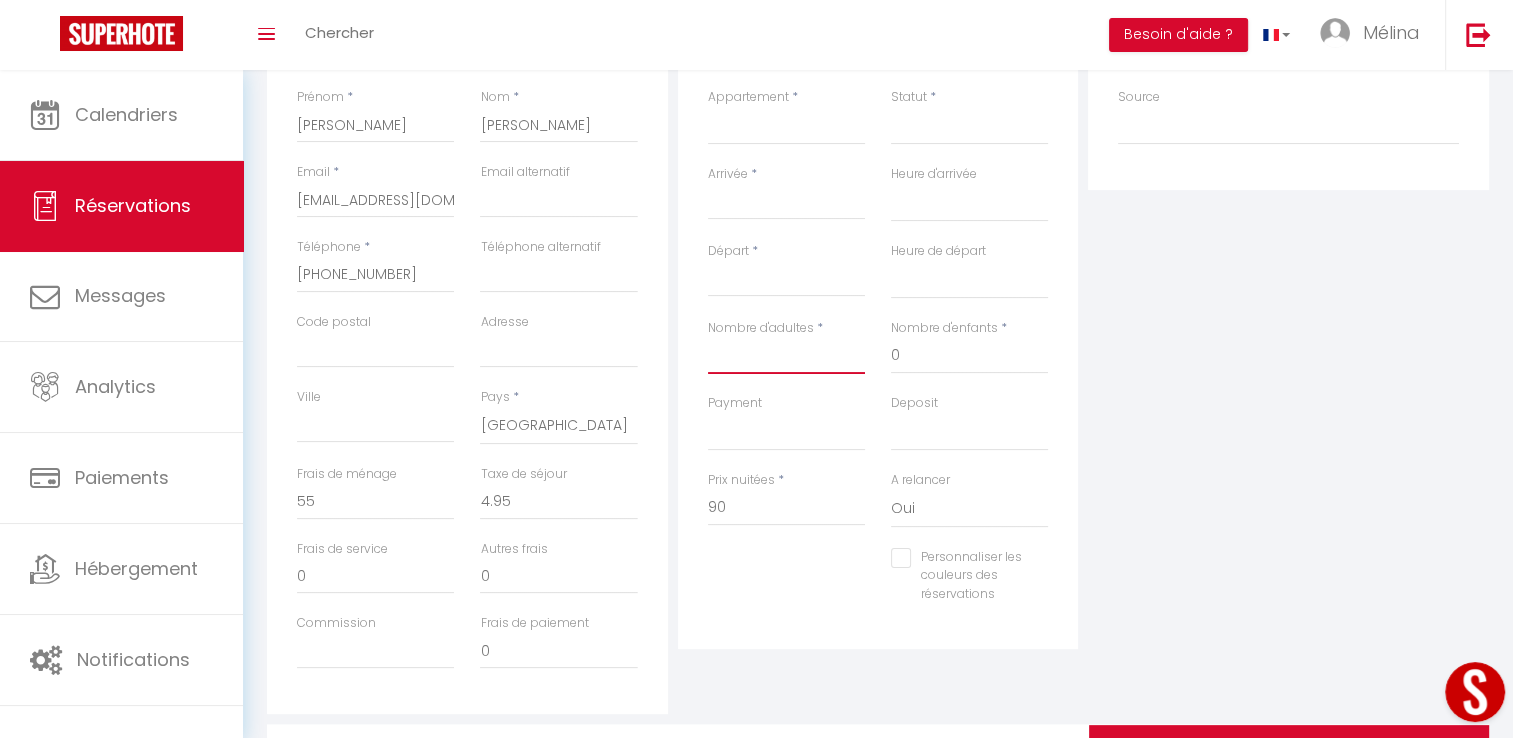 click on "Nombre d'adultes" at bounding box center (786, 356) 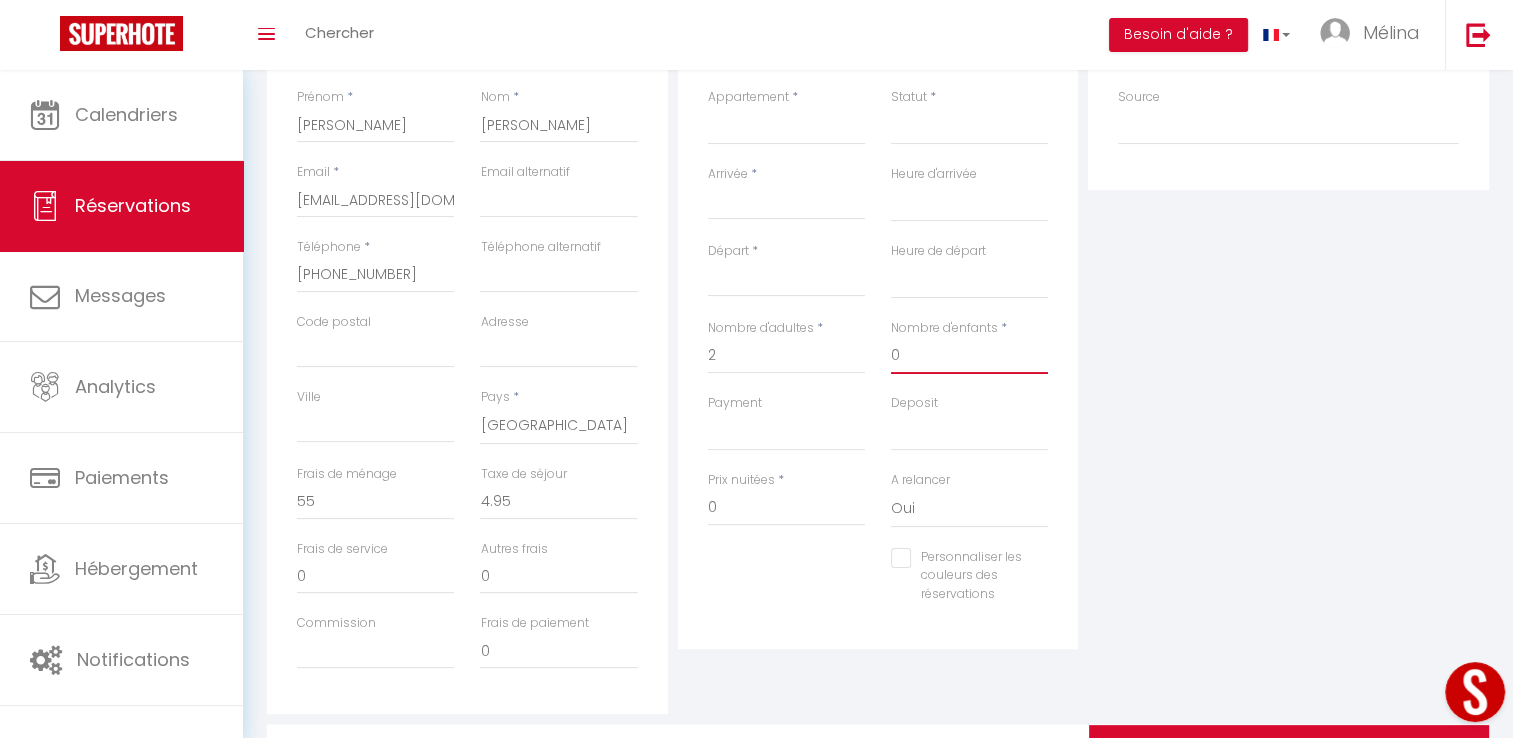 click on "0" at bounding box center [969, 356] 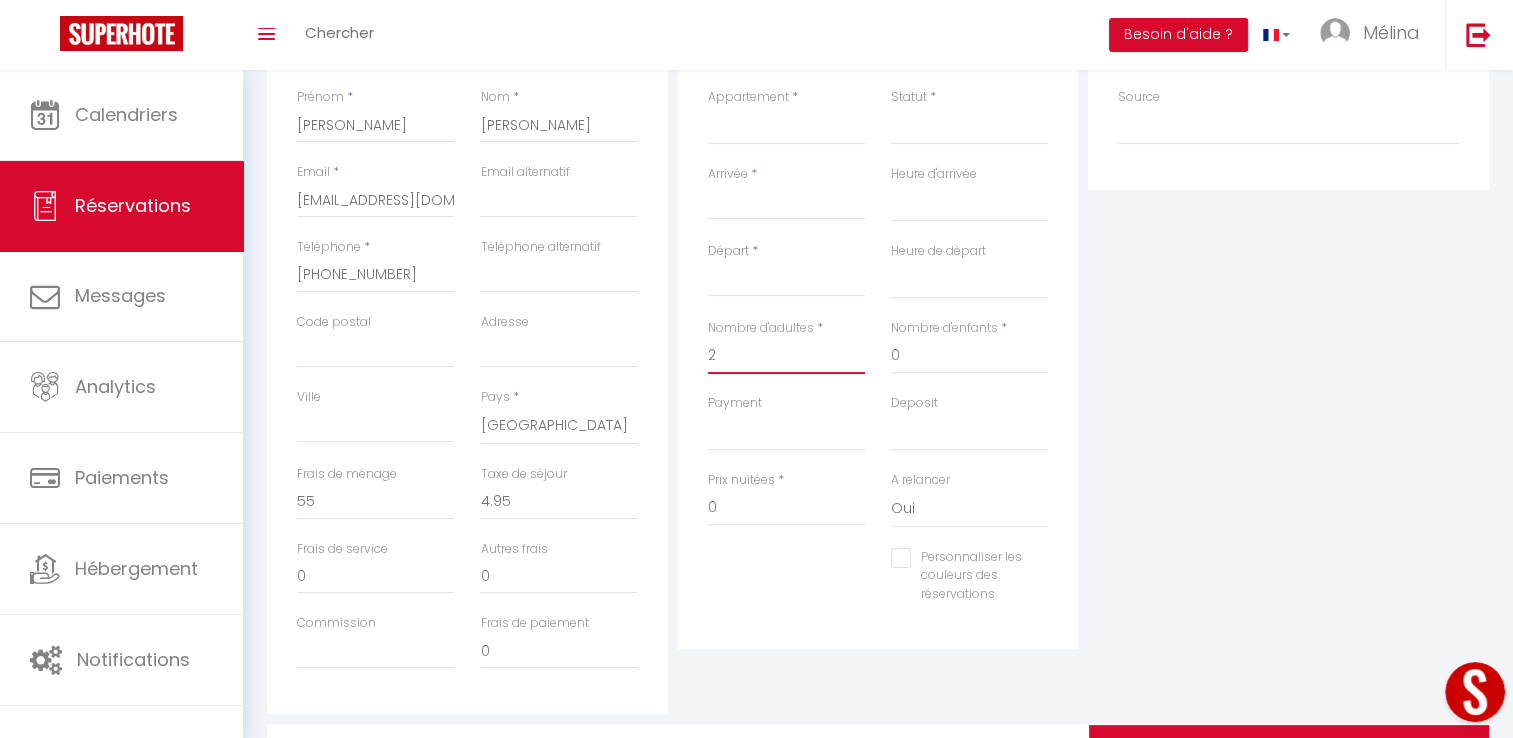 click on "2" at bounding box center (786, 356) 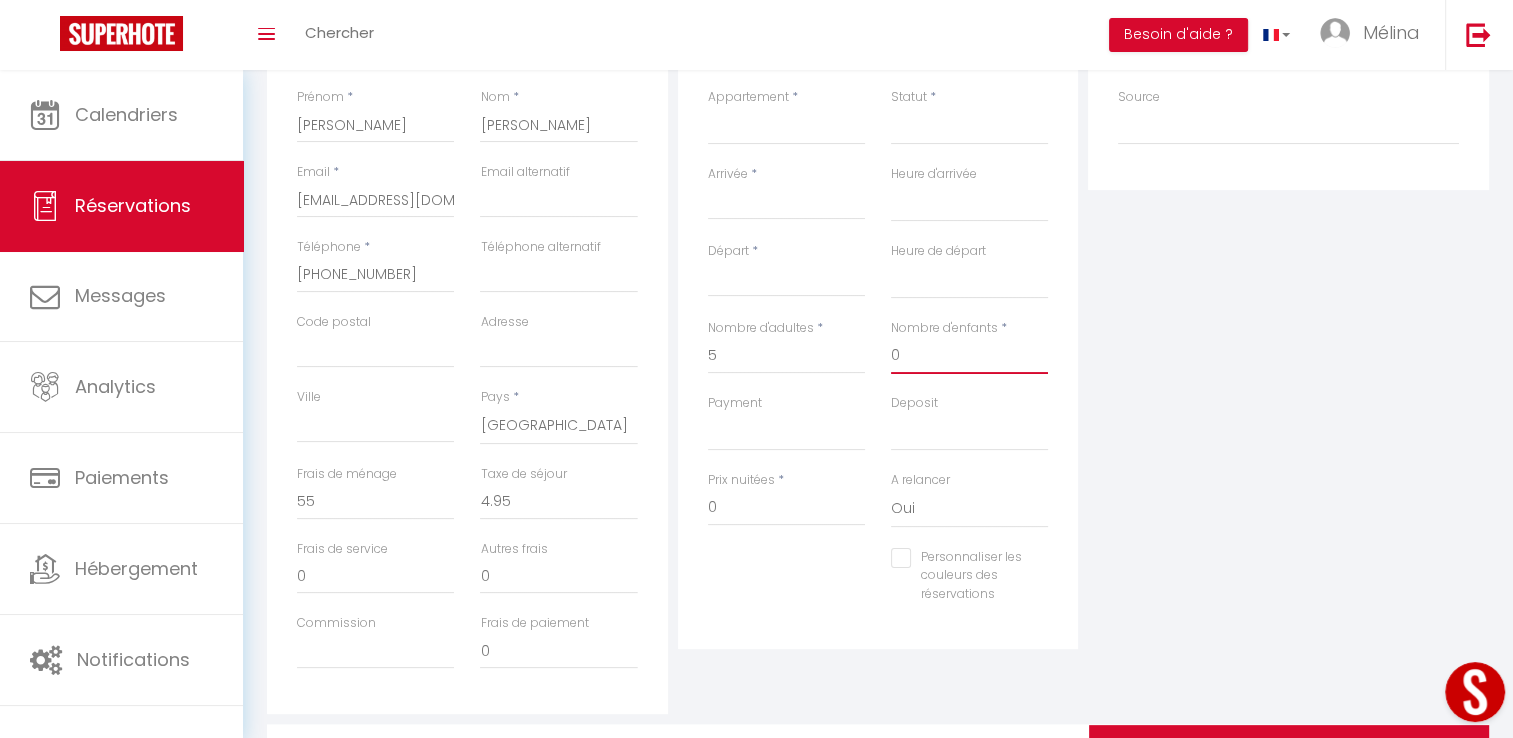 click on "0" at bounding box center (969, 356) 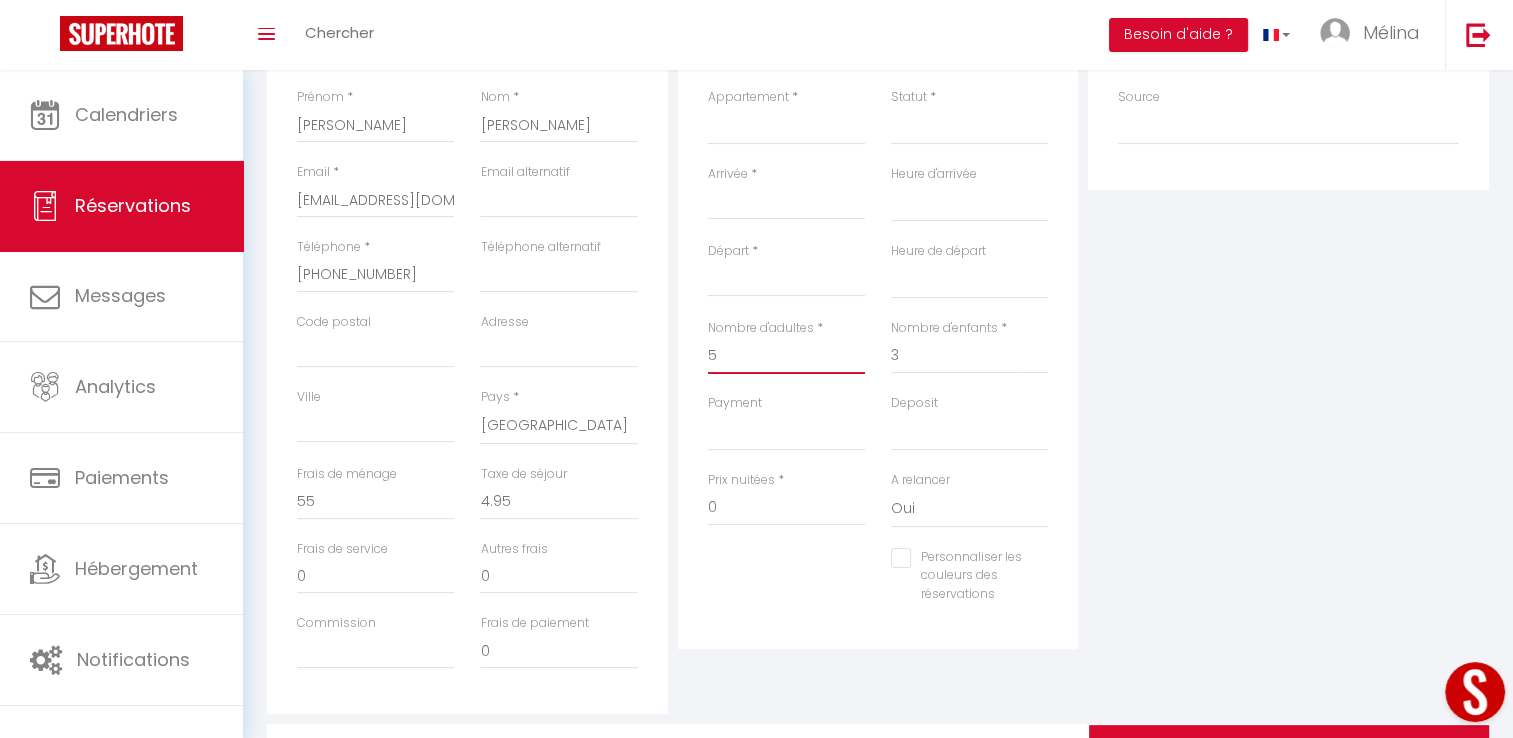 click on "5" at bounding box center (786, 356) 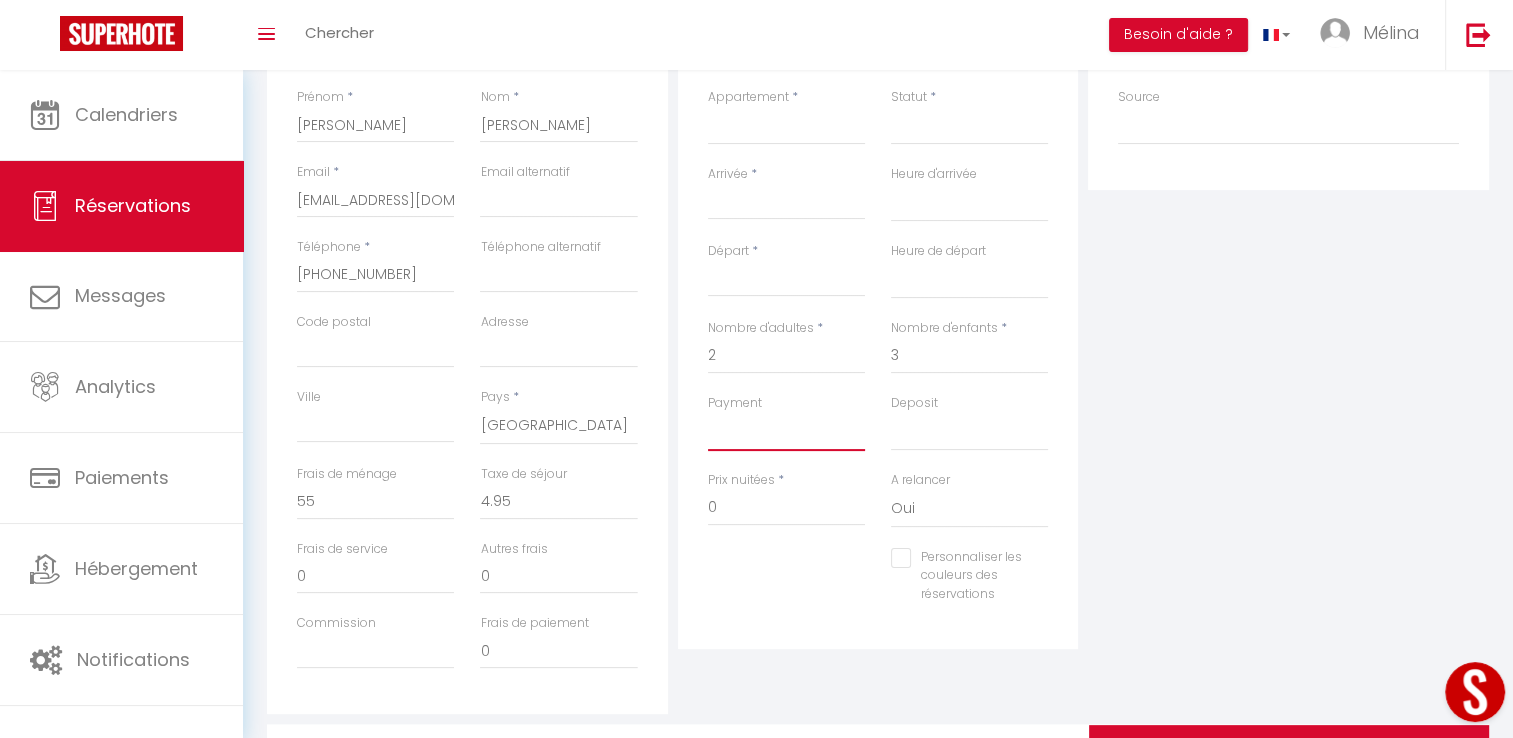 click on "OK   KO" at bounding box center (786, 432) 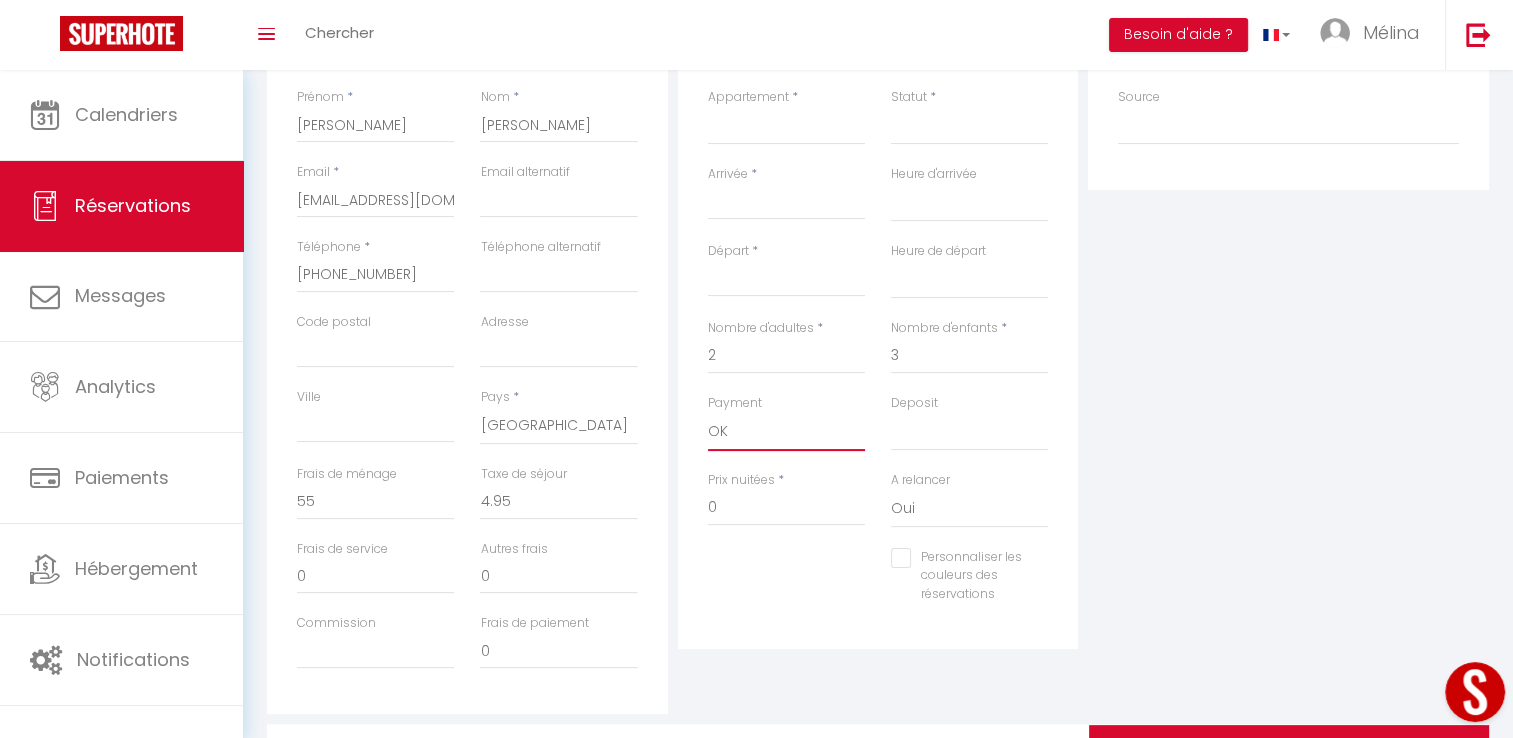 click on "OK   KO" at bounding box center (786, 432) 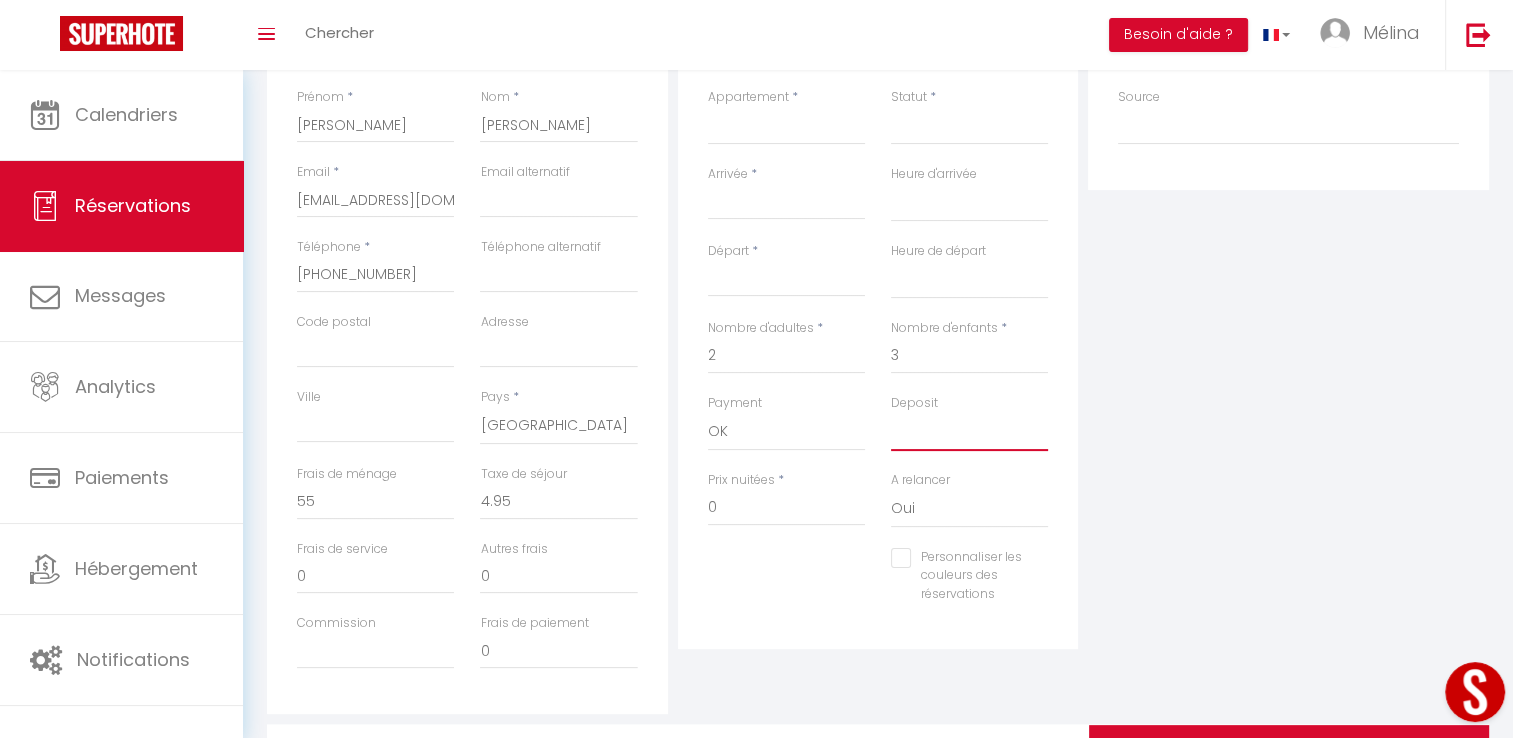 click on "OK   KO" at bounding box center (969, 432) 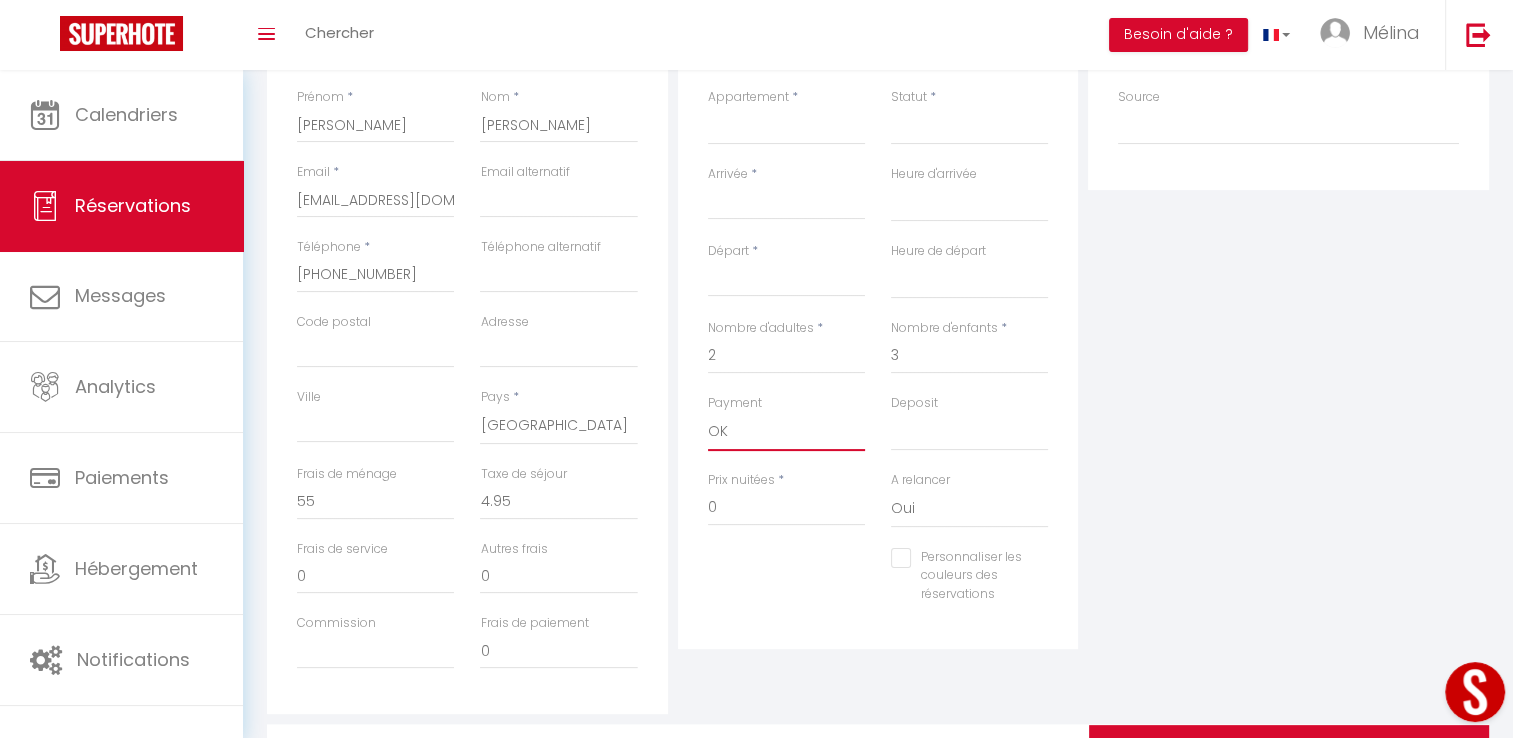 click on "OK   KO" at bounding box center [786, 432] 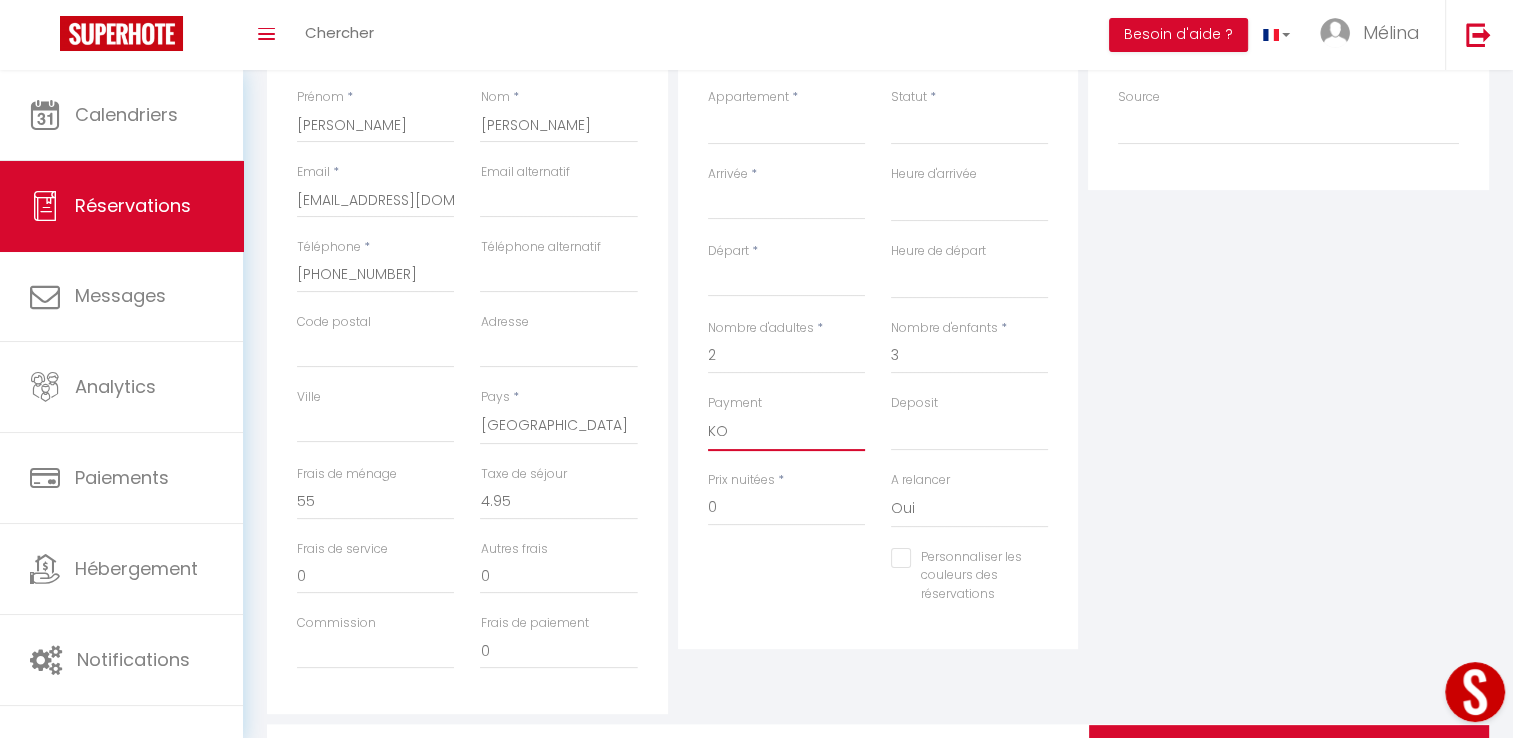 click on "OK   KO" at bounding box center (786, 432) 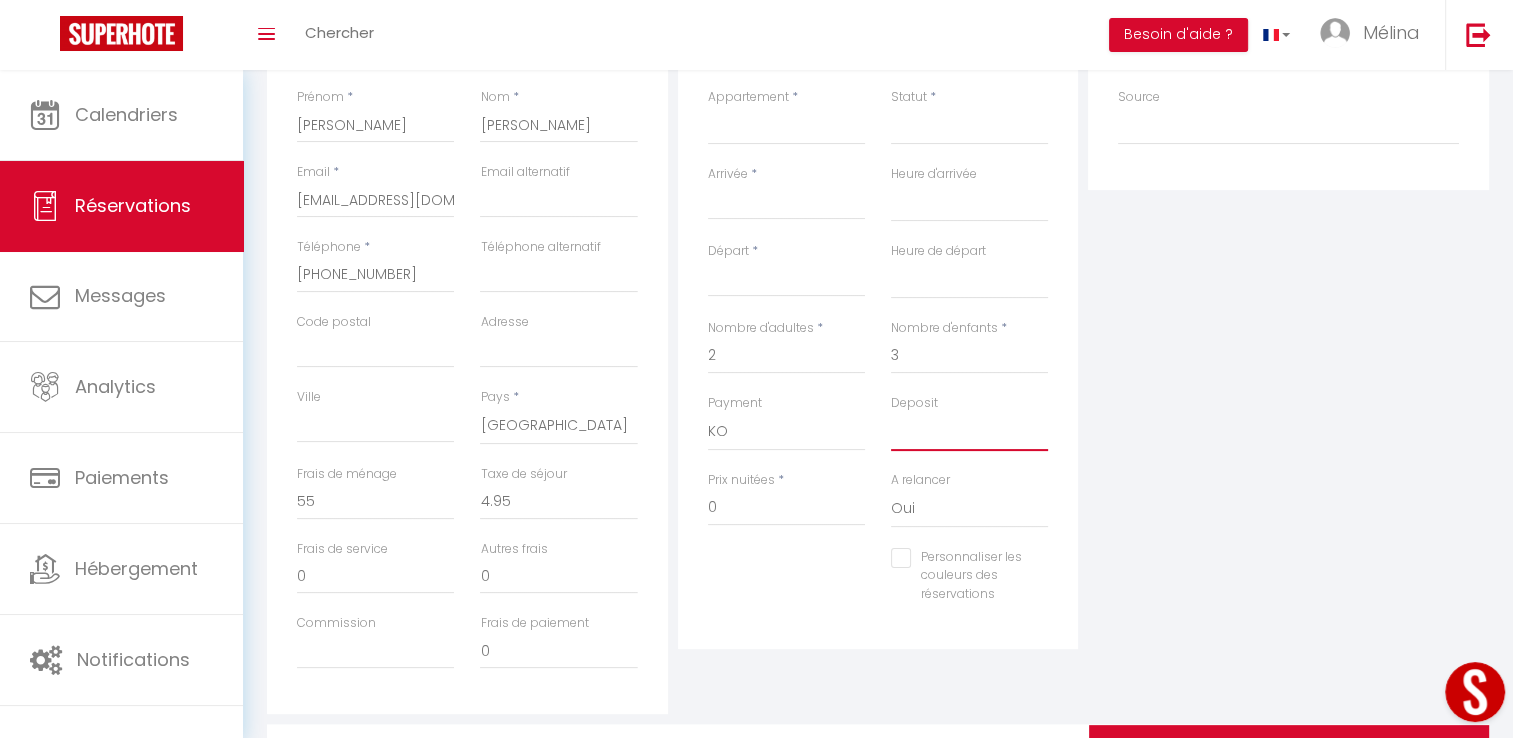 click on "OK   KO" at bounding box center (969, 432) 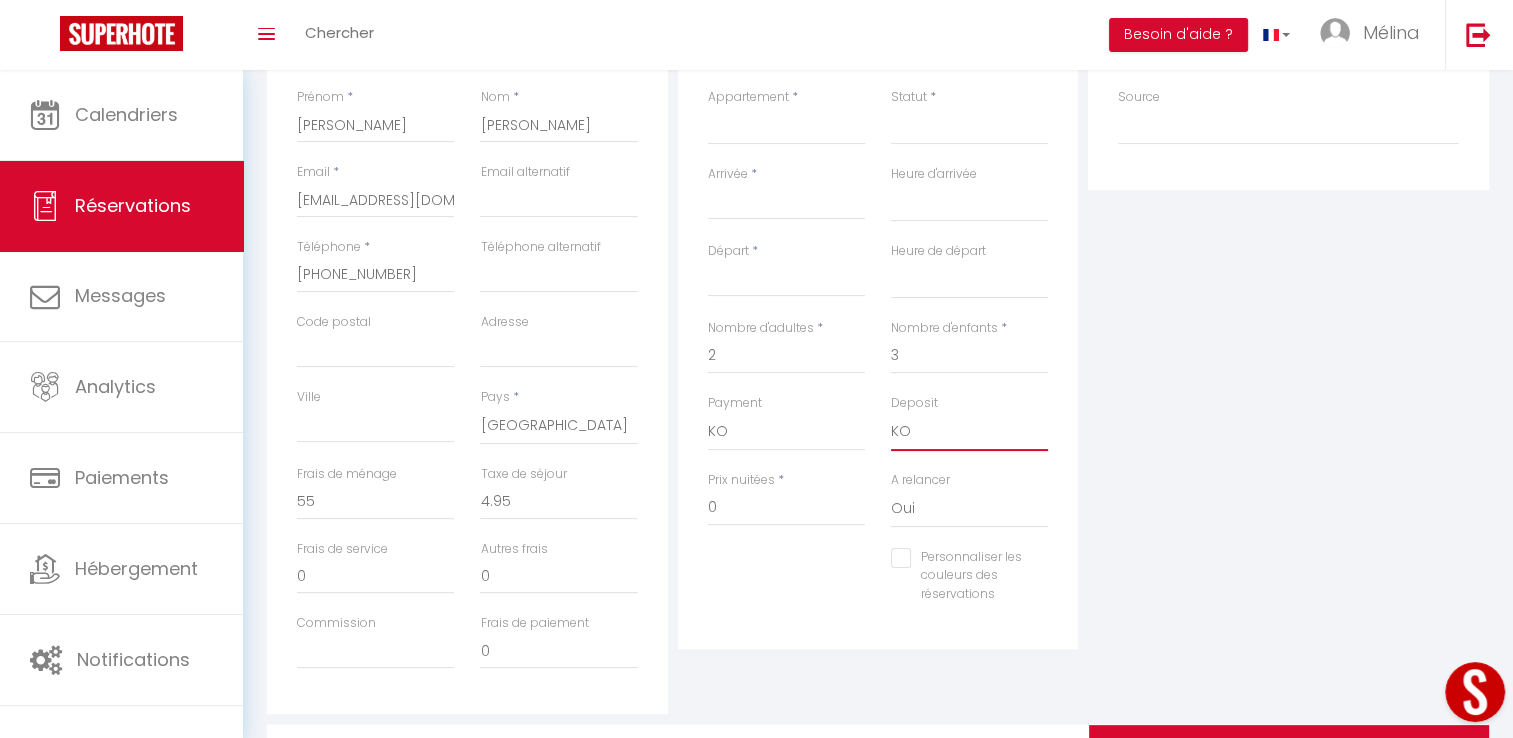 click on "OK   KO" at bounding box center [969, 432] 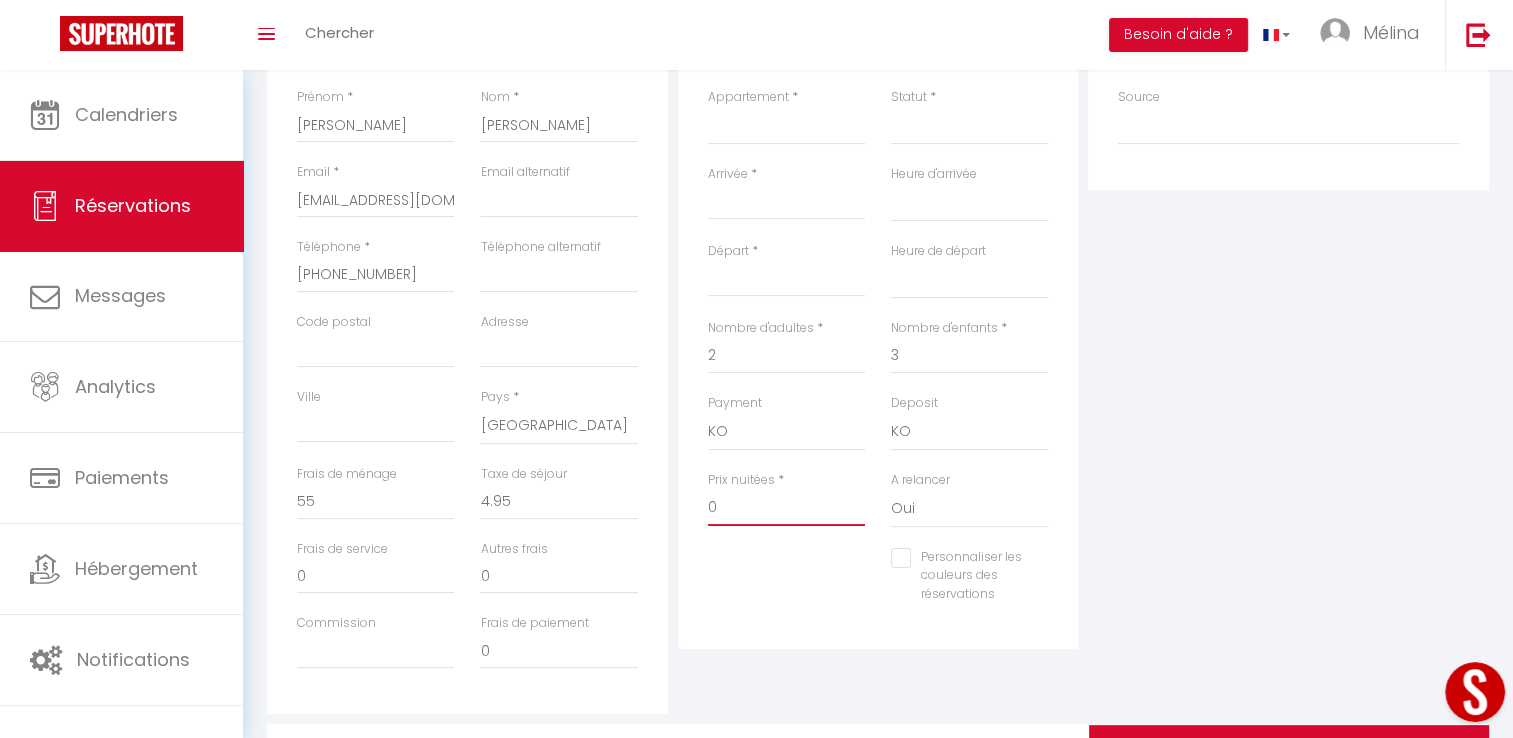 click on "0" at bounding box center (786, 508) 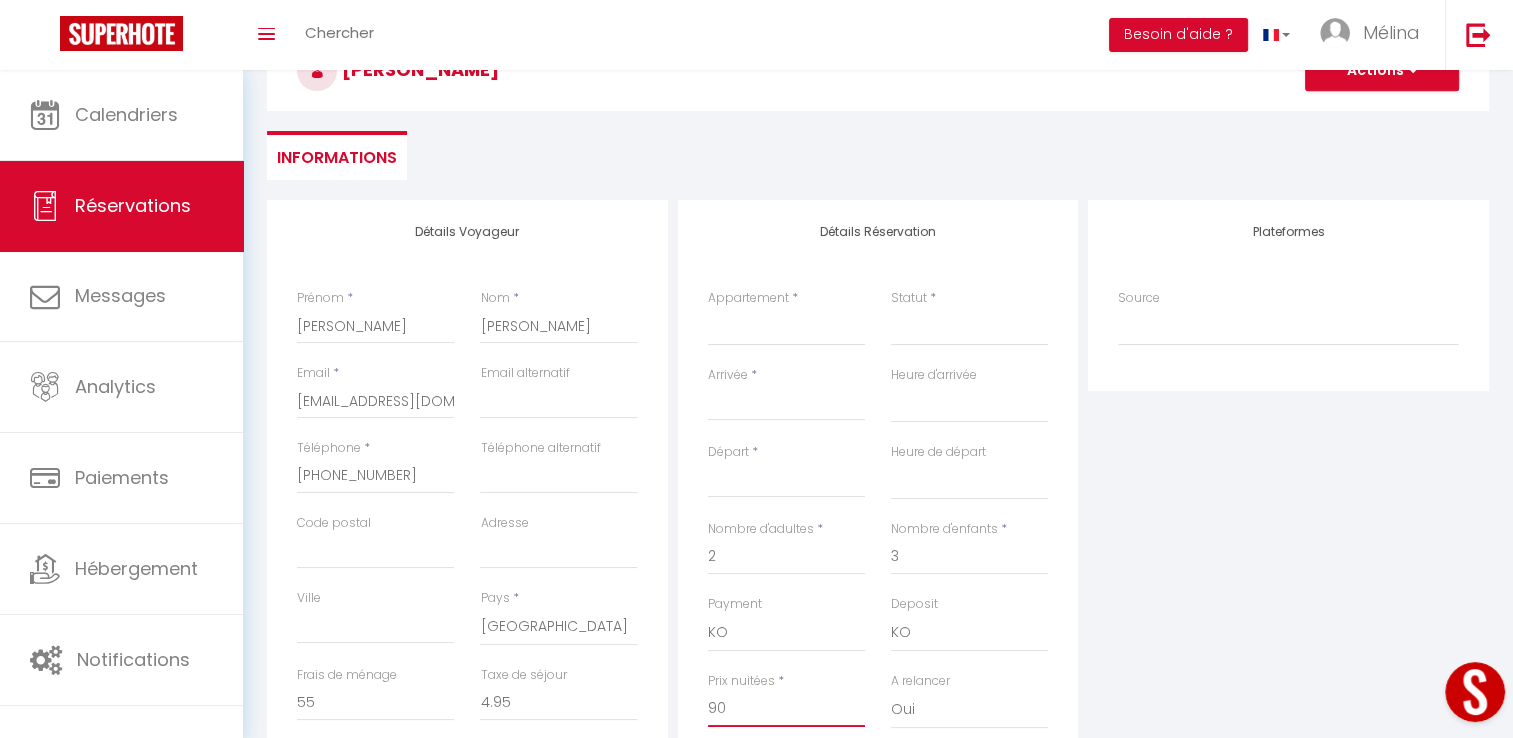 scroll, scrollTop: 127, scrollLeft: 0, axis: vertical 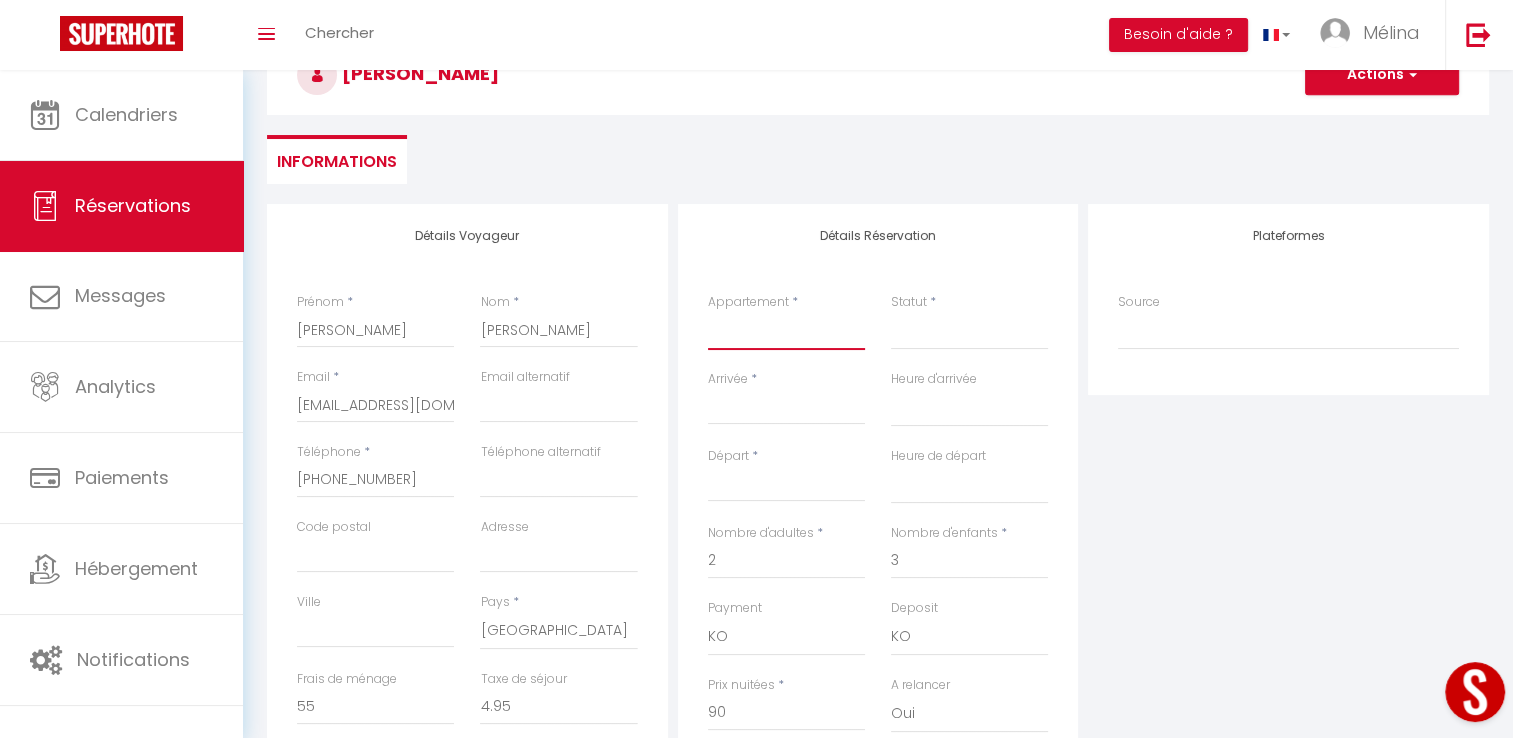 click on "Le Verger de Jouère * Ribiers * Paisible * Terrasse * 10pers [GEOGRAPHIC_DATA] * [GEOGRAPHIC_DATA] * 2/4pers Gîte Le Repaire * Pleine Nature * Sorbiers 7pers [GEOGRAPHIC_DATA] * Rosans * WIFI * Terrasse * 6pers Gîte de la Coopérative * L'Epine * Wifi * 4/6pers Gîte du [PERSON_NAME] * Ribeyret * WIFI * 2/4pers Villa Montarines * Rosans * Vue imprenable * WIFI * 8pers Tiny house * [PERSON_NAME] de Sorbiers * 2/4pers Gîte du Claret * Plein cœur [PERSON_NAME] * Wifi * 2/4pers" at bounding box center [786, 331] 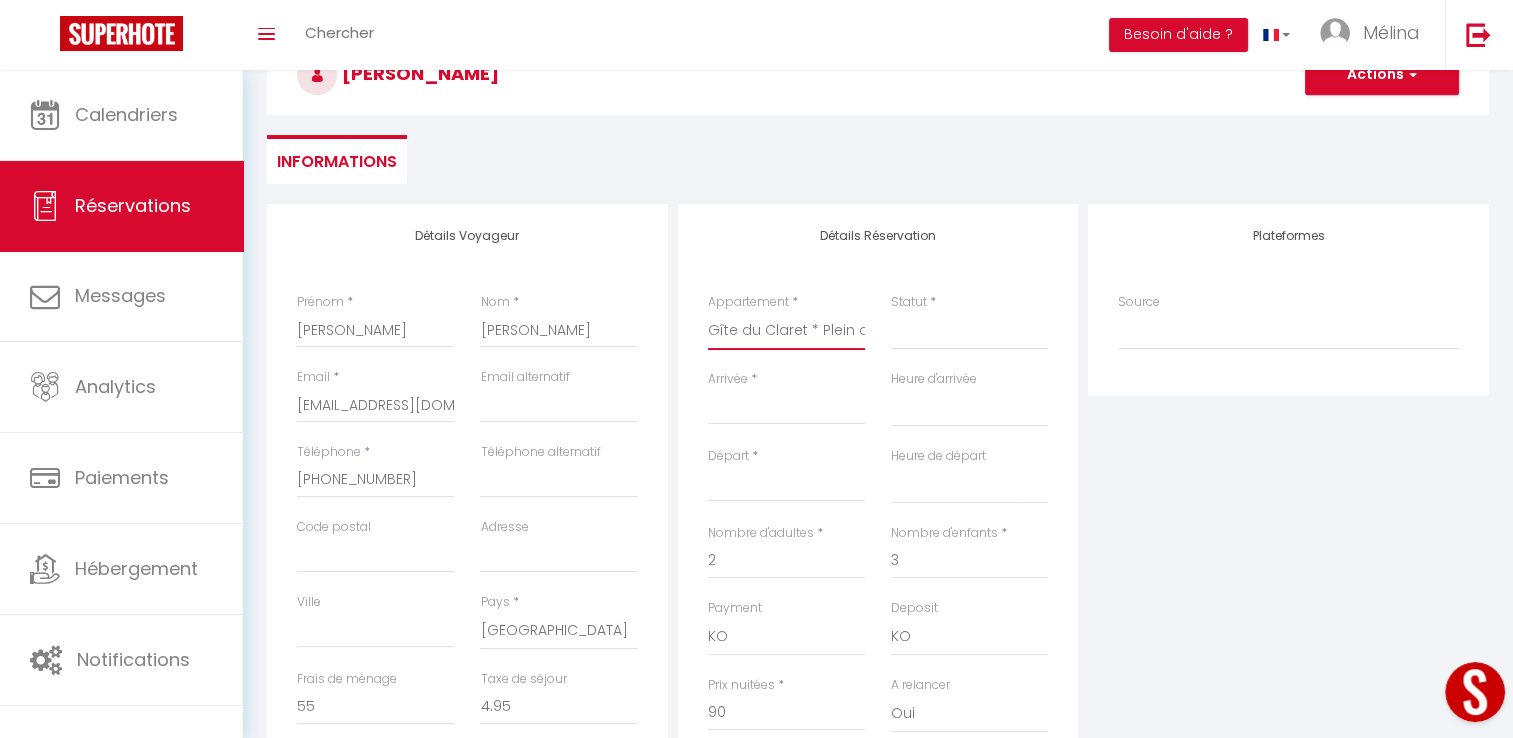 click on "Le Verger de Jouère * Ribiers * Paisible * Terrasse * 10pers [GEOGRAPHIC_DATA] * [GEOGRAPHIC_DATA] * 2/4pers Gîte Le Repaire * Pleine Nature * Sorbiers 7pers [GEOGRAPHIC_DATA] * Rosans * WIFI * Terrasse * 6pers Gîte de la Coopérative * L'Epine * Wifi * 4/6pers Gîte du [PERSON_NAME] * Ribeyret * WIFI * 2/4pers Villa Montarines * Rosans * Vue imprenable * WIFI * 8pers Tiny house * [PERSON_NAME] de Sorbiers * 2/4pers Gîte du Claret * Plein cœur [PERSON_NAME] * Wifi * 2/4pers" at bounding box center [786, 331] 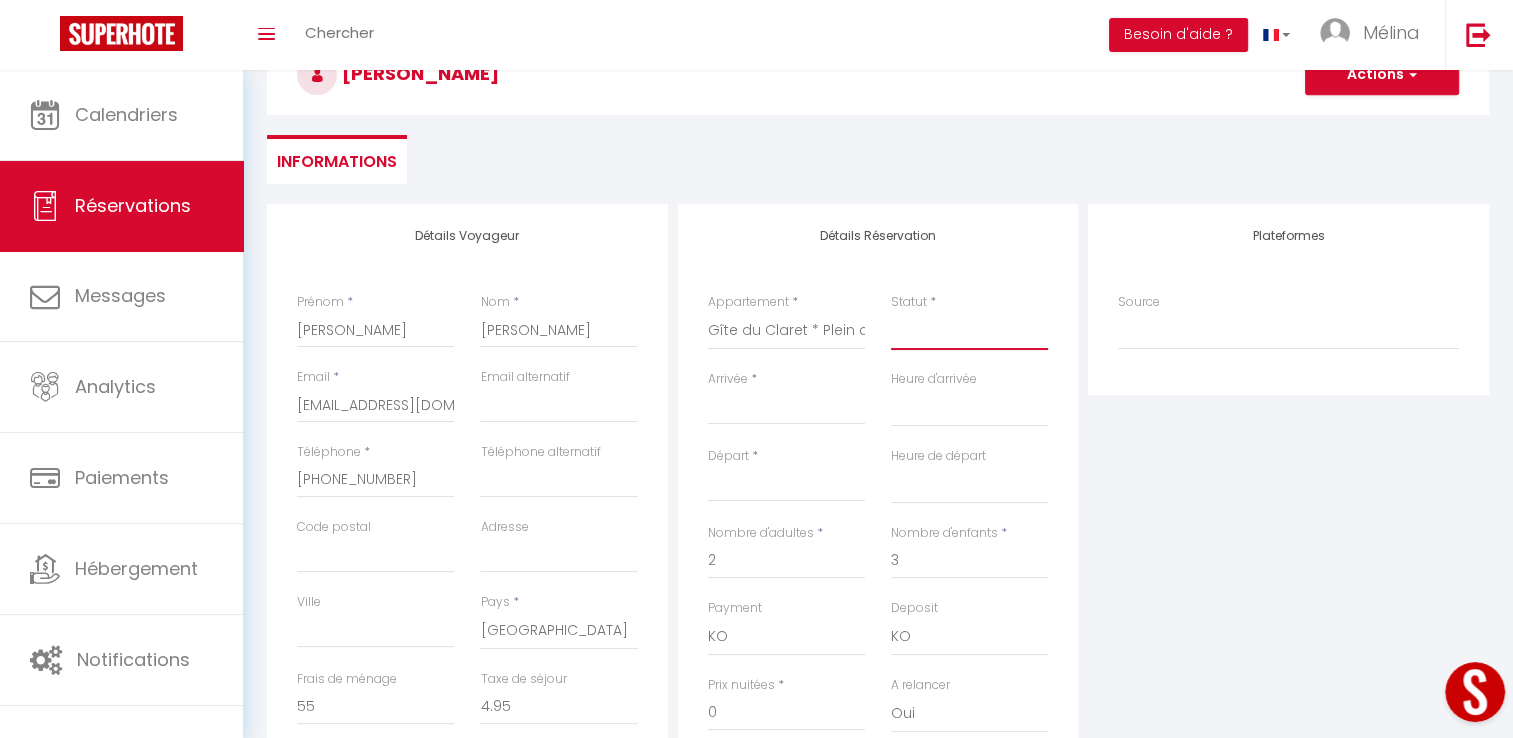 click on "Confirmé Non Confirmé [PERSON_NAME] par le voyageur No Show Request" at bounding box center [969, 331] 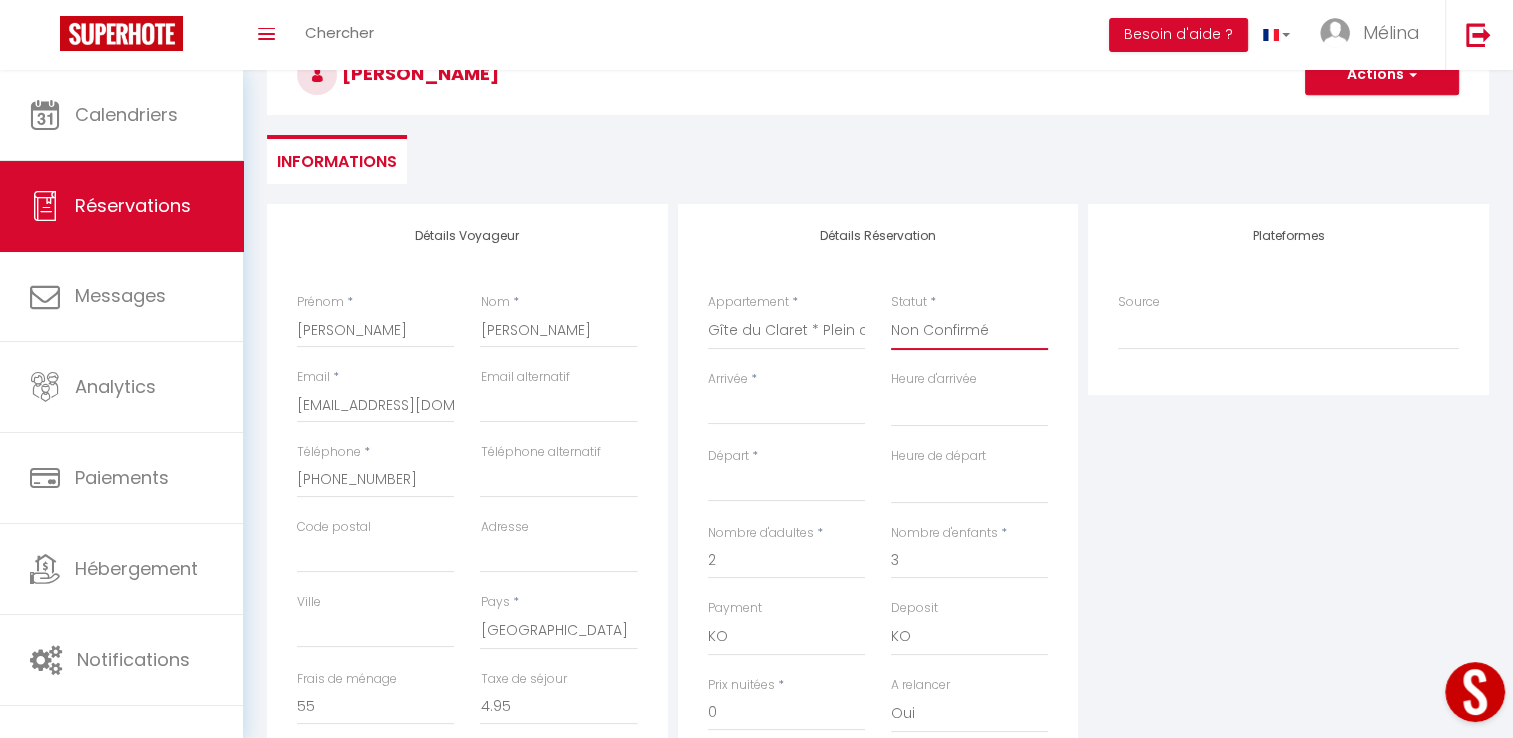click on "Confirmé Non Confirmé [PERSON_NAME] par le voyageur No Show Request" at bounding box center (969, 331) 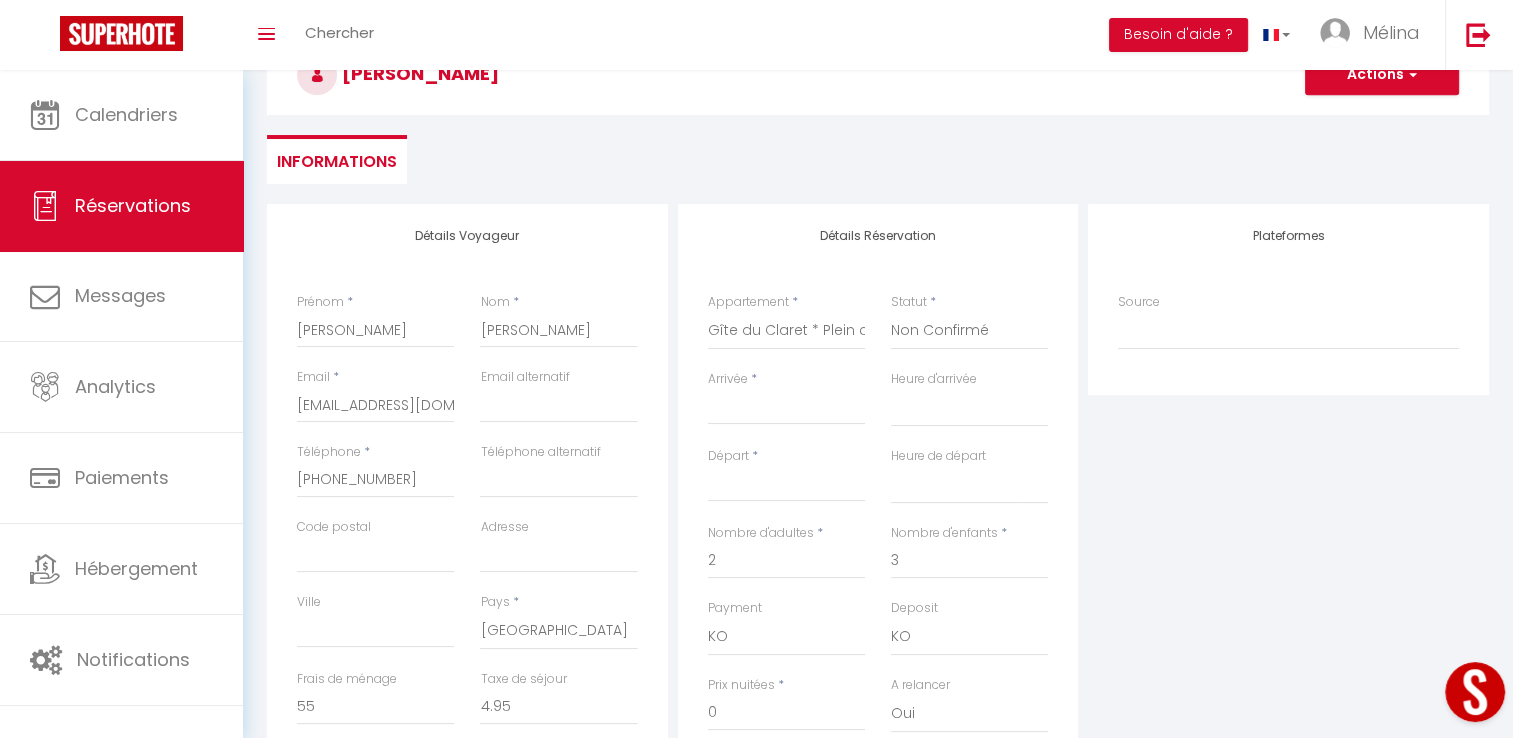 click on "Arrivée" at bounding box center [786, 409] 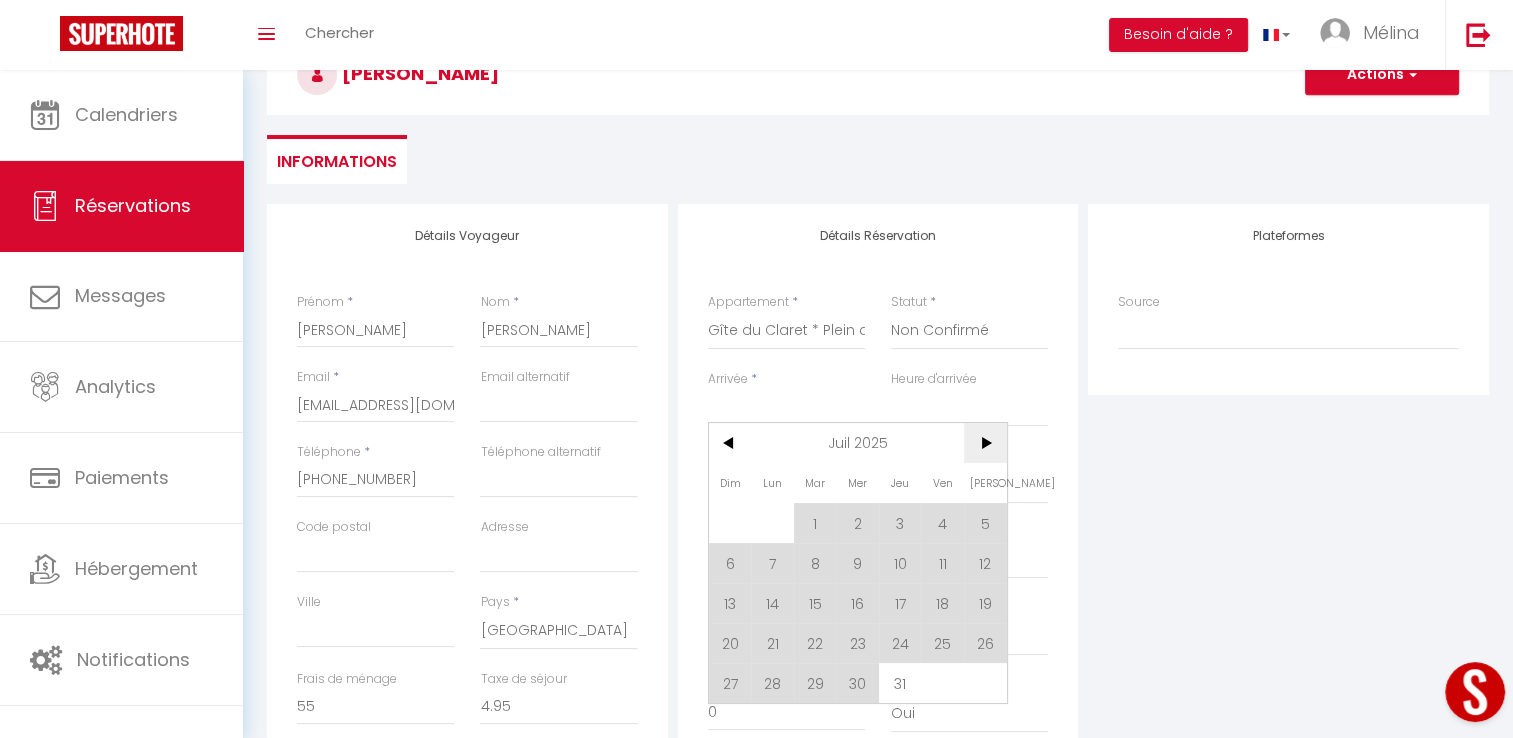 click on ">" at bounding box center [985, 443] 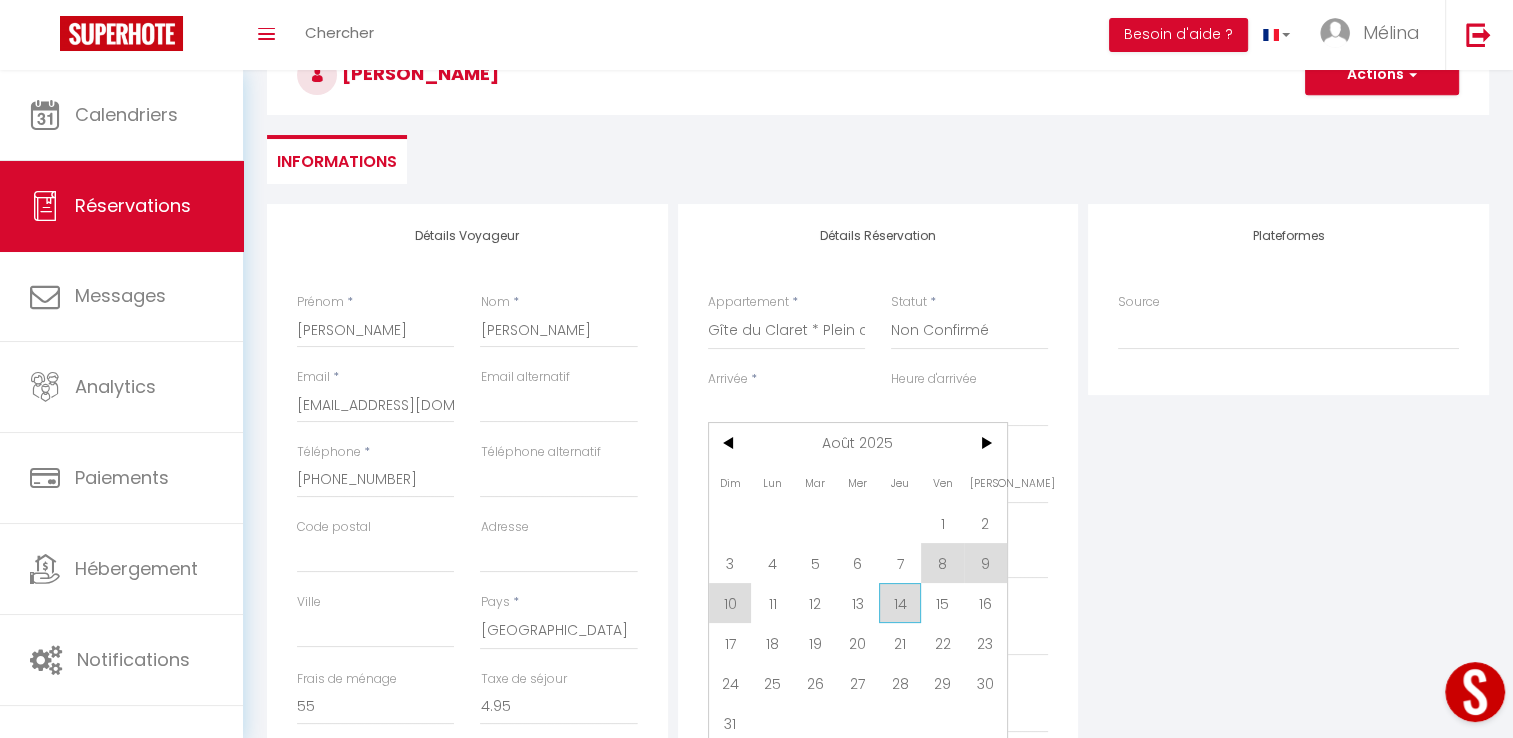 click on "14" at bounding box center [900, 603] 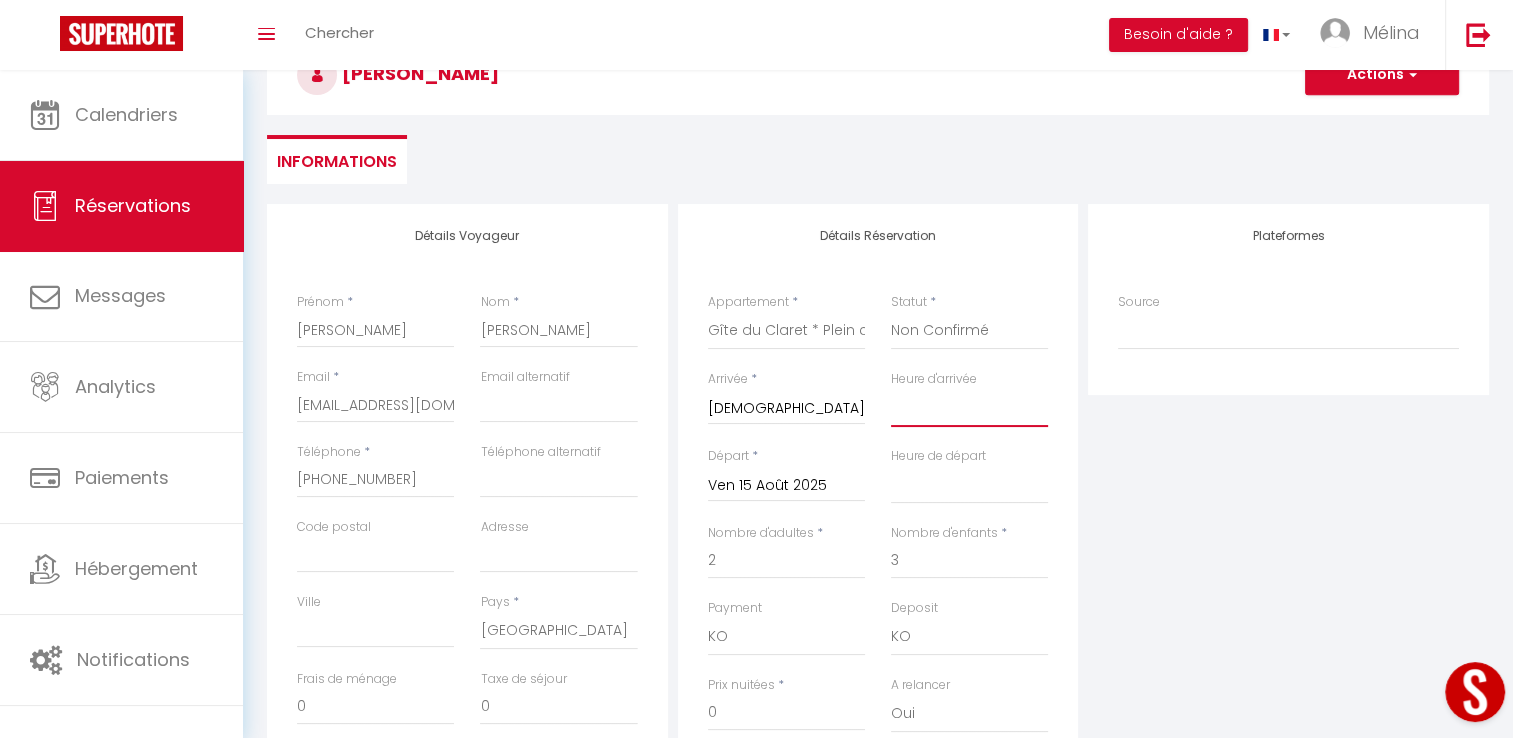 click on "00:00 00:30 01:00 01:30 02:00 02:30 03:00 03:30 04:00 04:30 05:00 05:30 06:00 06:30 07:00 07:30 08:00 08:30 09:00 09:30 10:00 10:30 11:00 11:30 12:00 12:30 13:00 13:30 14:00 14:30 15:00 15:30 16:00 16:30 17:00 17:30 18:00 18:30 19:00 19:30 20:00 20:30 21:00 21:30 22:00 22:30 23:00 23:30" at bounding box center (969, 408) 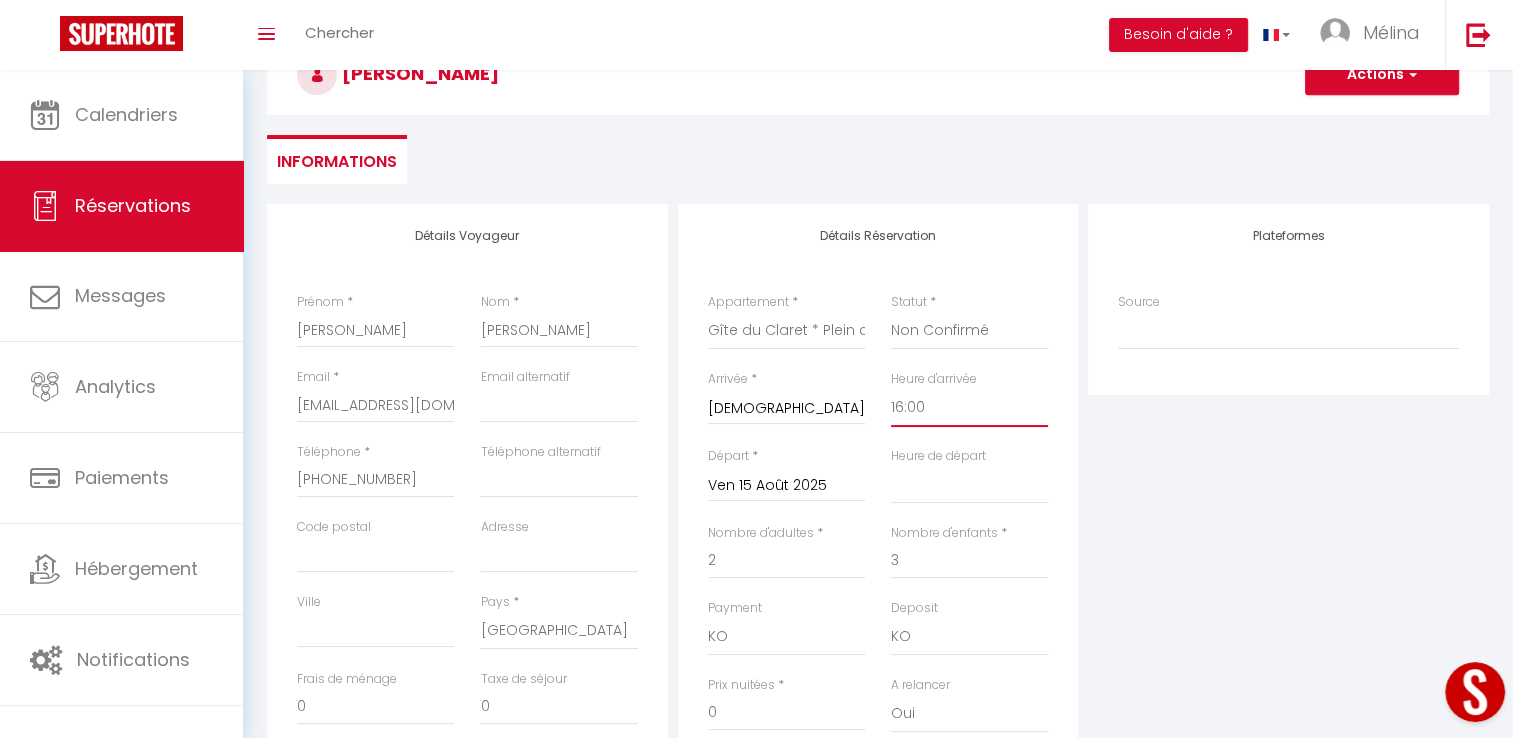 click on "00:00 00:30 01:00 01:30 02:00 02:30 03:00 03:30 04:00 04:30 05:00 05:30 06:00 06:30 07:00 07:30 08:00 08:30 09:00 09:30 10:00 10:30 11:00 11:30 12:00 12:30 13:00 13:30 14:00 14:30 15:00 15:30 16:00 16:30 17:00 17:30 18:00 18:30 19:00 19:30 20:00 20:30 21:00 21:30 22:00 22:30 23:00 23:30" at bounding box center [969, 408] 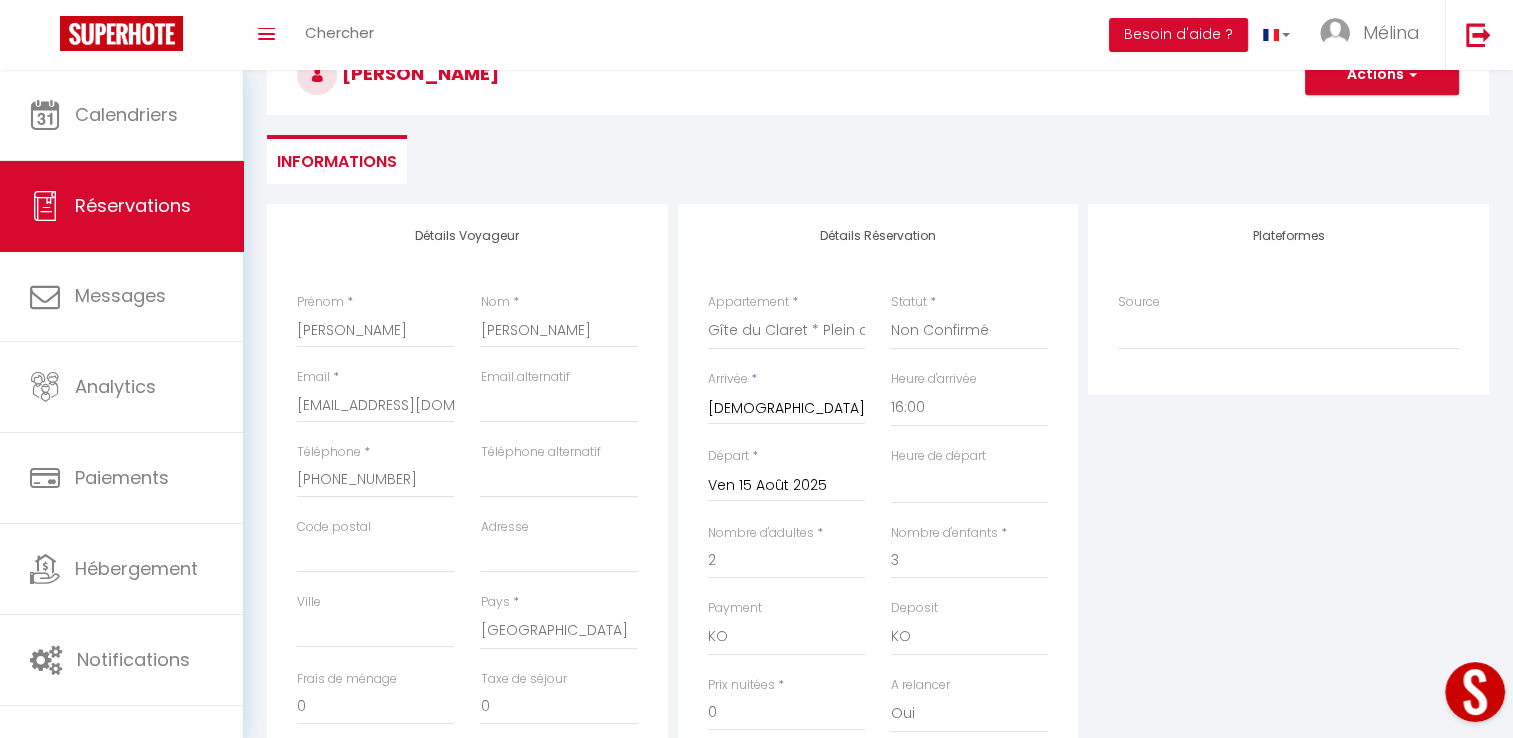 click on "Ven 15 Août 2025" at bounding box center [786, 486] 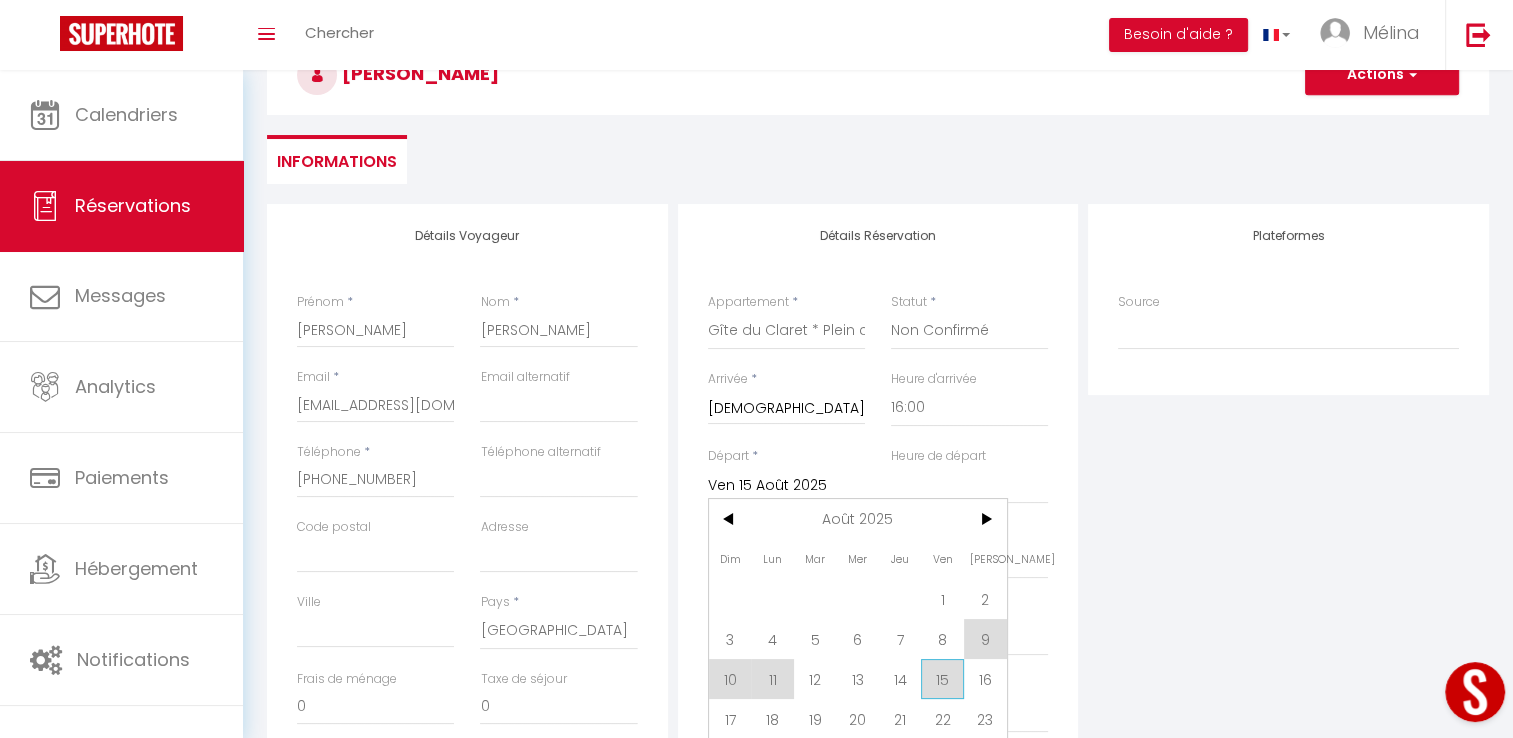 click on "15" at bounding box center [942, 679] 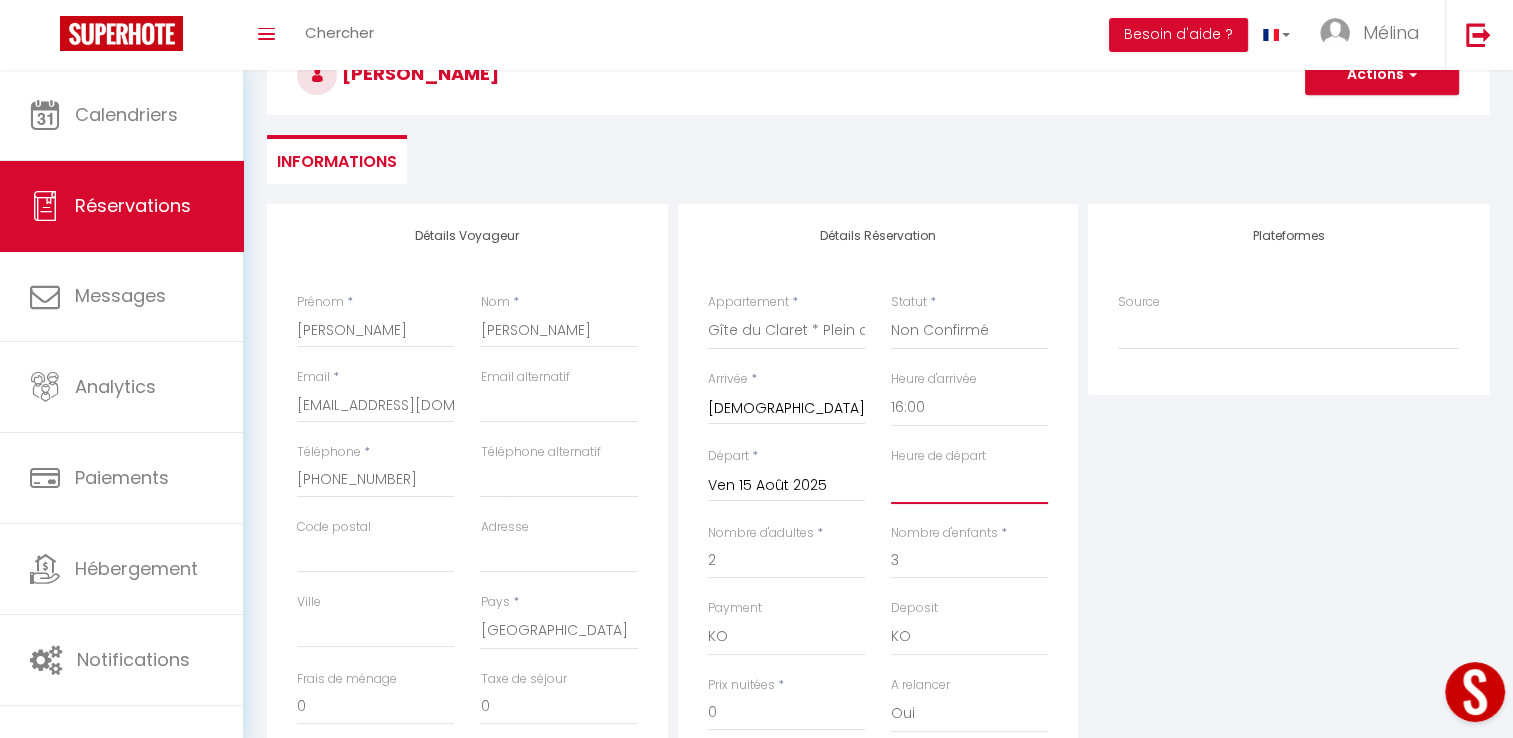 click on "00:00 00:30 01:00 01:30 02:00 02:30 03:00 03:30 04:00 04:30 05:00 05:30 06:00 06:30 07:00 07:30 08:00 08:30 09:00 09:30 10:00 10:30 11:00 11:30 12:00 12:30 13:00 13:30 14:00 14:30 15:00 15:30 16:00 16:30 17:00 17:30 18:00 18:30 19:00 19:30 20:00 20:30 21:00 21:30 22:00 22:30 23:00 23:30" at bounding box center [969, 485] 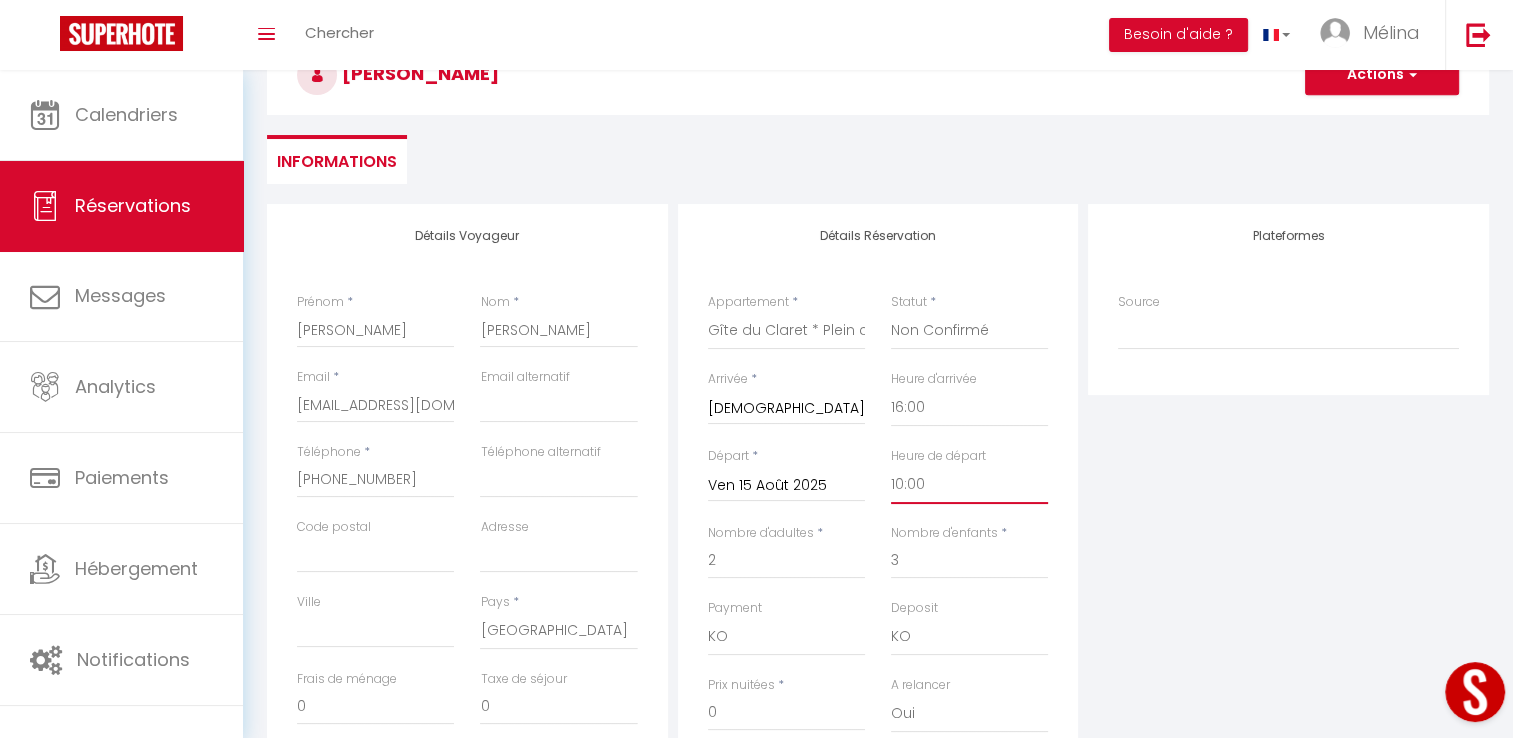 click on "00:00 00:30 01:00 01:30 02:00 02:30 03:00 03:30 04:00 04:30 05:00 05:30 06:00 06:30 07:00 07:30 08:00 08:30 09:00 09:30 10:00 10:30 11:00 11:30 12:00 12:30 13:00 13:30 14:00 14:30 15:00 15:30 16:00 16:30 17:00 17:30 18:00 18:30 19:00 19:30 20:00 20:30 21:00 21:30 22:00 22:30 23:00 23:30" at bounding box center [969, 485] 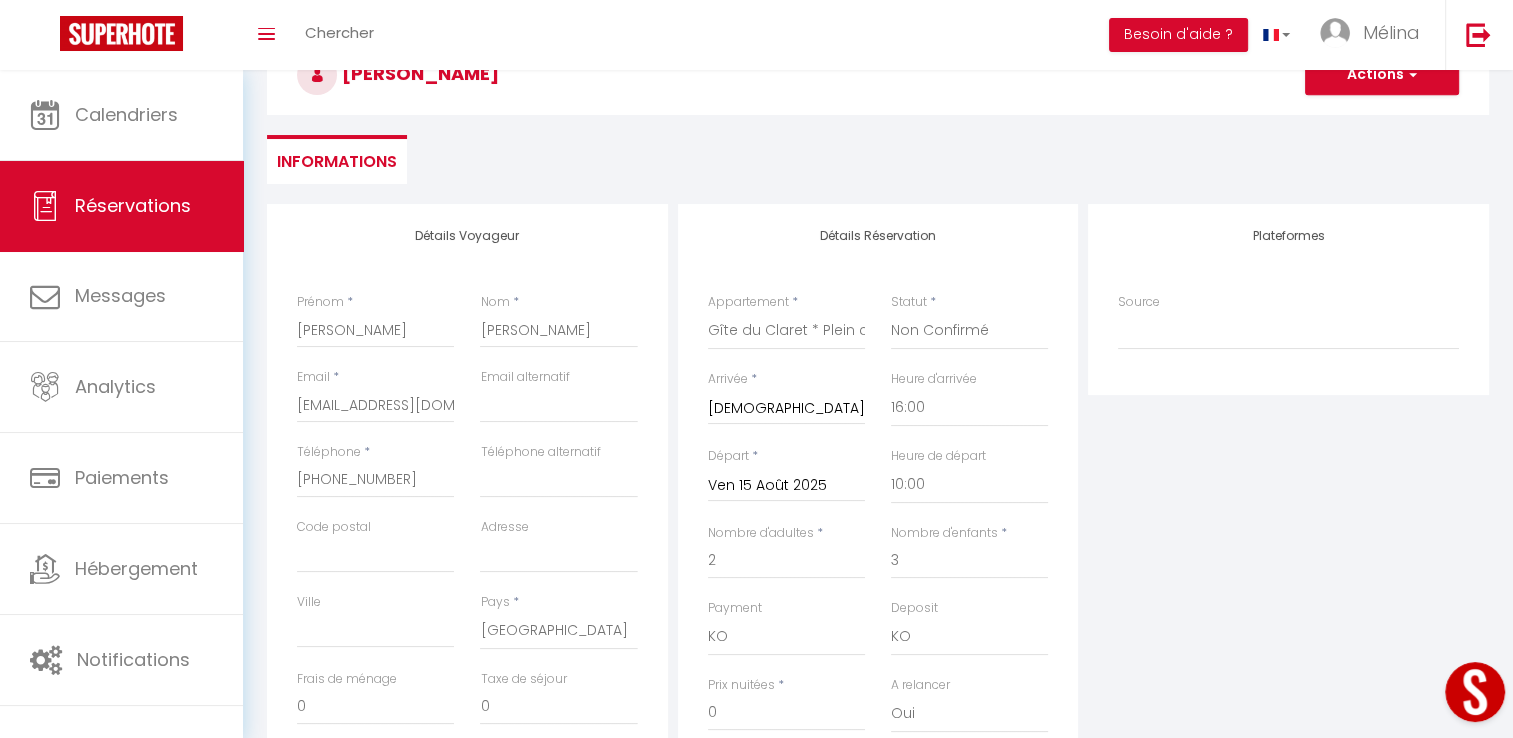 click on "Plateformes    Source
Direct
[DOMAIN_NAME]
[DOMAIN_NAME]
Chalet montagne
Expedia
Gite de [GEOGRAPHIC_DATA]
Homeaway
Homeaway iCal
[DOMAIN_NAME]
[DOMAIN_NAME]
[DOMAIN_NAME]
Ical" at bounding box center (1288, 561) 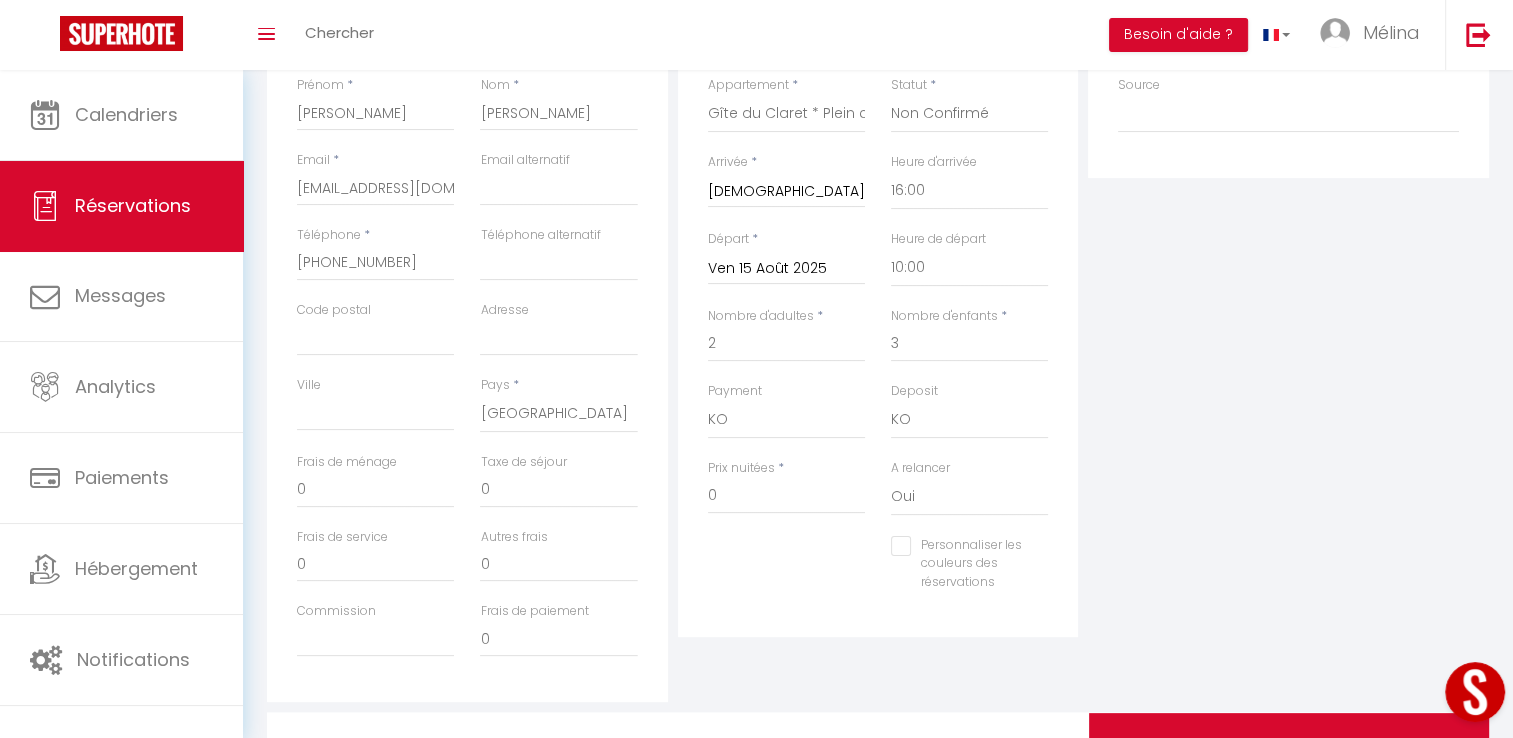scroll, scrollTop: 350, scrollLeft: 0, axis: vertical 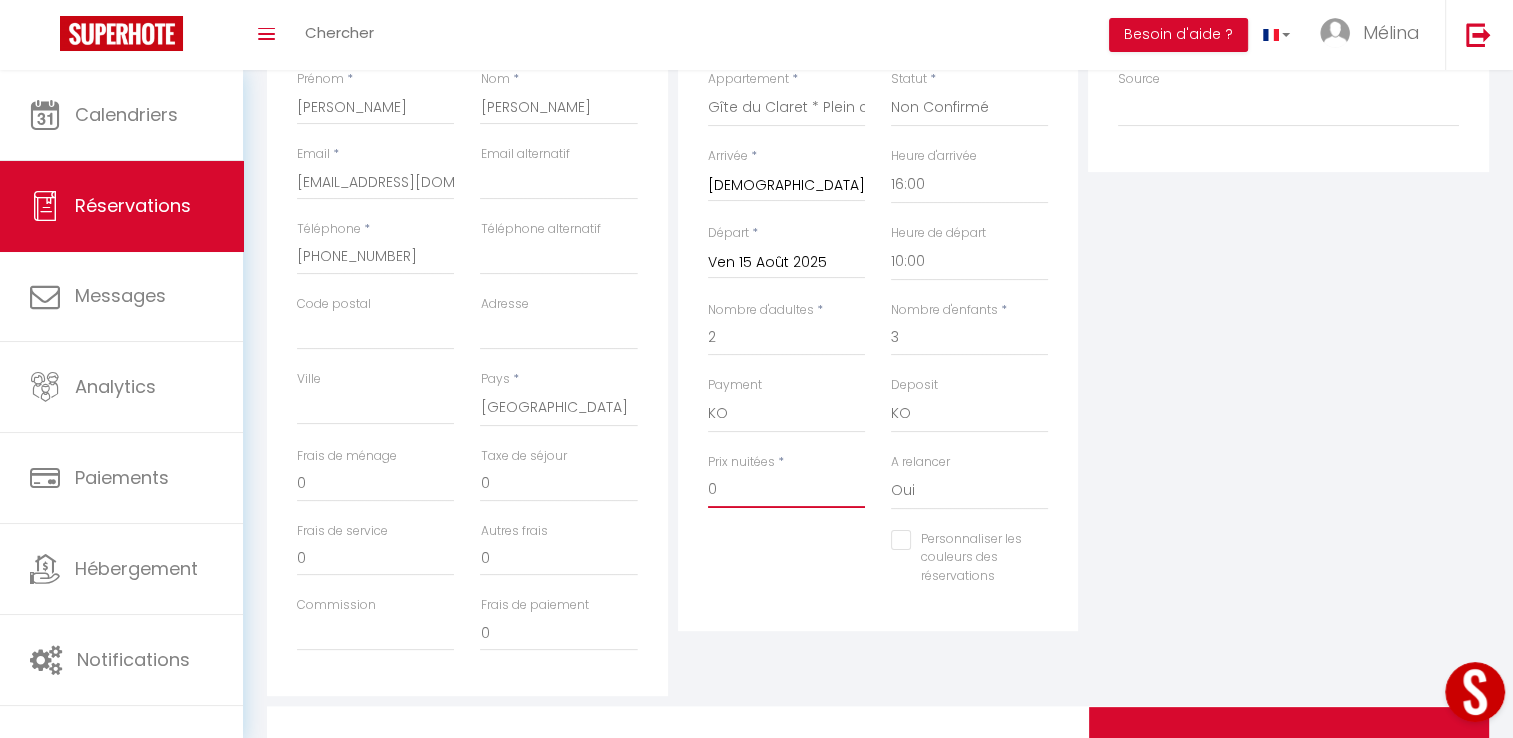click on "0" at bounding box center (786, 490) 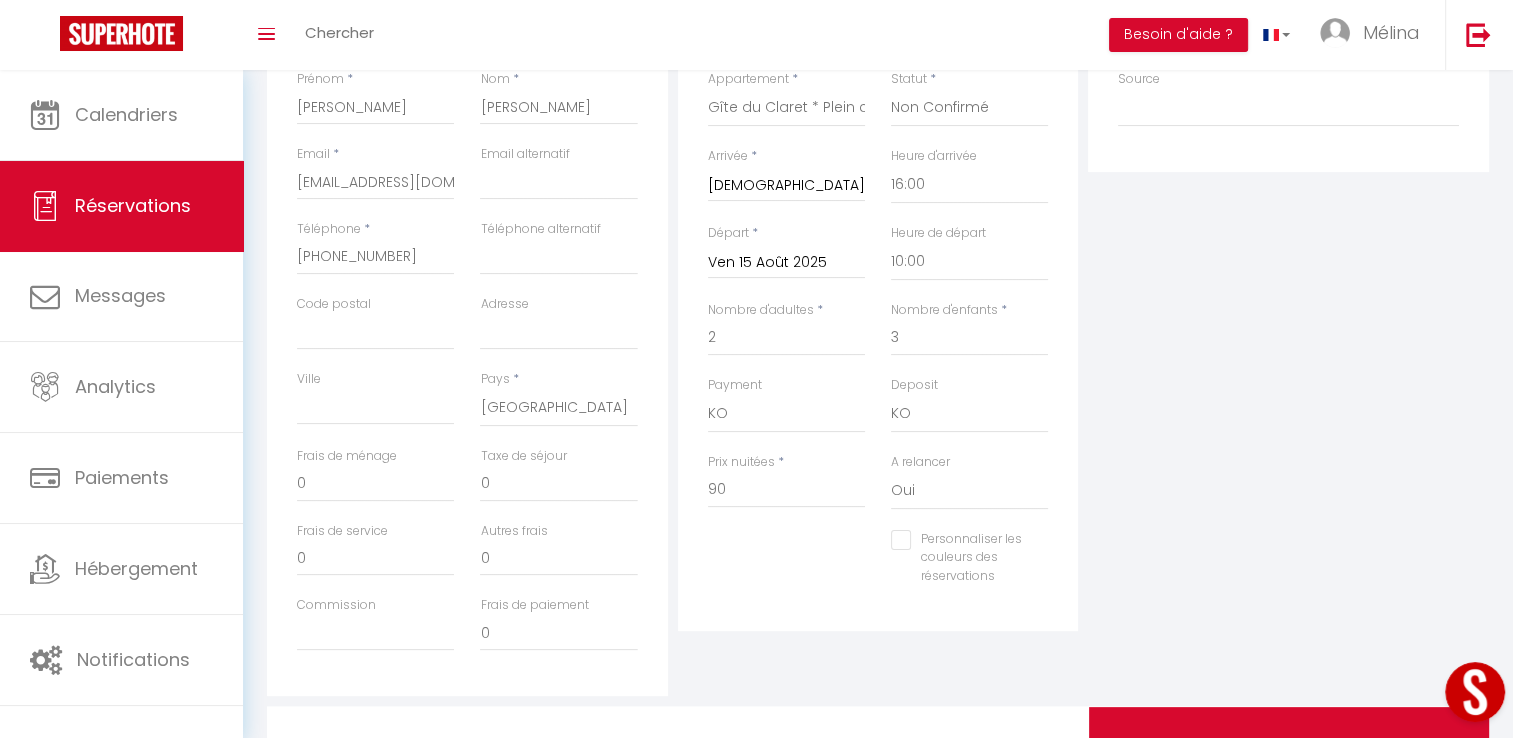 click on "Plateformes    Source
Direct
[DOMAIN_NAME]
[DOMAIN_NAME]
Chalet montagne
Expedia
Gite de [GEOGRAPHIC_DATA]
Homeaway
Homeaway iCal
[DOMAIN_NAME]
[DOMAIN_NAME]
[DOMAIN_NAME]
Ical" at bounding box center (1288, 338) 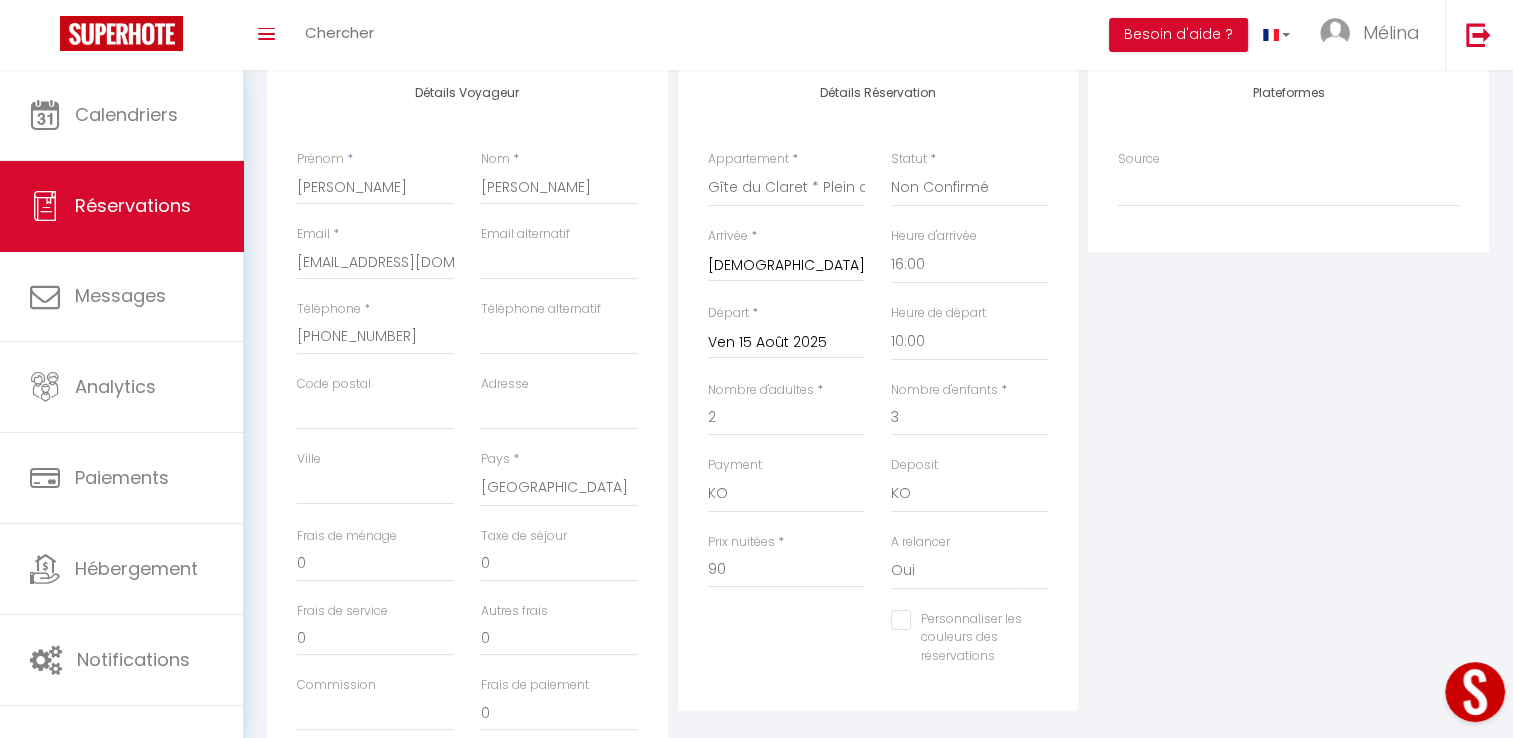 scroll, scrollTop: 447, scrollLeft: 0, axis: vertical 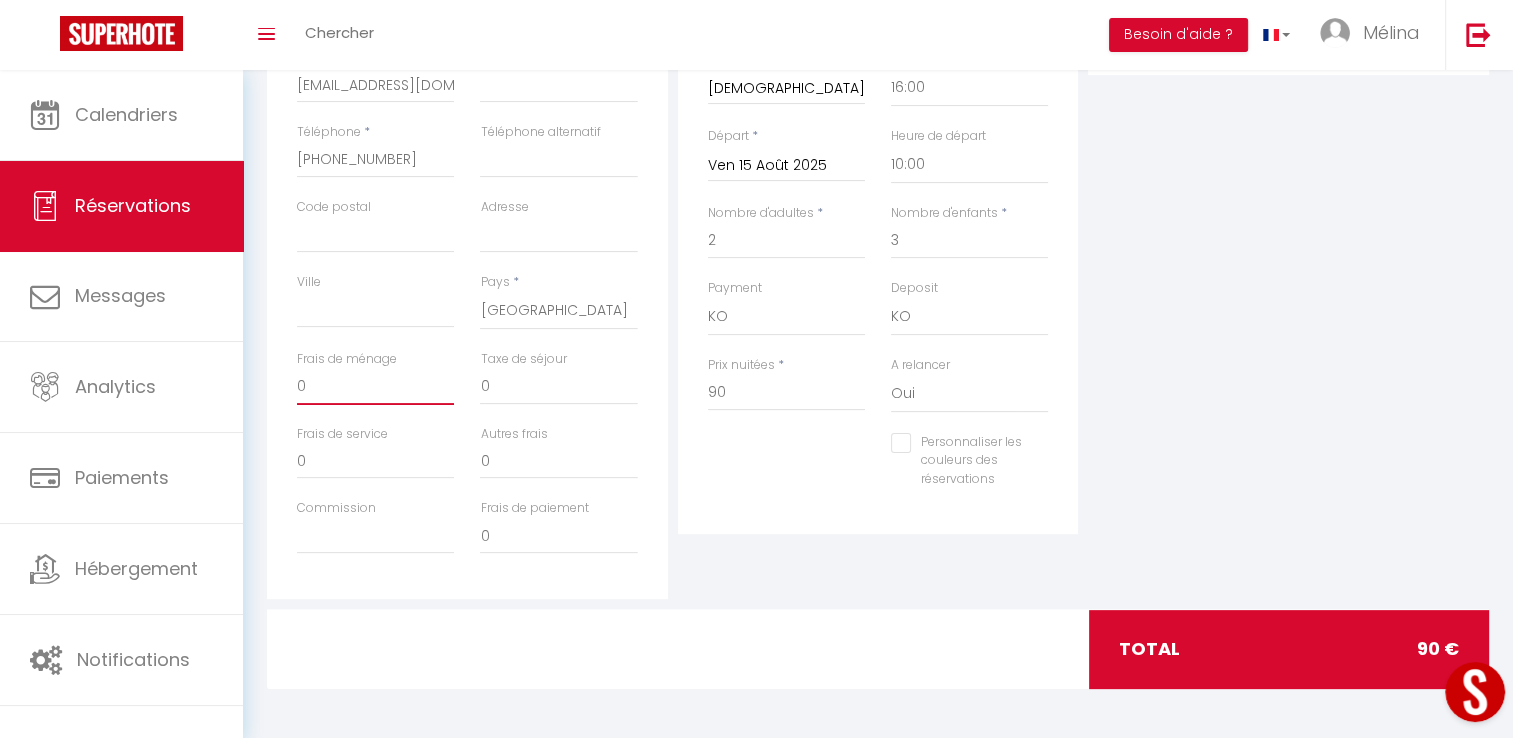 click on "0" at bounding box center [375, 387] 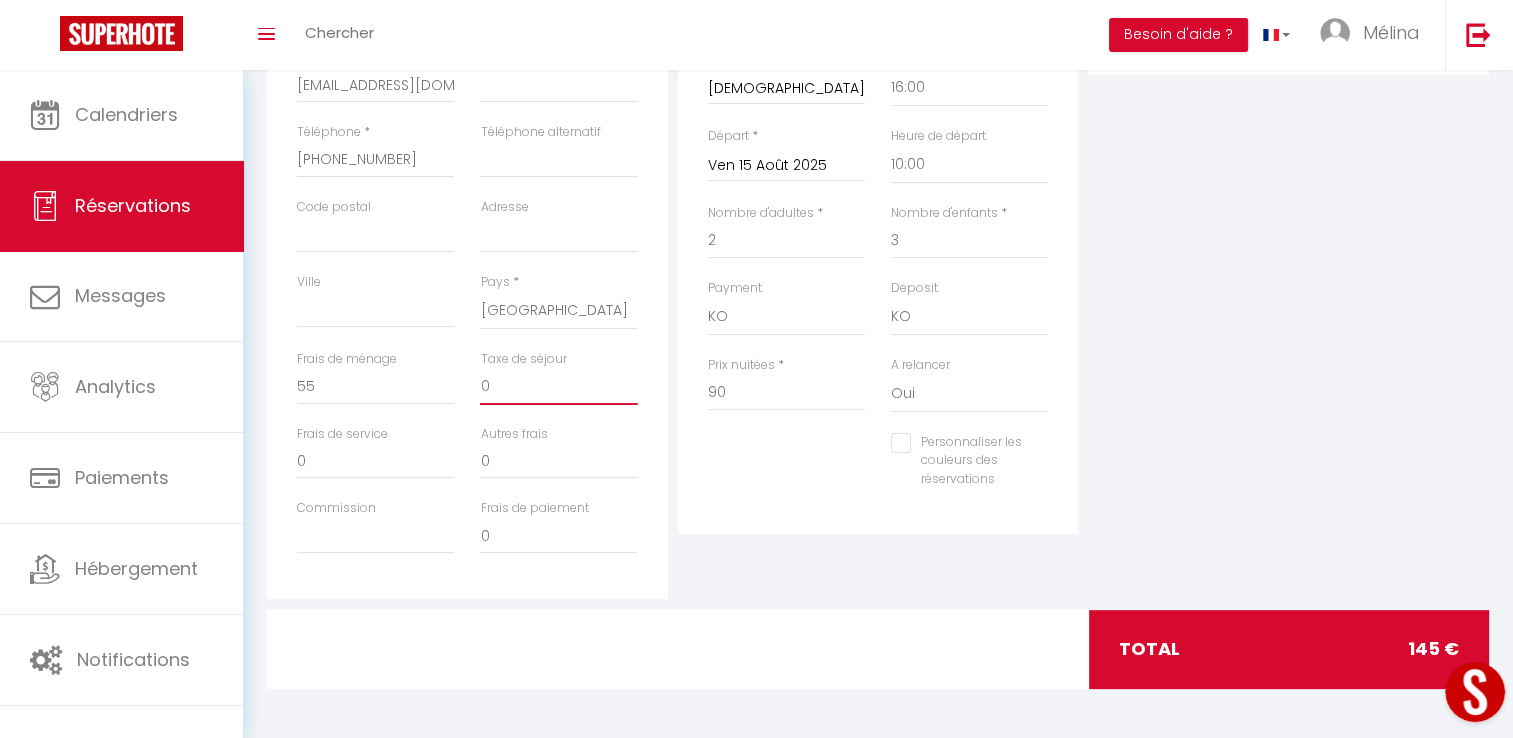 click on "0" at bounding box center (558, 387) 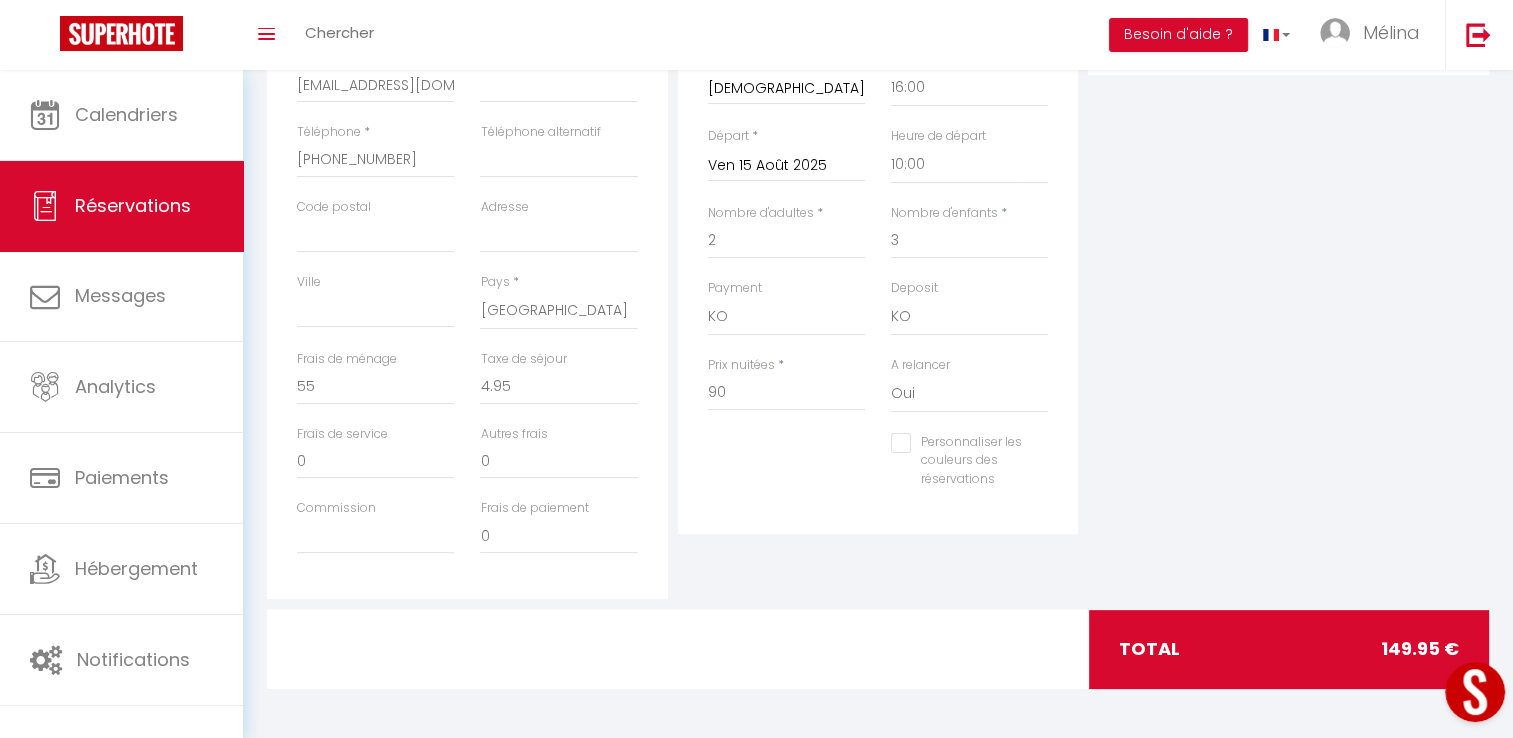 click on "Détails Réservation    Appartement   *     Le Verger de Jouère * Ribiers * Paisible * Terrasse * 10pers [GEOGRAPHIC_DATA] * [GEOGRAPHIC_DATA] * 2/4pers Gîte Le Repaire * Pleine Nature * Sorbiers 7pers [GEOGRAPHIC_DATA] * Rosans * WIFI * Terrasse * 6pers Gîte de la Coopérative * L'Epine * Wifi * 4/6pers Gîte du [PERSON_NAME] * Ribeyret * WIFI * 2/4pers [GEOGRAPHIC_DATA] * Rosans * Vue imprenable * WIFI * 8pers Tiny house * [PERSON_NAME] de Sorbiers * 2/4pers Gîte du Claret * Plein cœur [PERSON_NAME] * Wifi * 2/4pers   Statut   *   Confirmé Non Confirmé Annulé Annulé par le voyageur No Show Request   Arrivée   *       Jeu 14 Août 2025         <   Août 2025   >   Dim Lun Mar Mer Jeu Ven Sam   1 2 3 4 5 6 7 8 9 10 11 12 13 14 15 16 17 18 19 20 21 22 23 24 25 26 27 28 29 30 31     <   2025   >   [PERSON_NAME] Mars [PERSON_NAME] Juin Juillet Août Septembre Octobre Novembre Décembre     <   [DATE] - [DATE]   >   2020 2021 2022 2023 2024 2025 2026 2027 2028 2029     Heure d'arrivée   00:00 00:30 01:00 01:30 02:00 02:30 03:00" at bounding box center [878, 241] 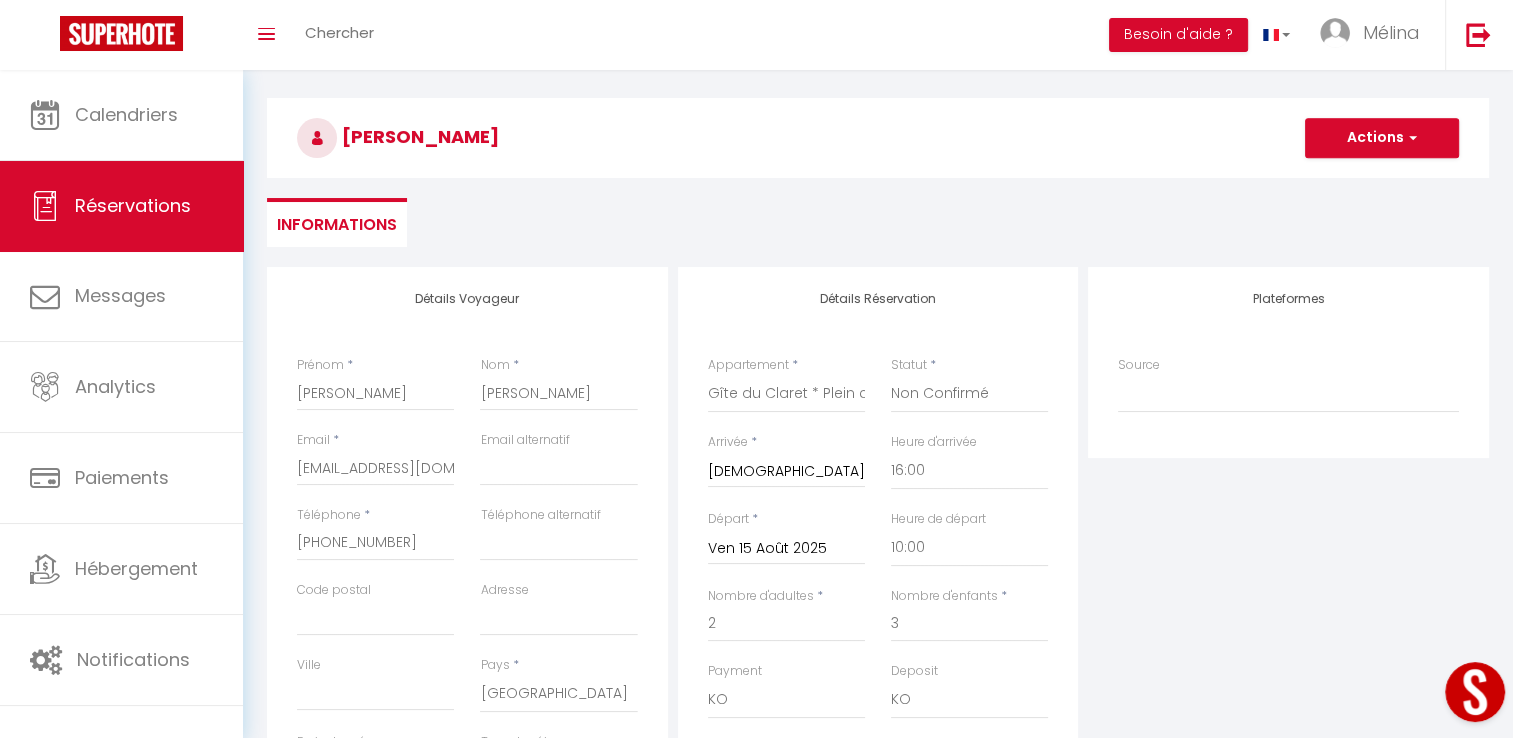 scroll, scrollTop: 0, scrollLeft: 0, axis: both 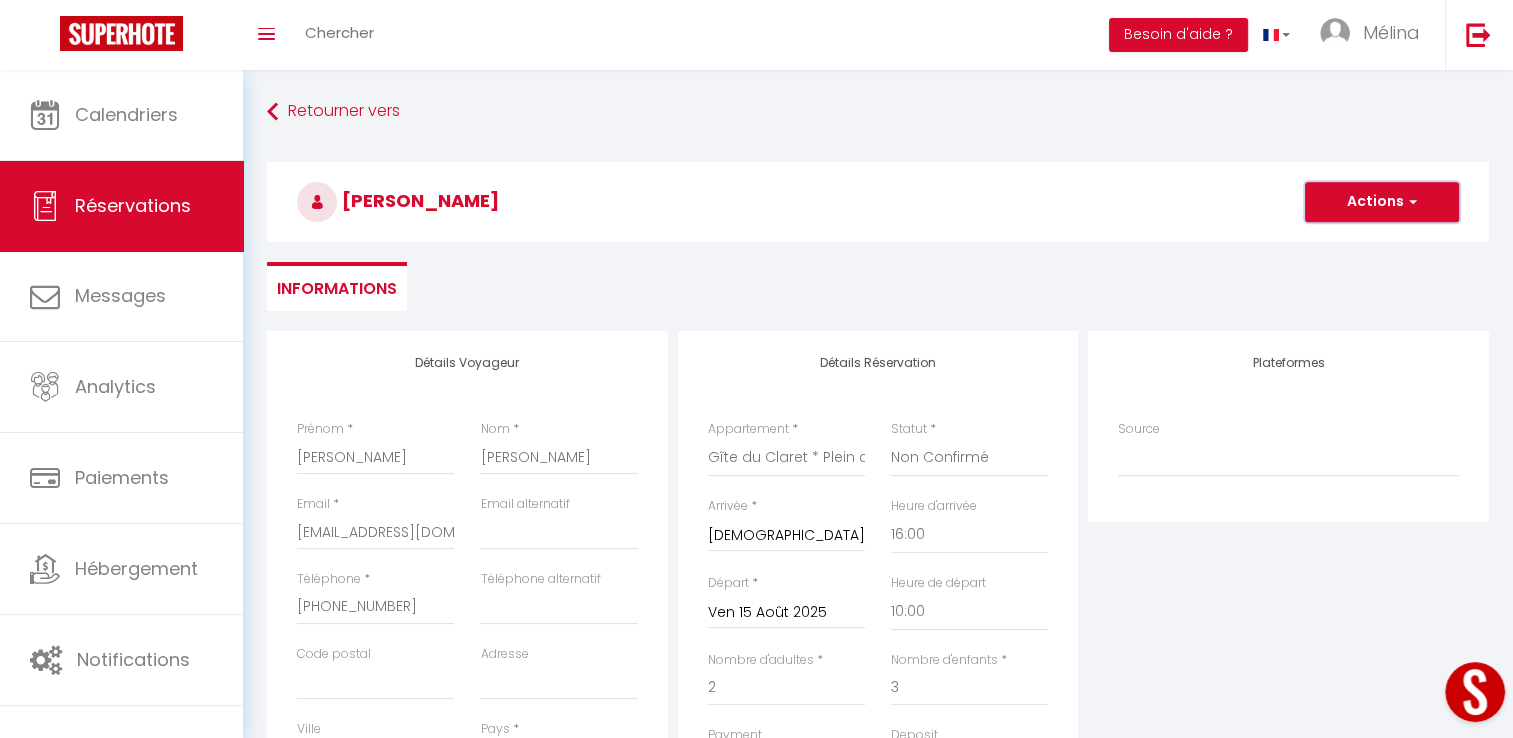 click on "Actions" at bounding box center [1382, 202] 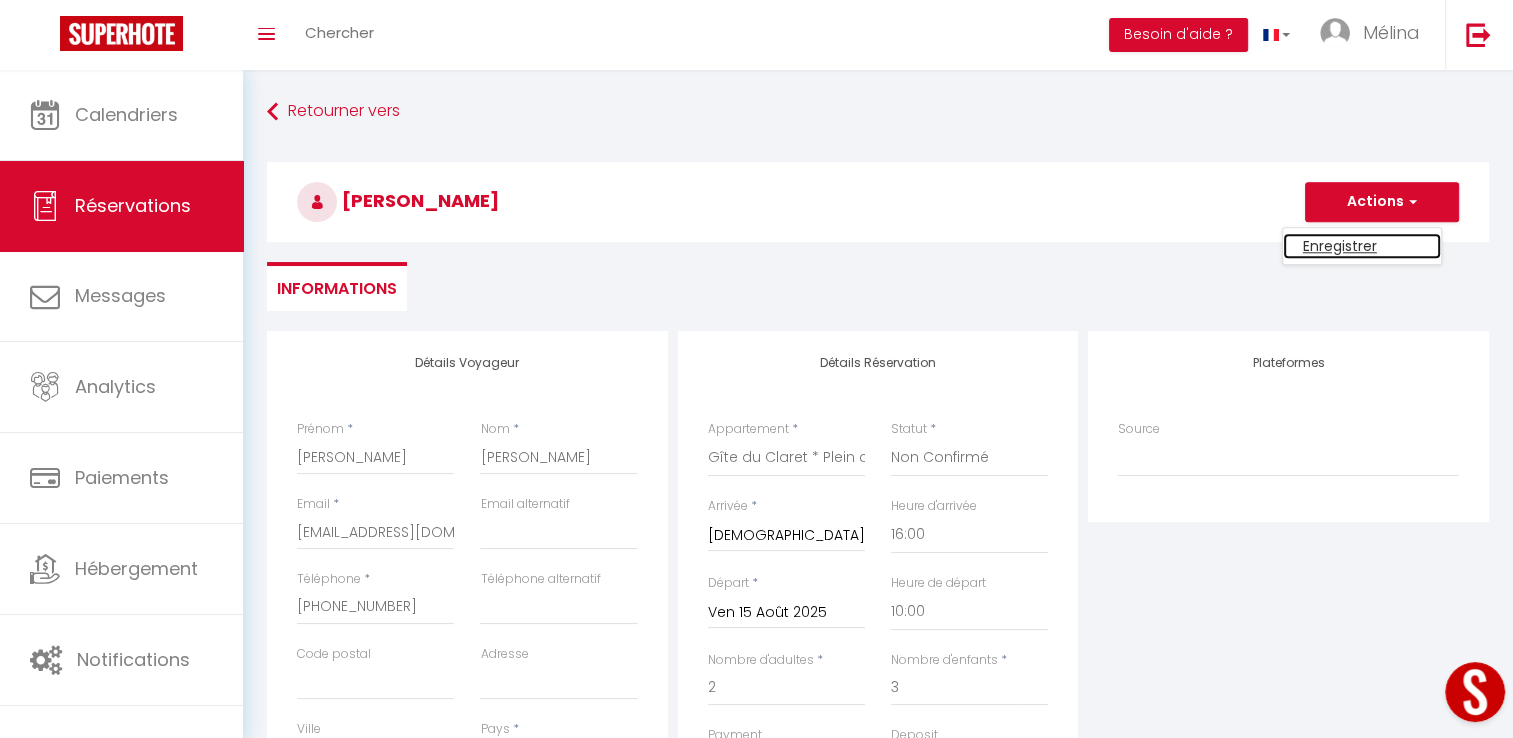 click on "Enregistrer" at bounding box center (1362, 246) 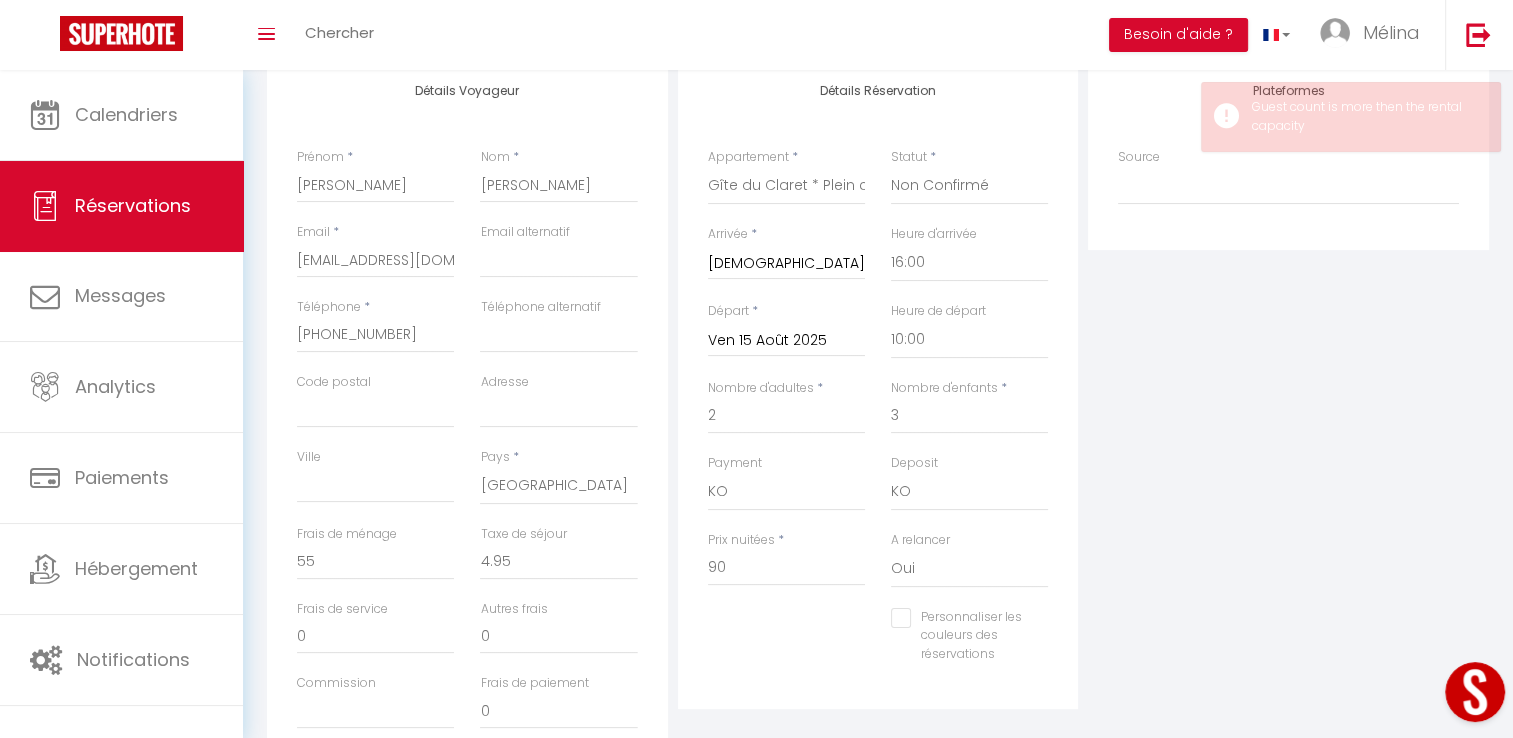 scroll, scrollTop: 308, scrollLeft: 0, axis: vertical 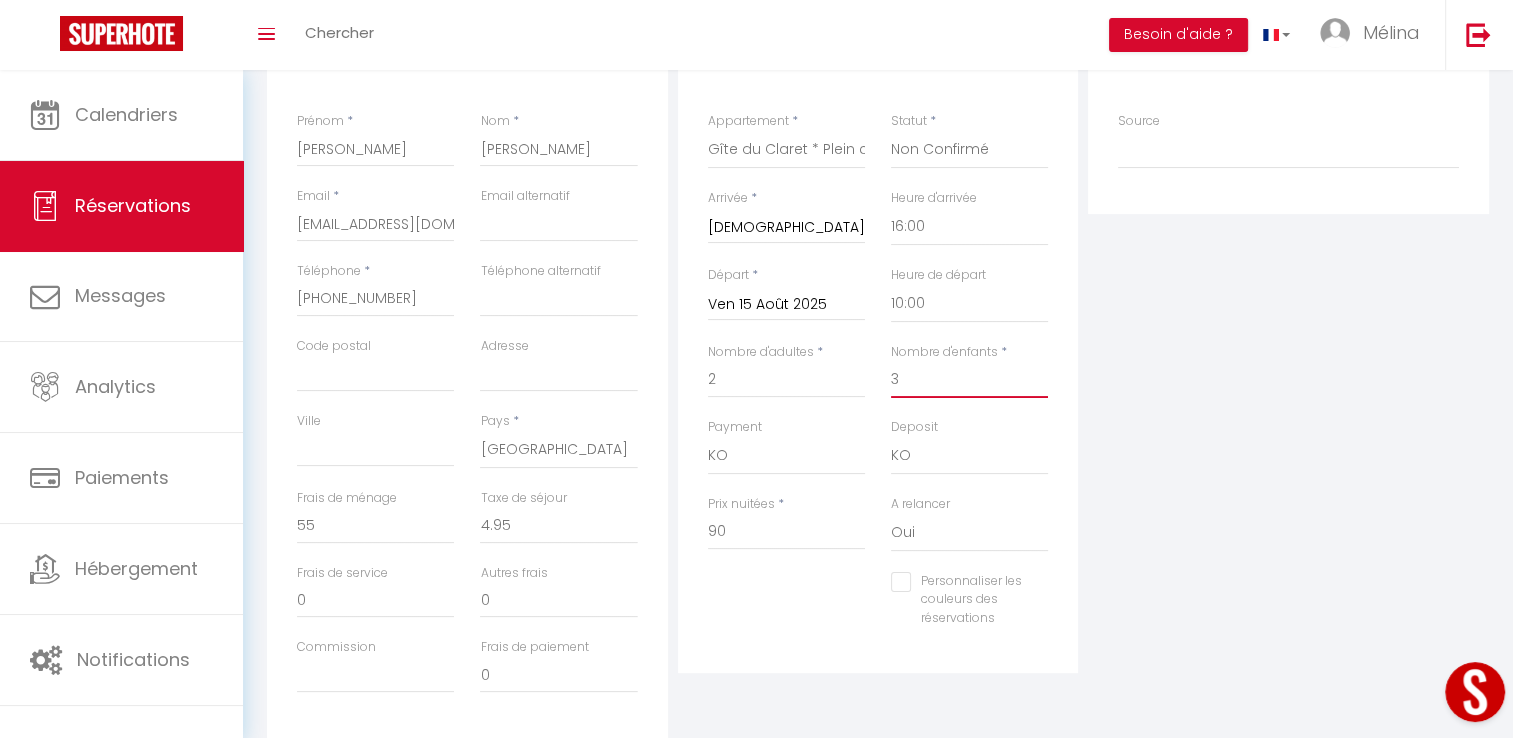 click on "3" at bounding box center (969, 380) 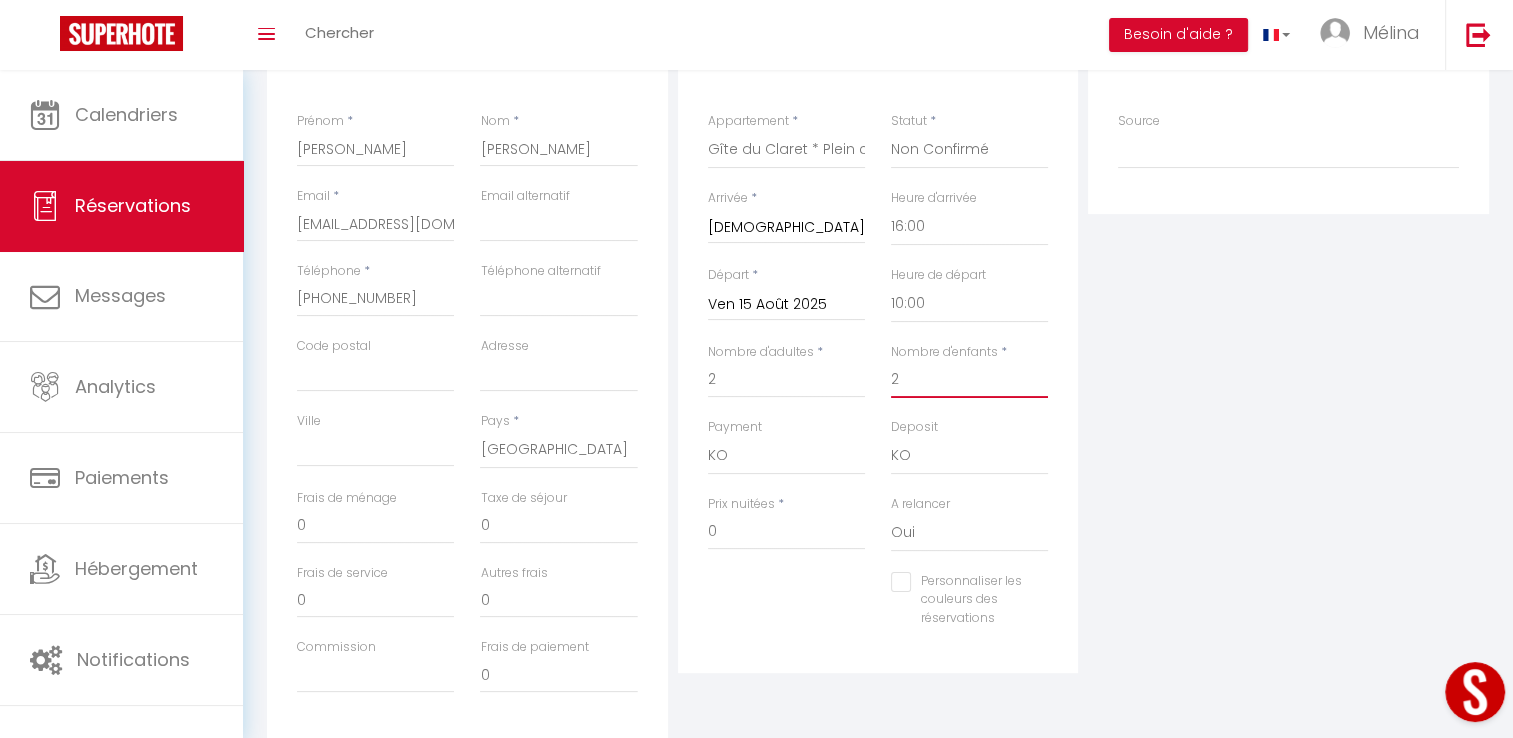 scroll, scrollTop: 420, scrollLeft: 0, axis: vertical 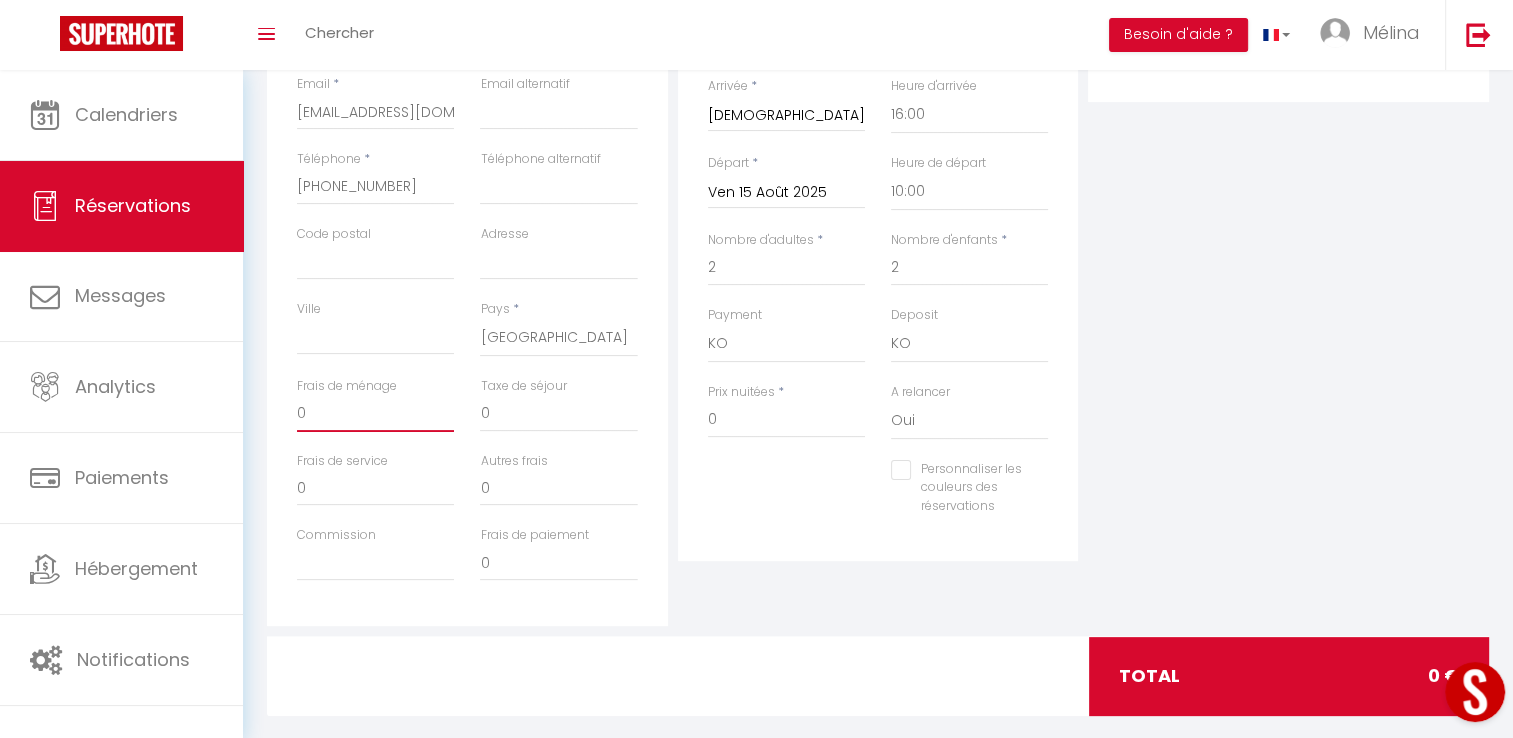 click on "0" at bounding box center [375, 414] 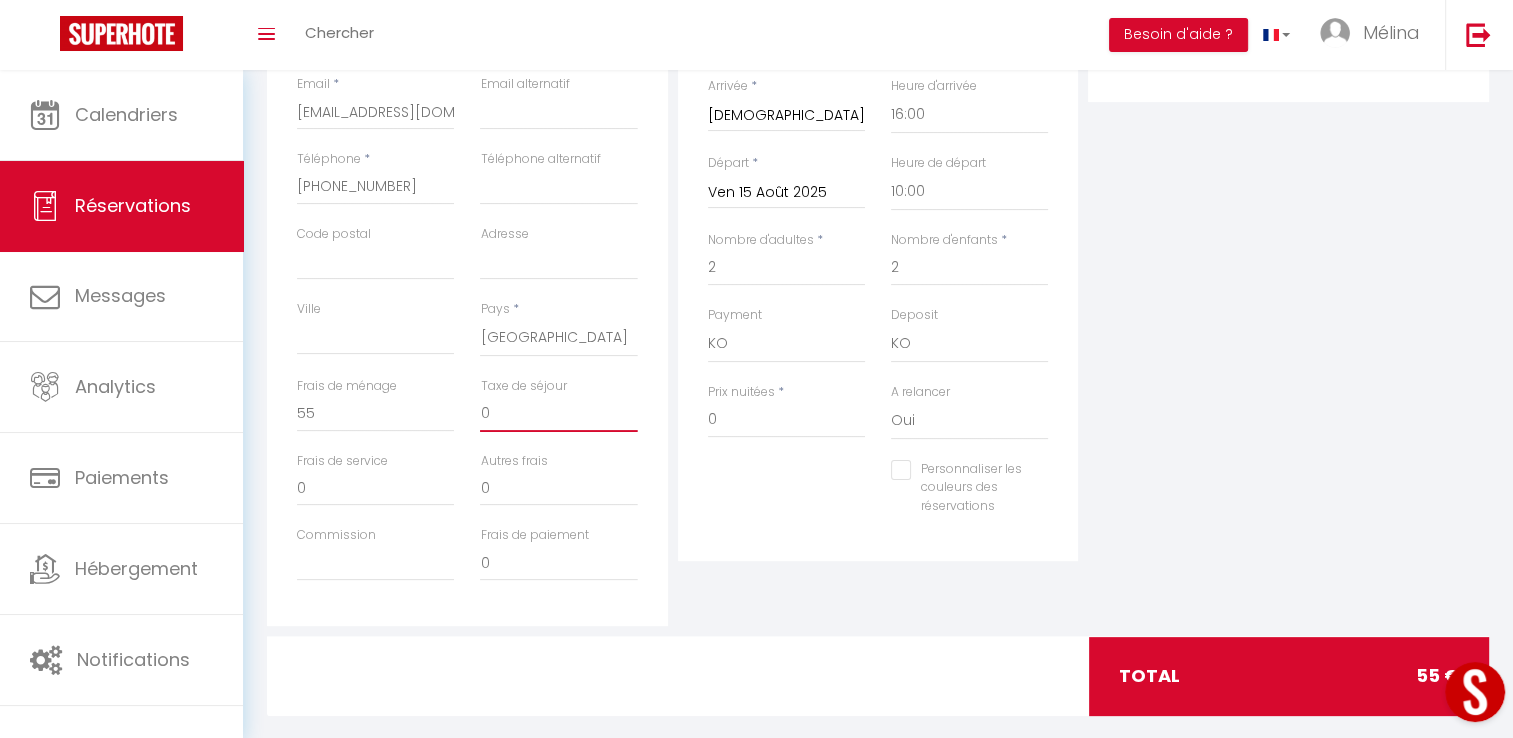 click on "0" at bounding box center (558, 414) 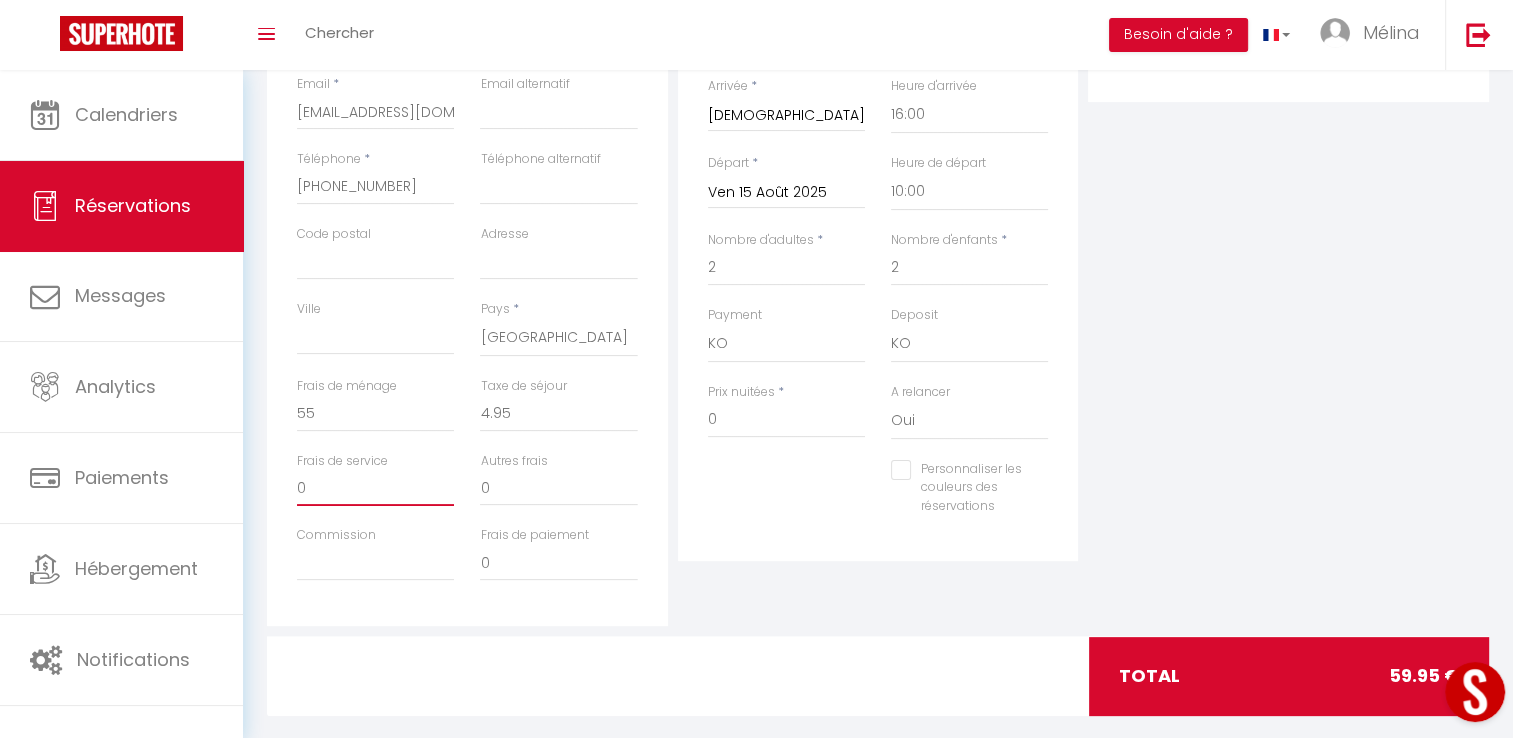 click on "0" at bounding box center [375, 488] 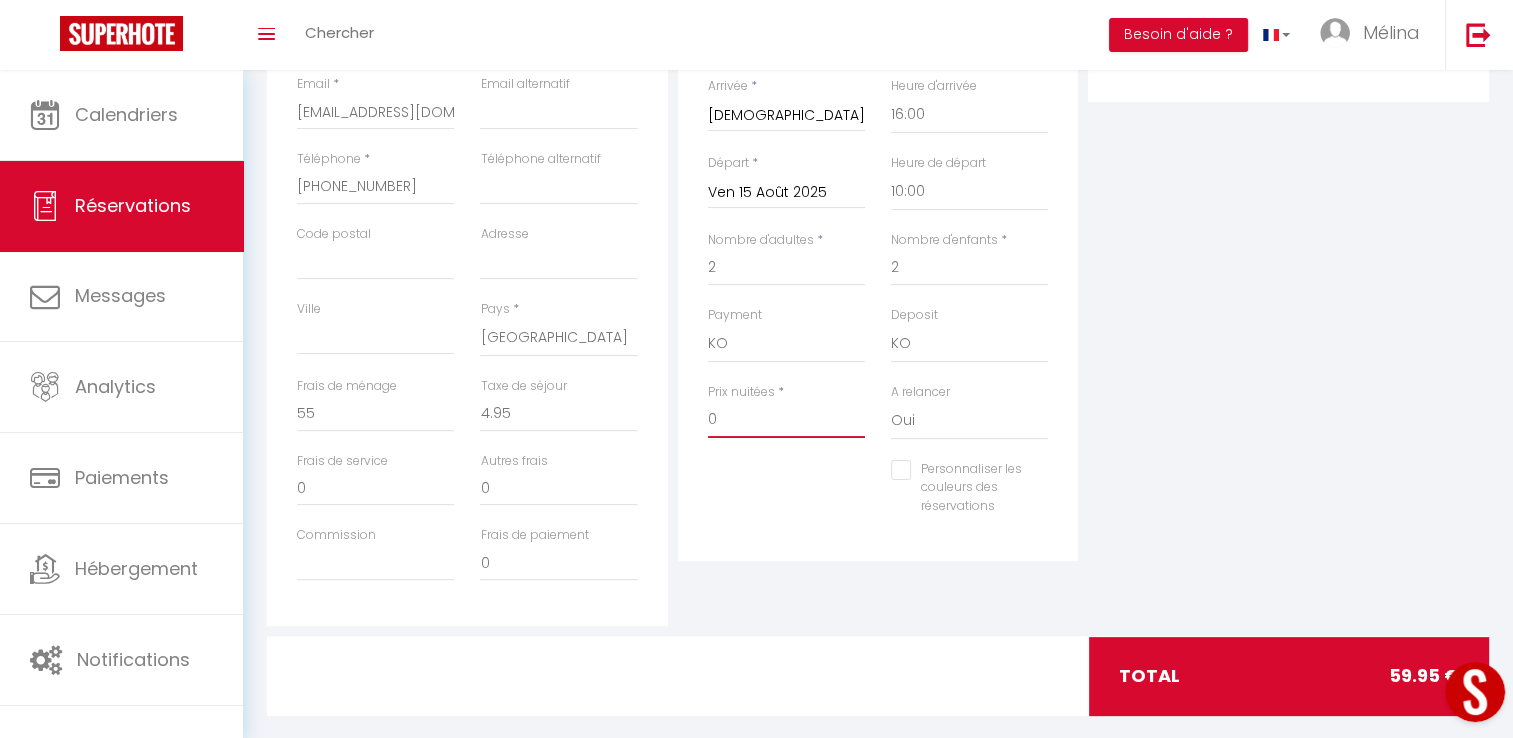 click on "0" at bounding box center [786, 420] 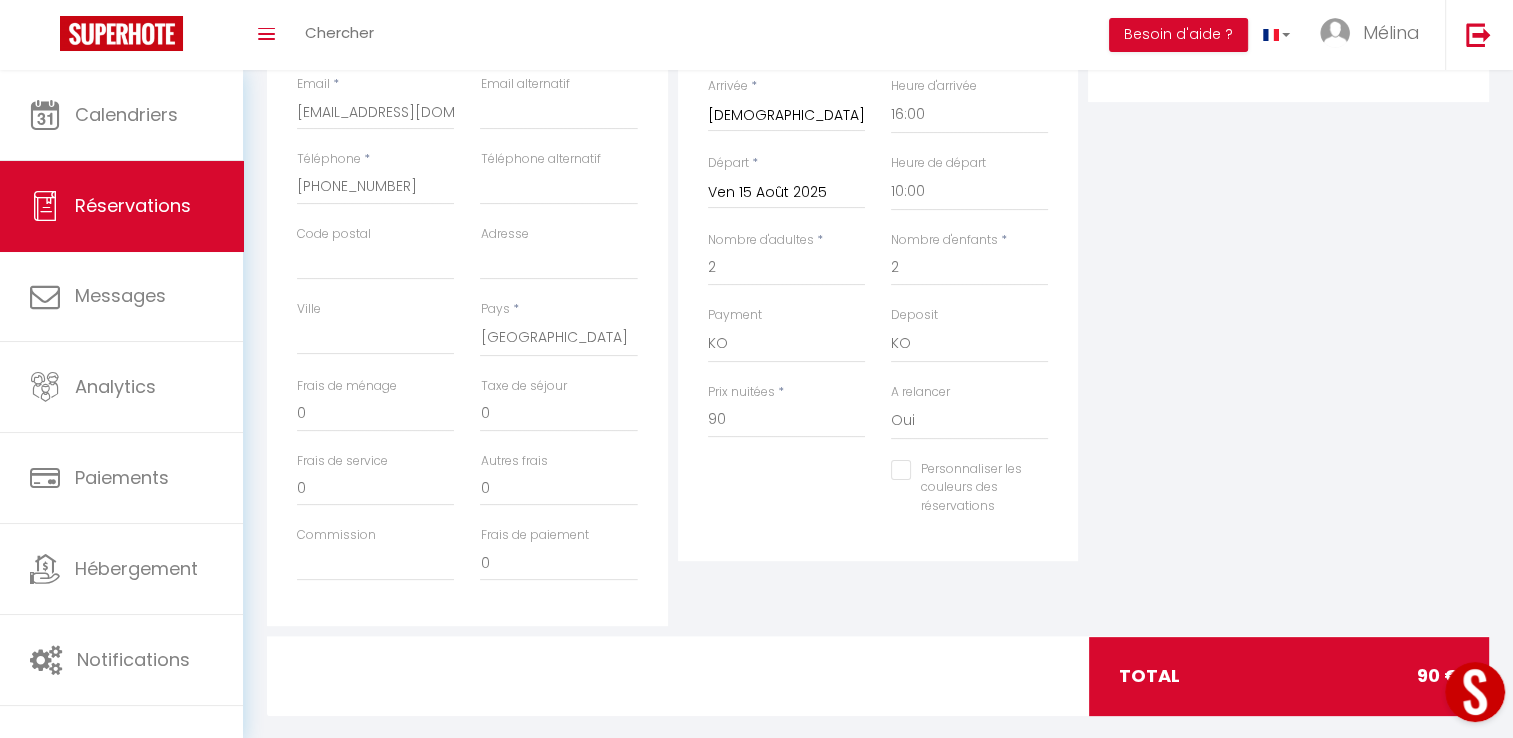 click on "Détails Réservation    Appartement   *     Le Verger de Jouère * Ribiers * Paisible * Terrasse * 10pers [GEOGRAPHIC_DATA] * [GEOGRAPHIC_DATA] * 2/4pers Gîte Le Repaire * Pleine Nature * Sorbiers 7pers [GEOGRAPHIC_DATA] * Rosans * WIFI * Terrasse * 6pers Gîte de la Coopérative * L'Epine * Wifi * 4/6pers Gîte du [PERSON_NAME] * Ribeyret * WIFI * 2/4pers [GEOGRAPHIC_DATA] * Rosans * Vue imprenable * WIFI * 8pers Tiny house * [PERSON_NAME] de Sorbiers * 2/4pers Gîte du Claret * Plein cœur [PERSON_NAME] * Wifi * 2/4pers   Statut   *   Confirmé Non Confirmé Annulé Annulé par le voyageur No Show Request   Arrivée   *       Jeu 14 Août 2025         <   Août 2025   >   Dim Lun Mar Mer Jeu Ven Sam   1 2 3 4 5 6 7 8 9 10 11 12 13 14 15 16 17 18 19 20 21 22 23 24 25 26 27 28 29 30 31     <   2025   >   [PERSON_NAME] Mars [PERSON_NAME] Juin Juillet Août Septembre Octobre Novembre Décembre     <   [DATE] - [DATE]   >   2020 2021 2022 2023 2024 2025 2026 2027 2028 2029     Heure d'arrivée   00:00 00:30 01:00 01:30 02:00 02:30 03:00" at bounding box center (878, 236) 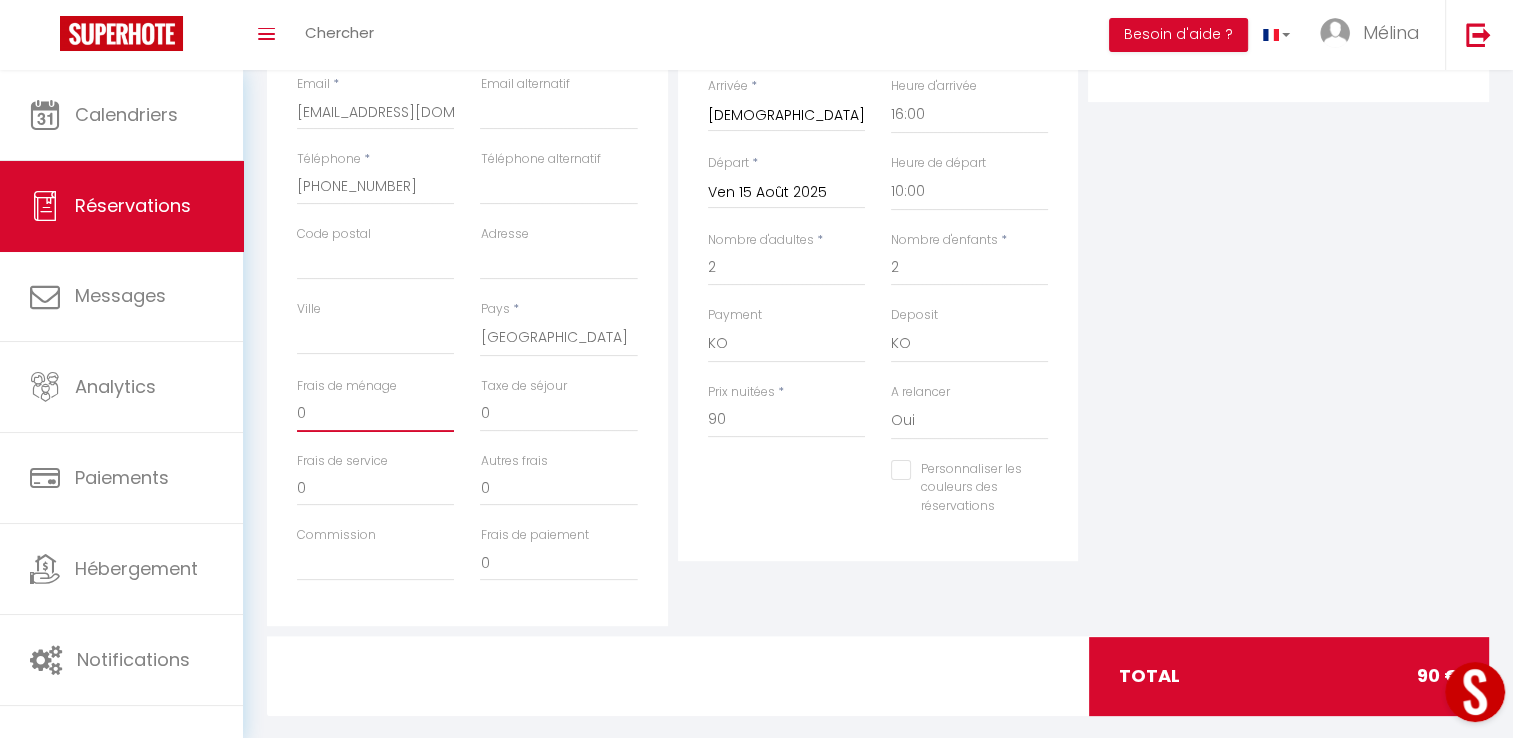 click on "0" at bounding box center [375, 414] 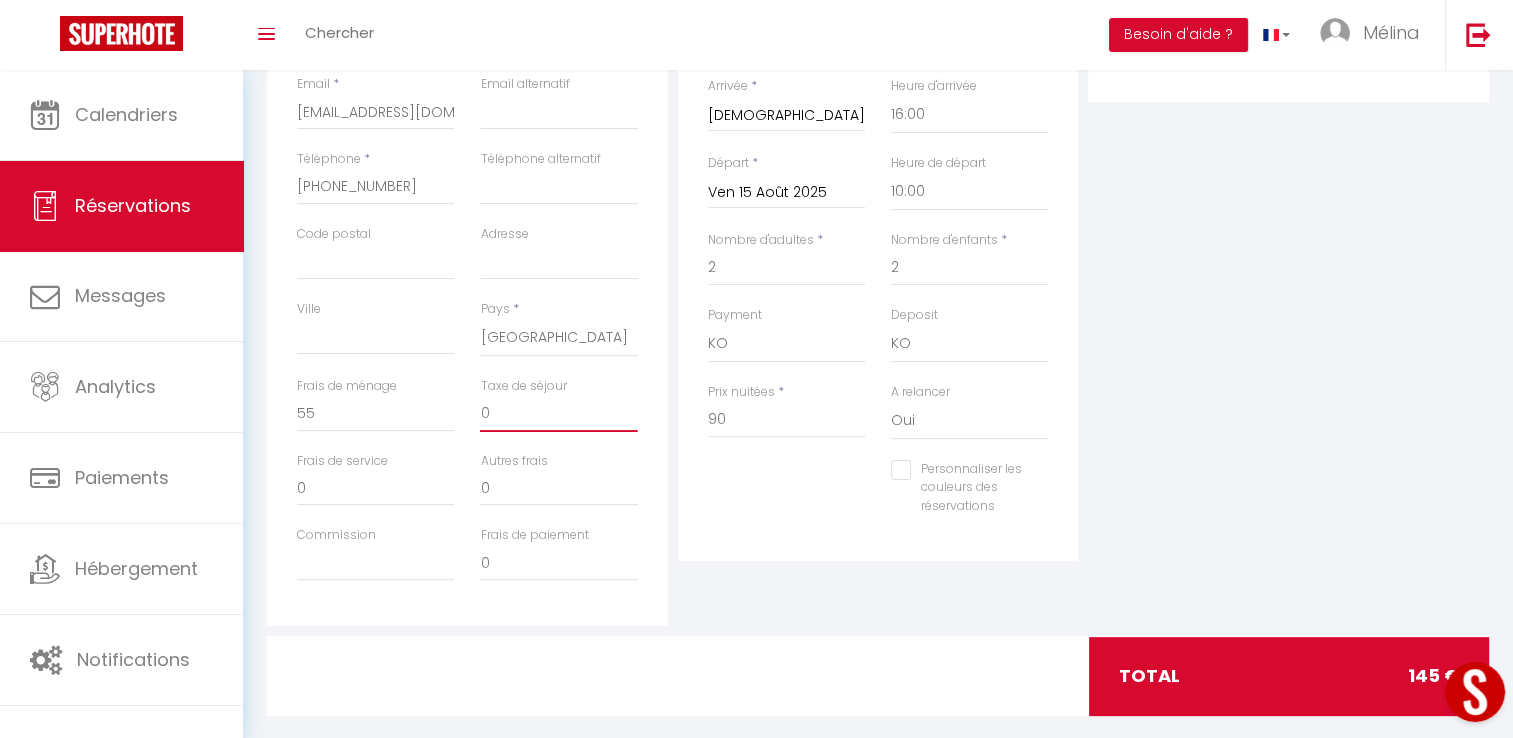 click on "0" at bounding box center [558, 414] 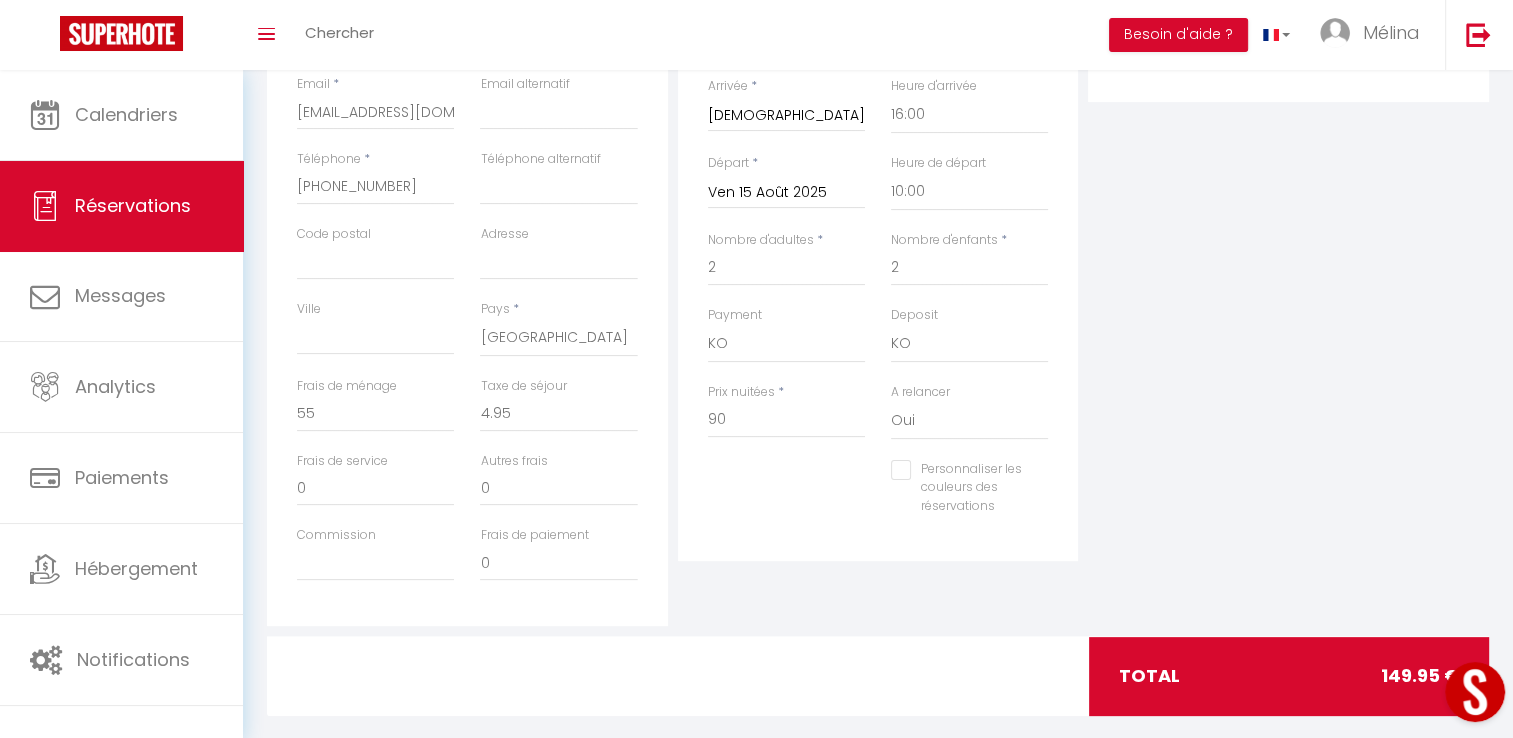 click on "Détails Réservation    Appartement   *     Le Verger de Jouère * Ribiers * Paisible * Terrasse * 10pers [GEOGRAPHIC_DATA] * [GEOGRAPHIC_DATA] * 2/4pers Gîte Le Repaire * Pleine Nature * Sorbiers 7pers [GEOGRAPHIC_DATA] * Rosans * WIFI * Terrasse * 6pers Gîte de la Coopérative * L'Epine * Wifi * 4/6pers Gîte du [PERSON_NAME] * Ribeyret * WIFI * 2/4pers [GEOGRAPHIC_DATA] * Rosans * Vue imprenable * WIFI * 8pers Tiny house * [PERSON_NAME] de Sorbiers * 2/4pers Gîte du Claret * Plein cœur [PERSON_NAME] * Wifi * 2/4pers   Statut   *   Confirmé Non Confirmé Annulé Annulé par le voyageur No Show Request   Arrivée   *       Jeu 14 Août 2025         <   Août 2025   >   Dim Lun Mar Mer Jeu Ven Sam   1 2 3 4 5 6 7 8 9 10 11 12 13 14 15 16 17 18 19 20 21 22 23 24 25 26 27 28 29 30 31     <   2025   >   [PERSON_NAME] Mars [PERSON_NAME] Juin Juillet Août Septembre Octobre Novembre Décembre     <   [DATE] - [DATE]   >   2020 2021 2022 2023 2024 2025 2026 2027 2028 2029     Heure d'arrivée   00:00 00:30 01:00 01:30 02:00 02:30 03:00" at bounding box center (878, 268) 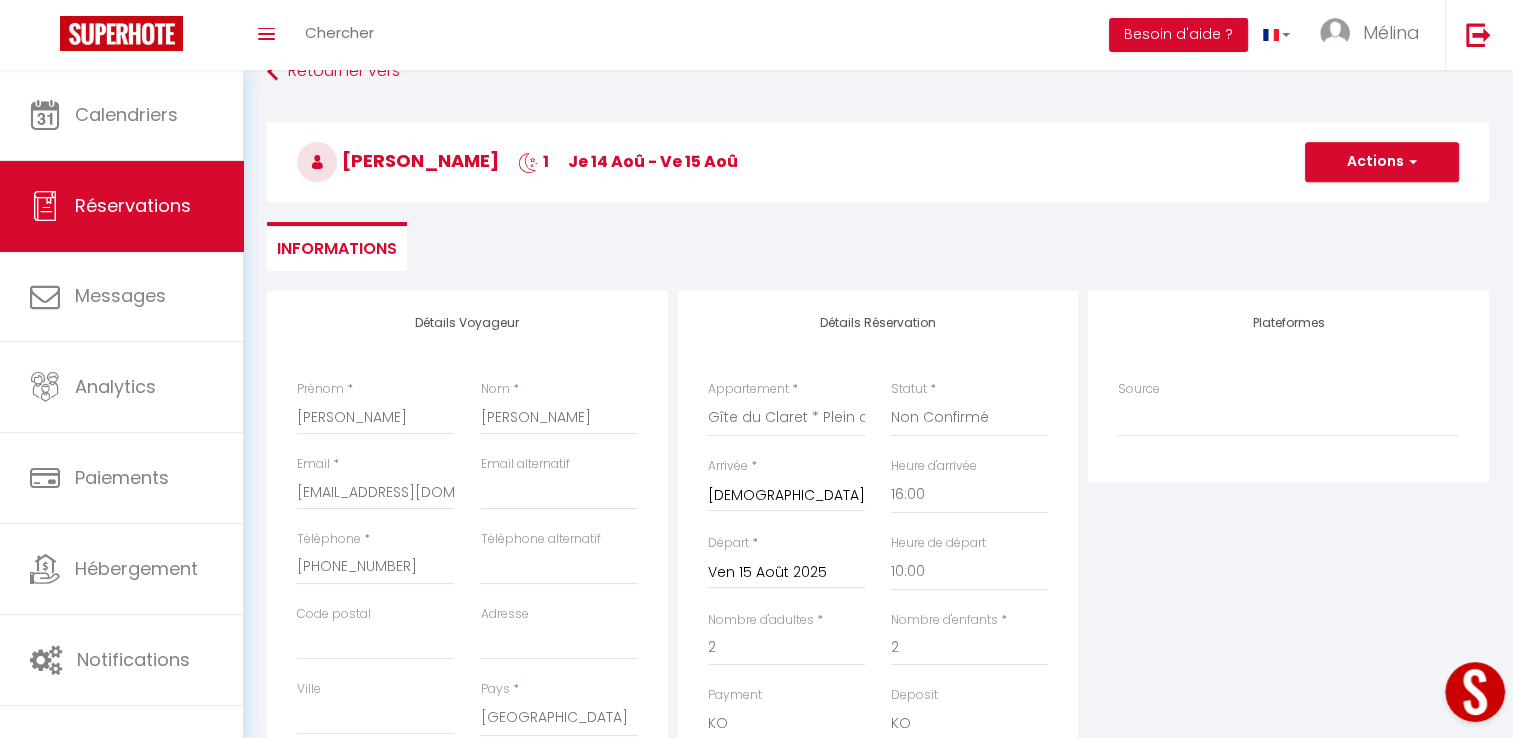 scroll, scrollTop: 36, scrollLeft: 0, axis: vertical 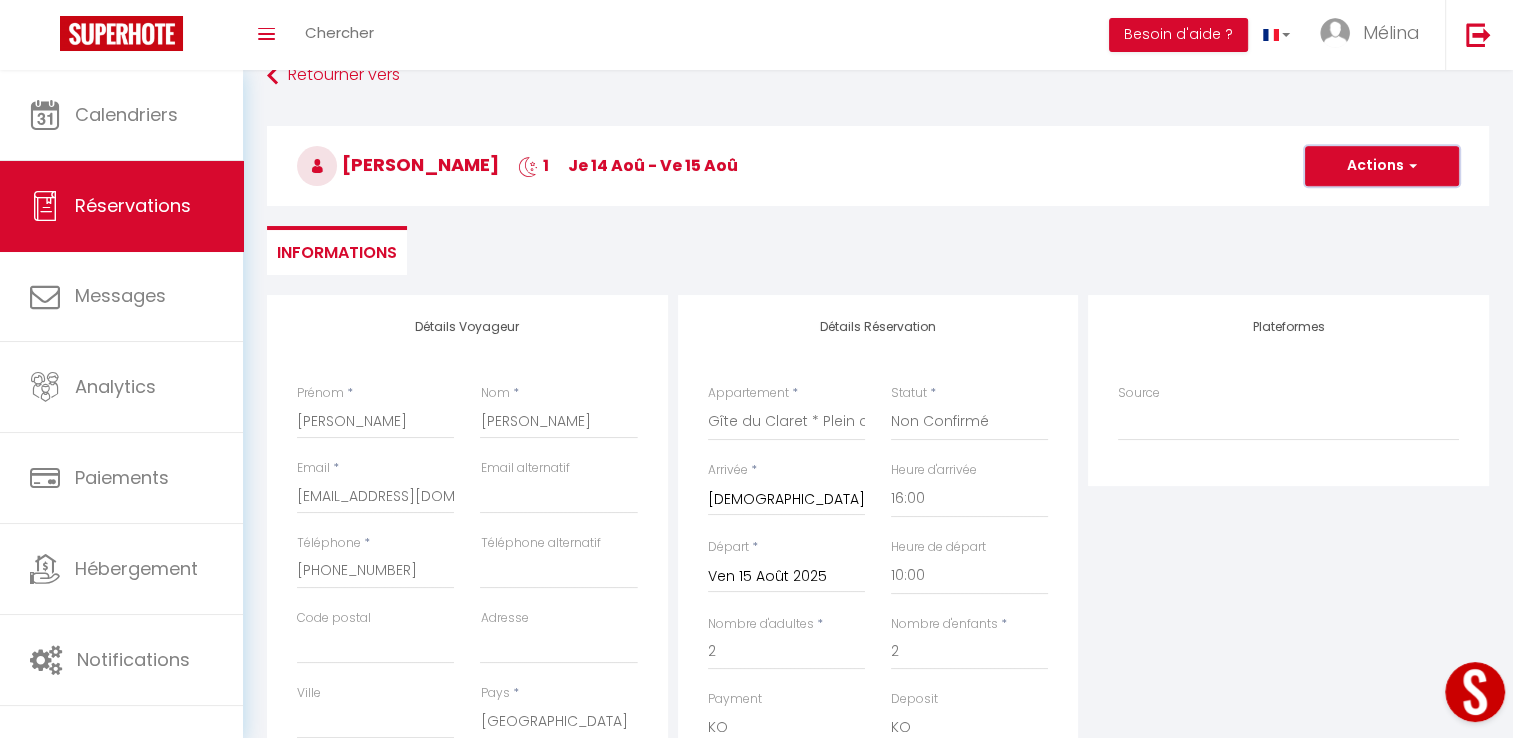 click on "Actions" at bounding box center [1382, 166] 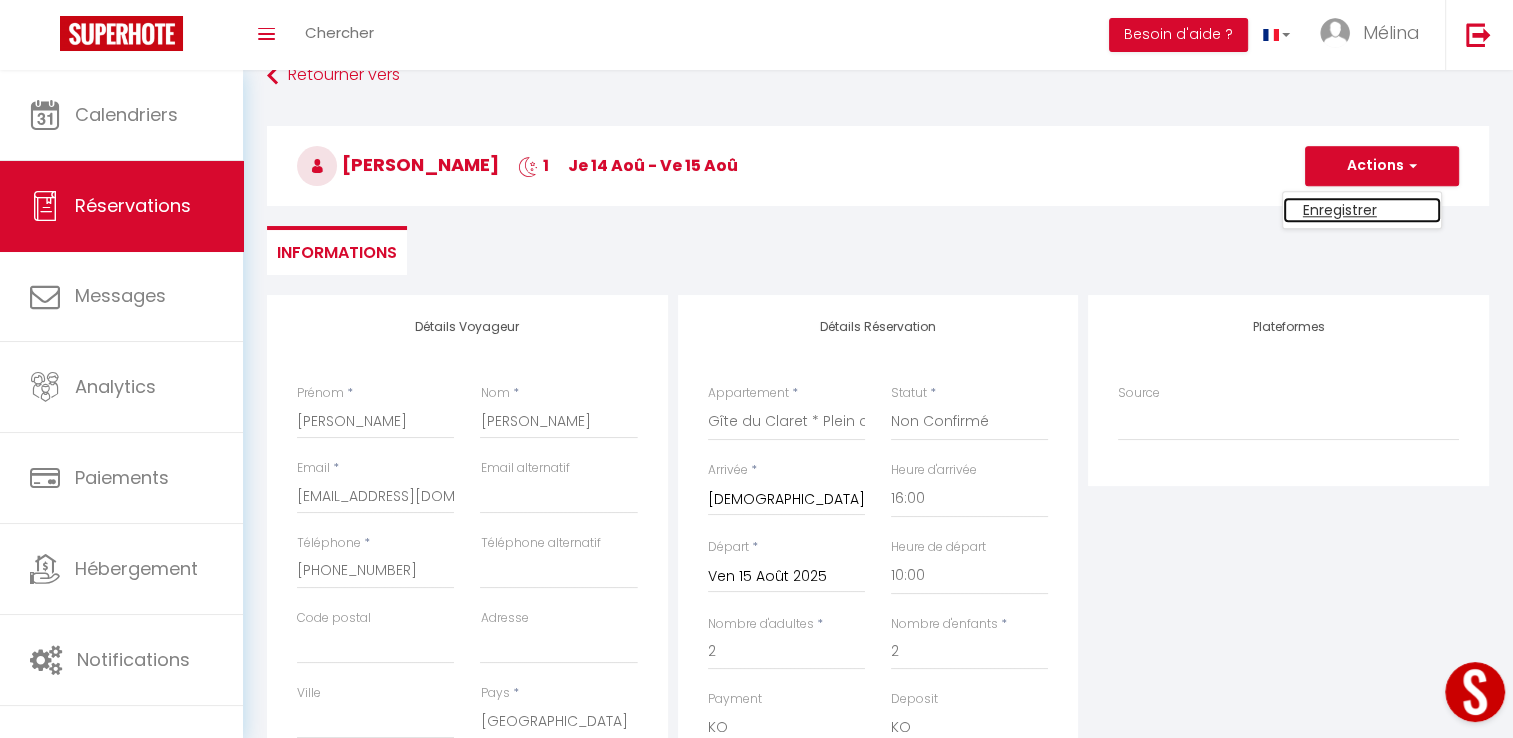 click on "Enregistrer" at bounding box center (1362, 210) 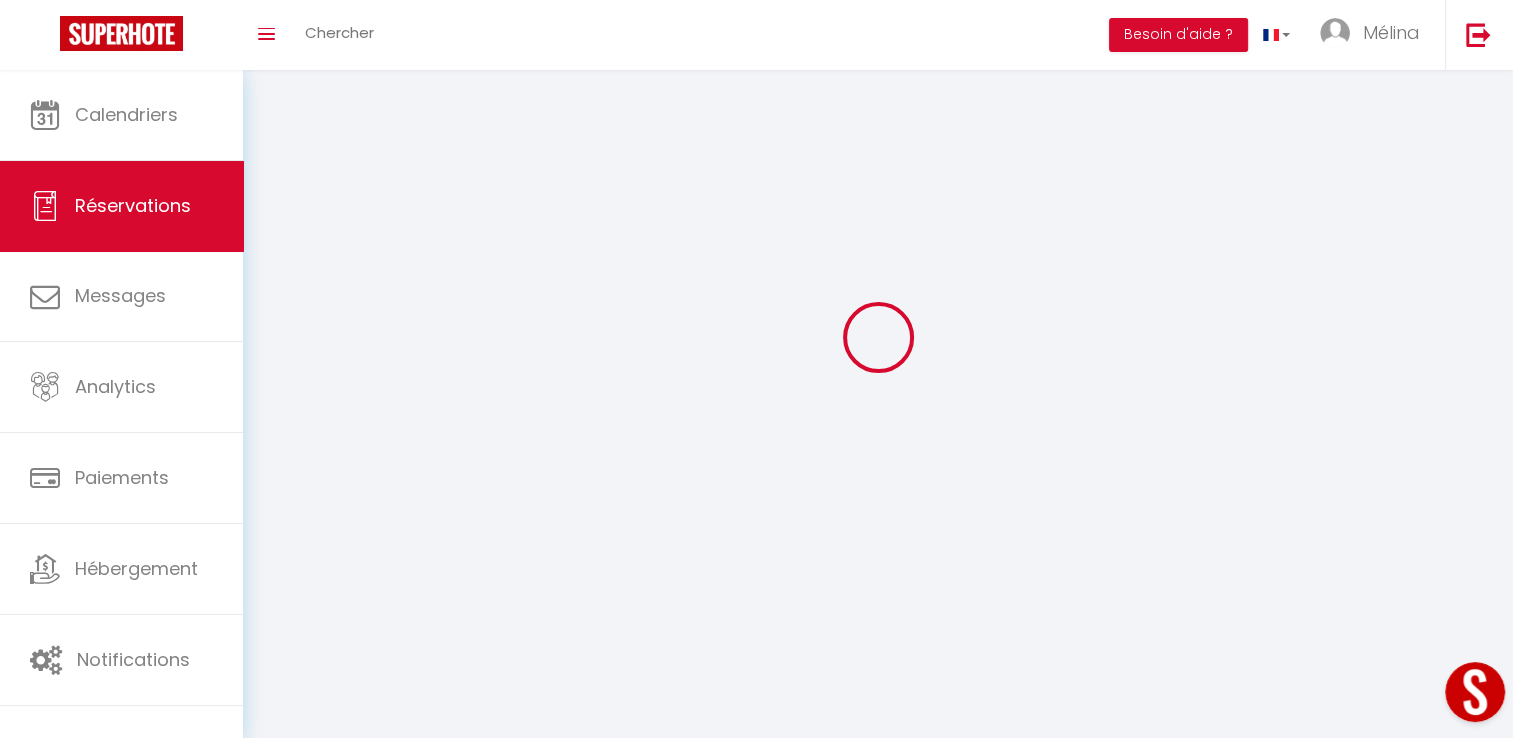 scroll, scrollTop: 0, scrollLeft: 0, axis: both 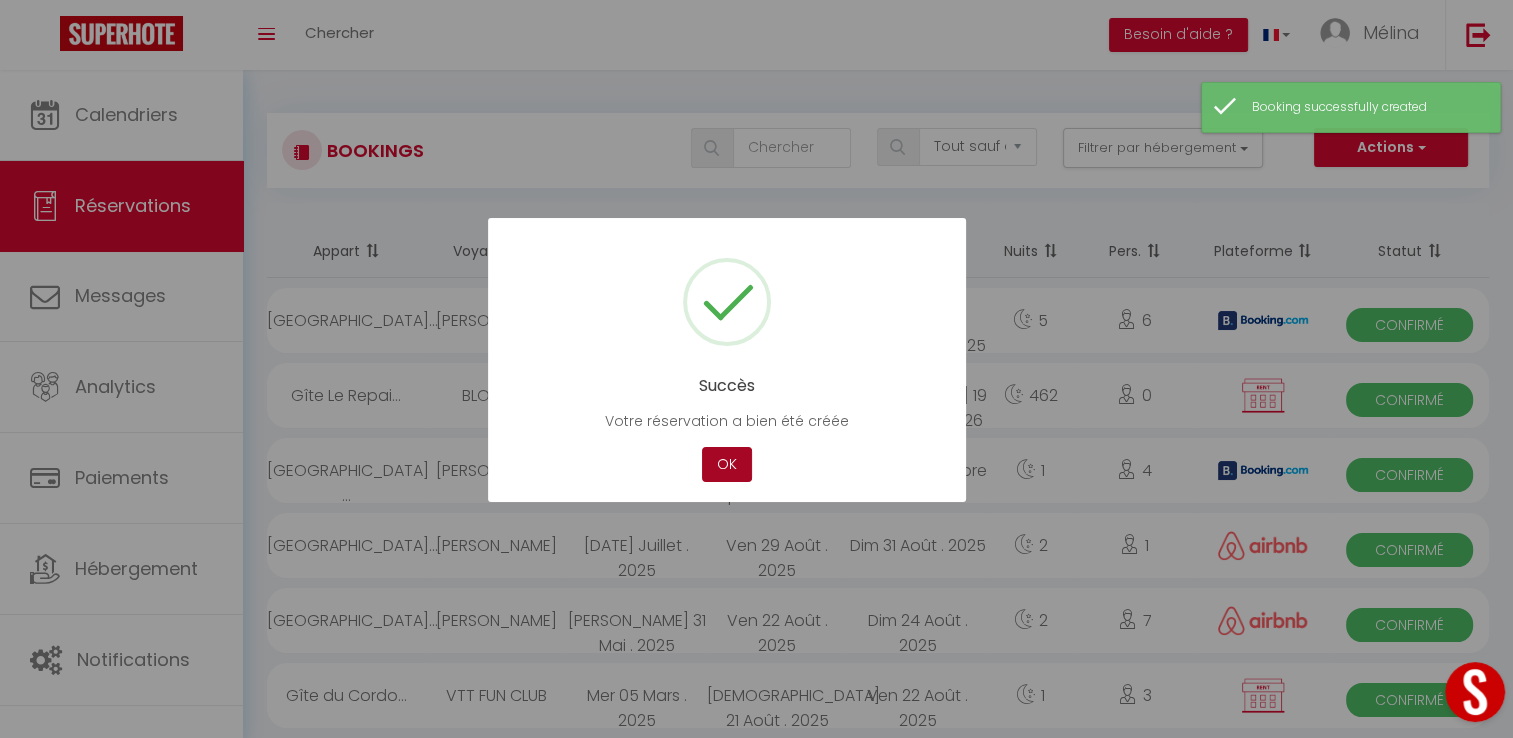click on "OK" at bounding box center [727, 464] 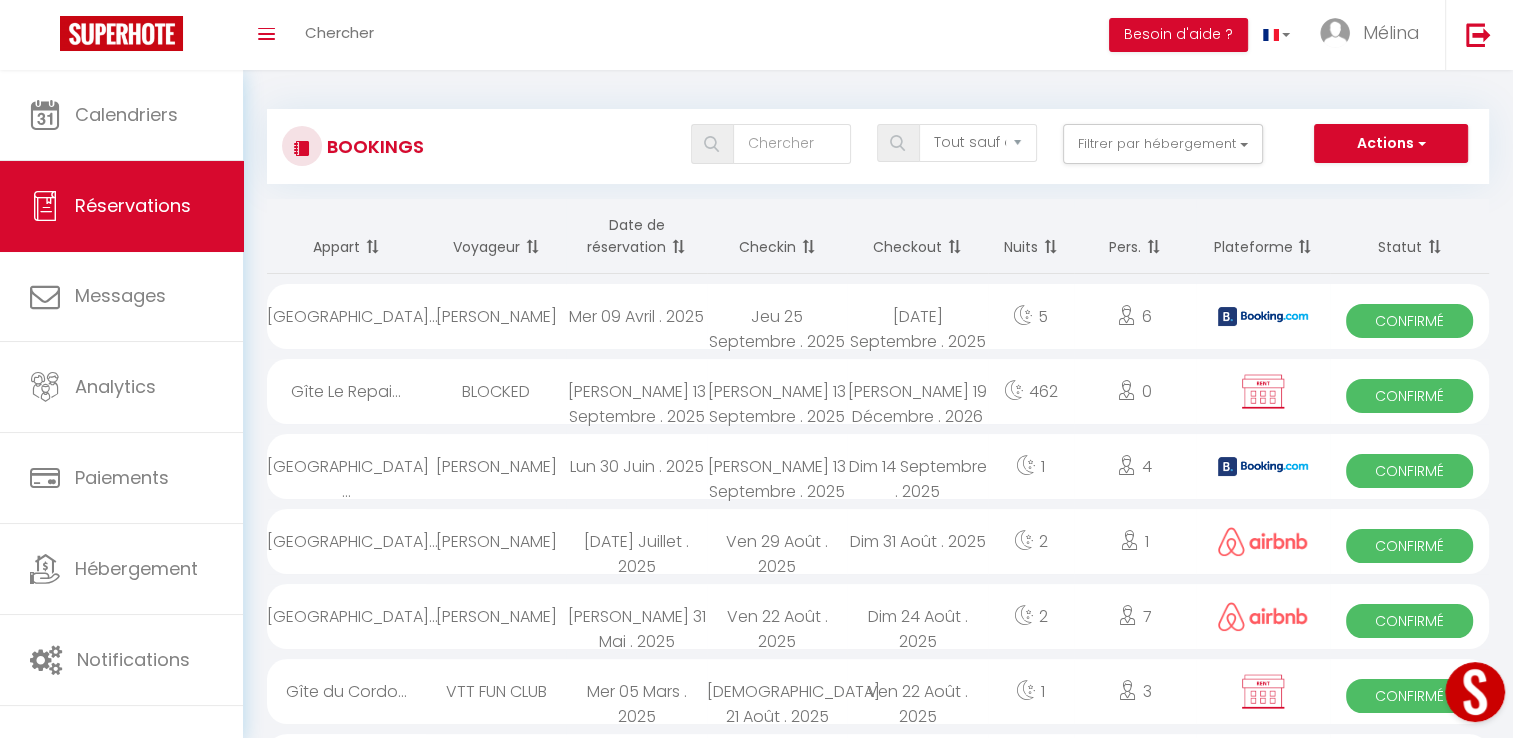 scroll, scrollTop: 0, scrollLeft: 0, axis: both 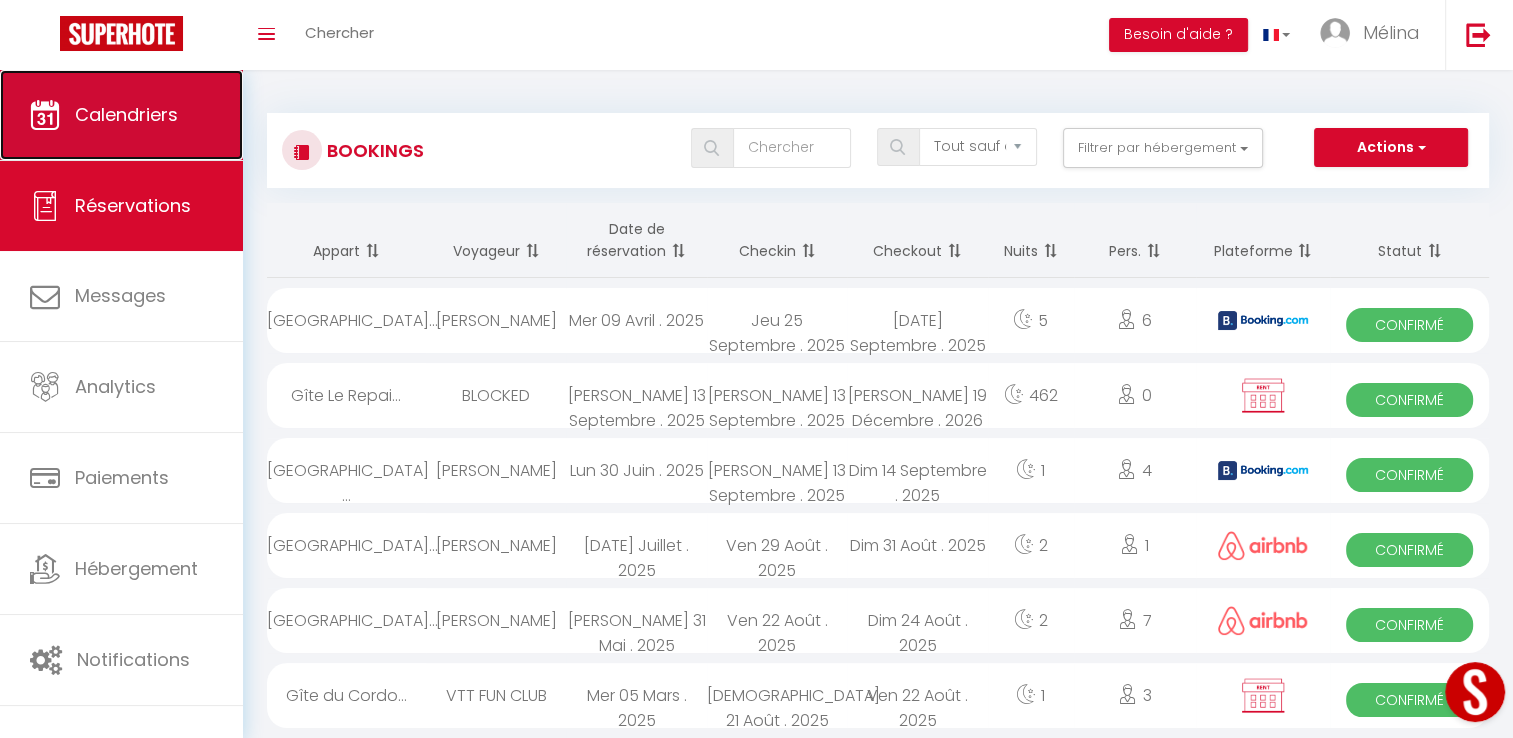 click on "Calendriers" at bounding box center [126, 114] 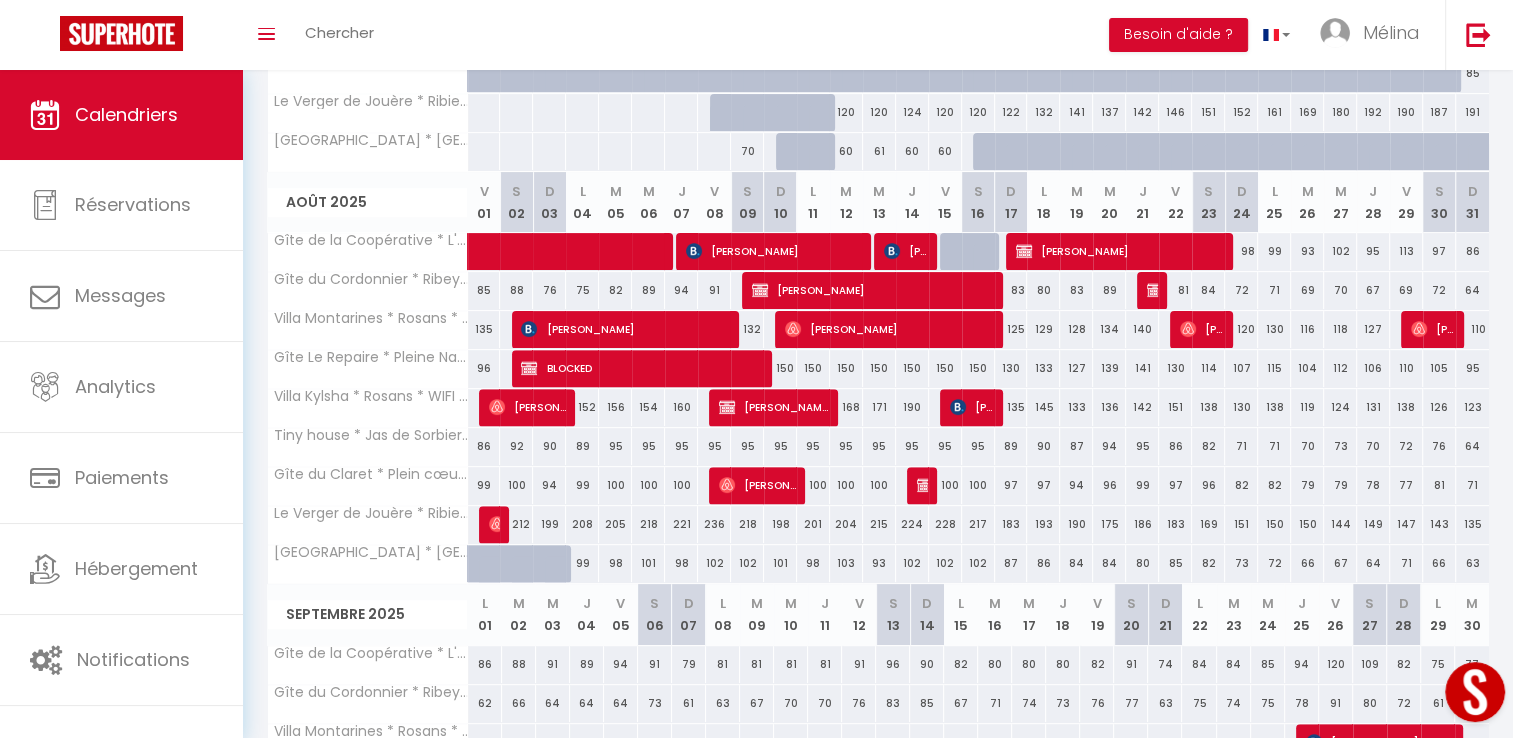 scroll, scrollTop: 608, scrollLeft: 0, axis: vertical 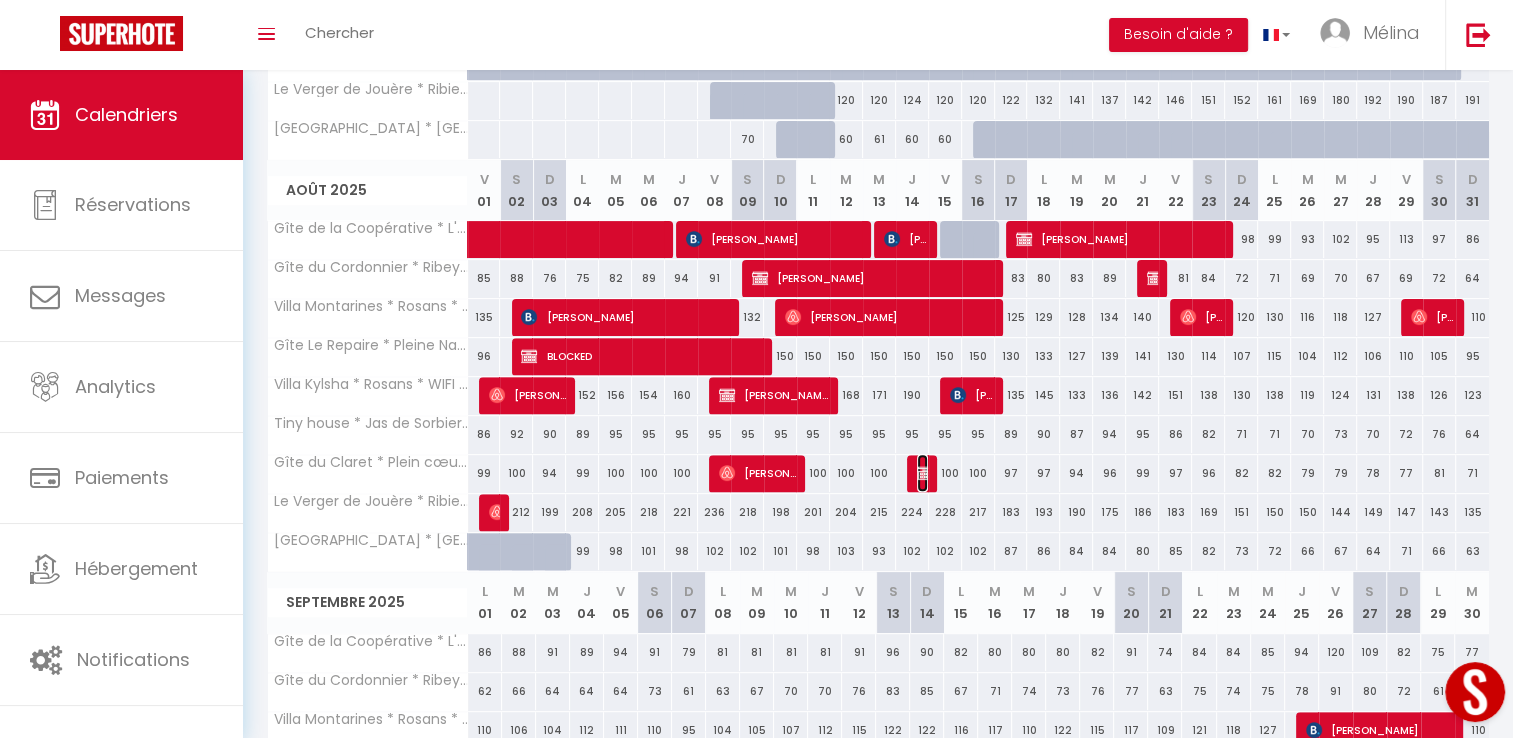 click at bounding box center [925, 473] 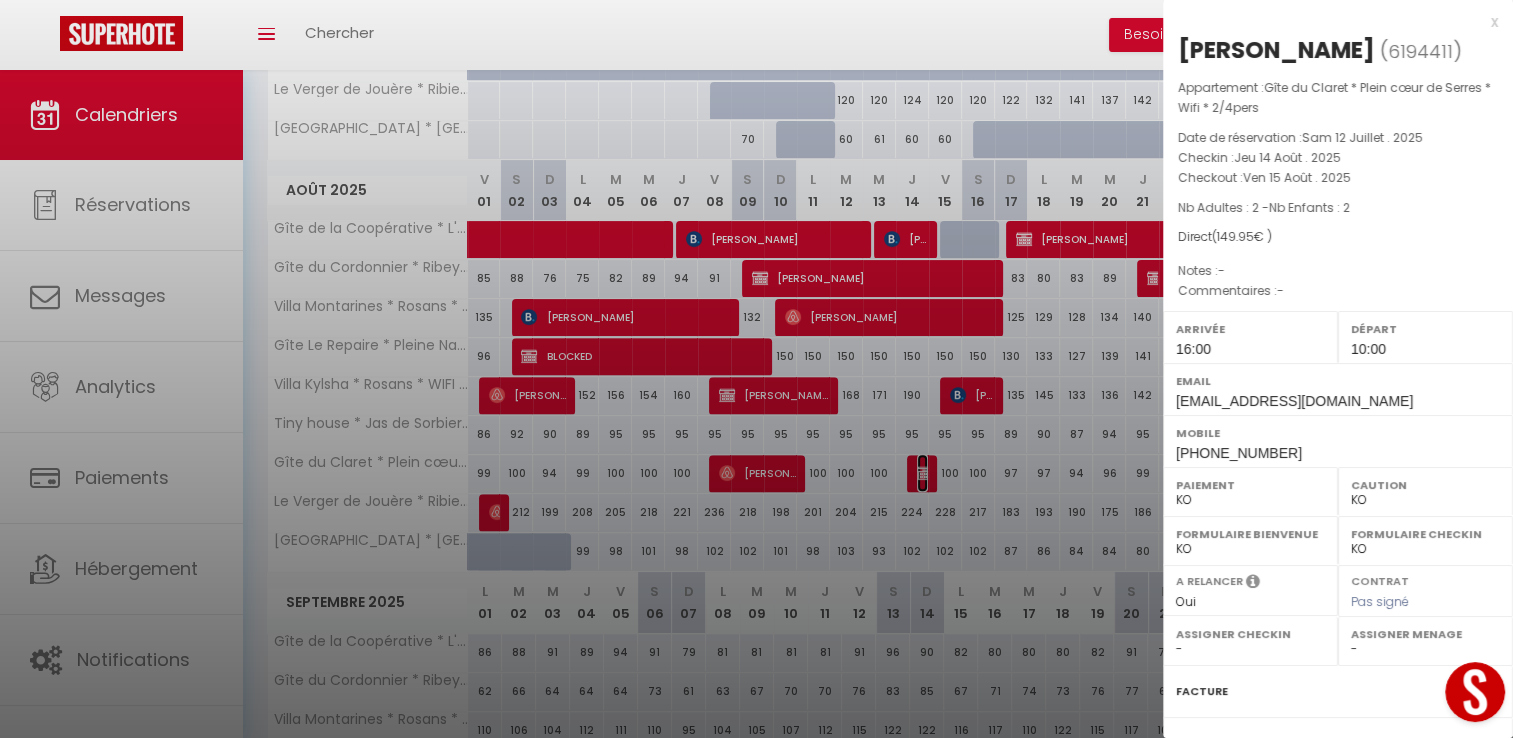 scroll, scrollTop: 210, scrollLeft: 0, axis: vertical 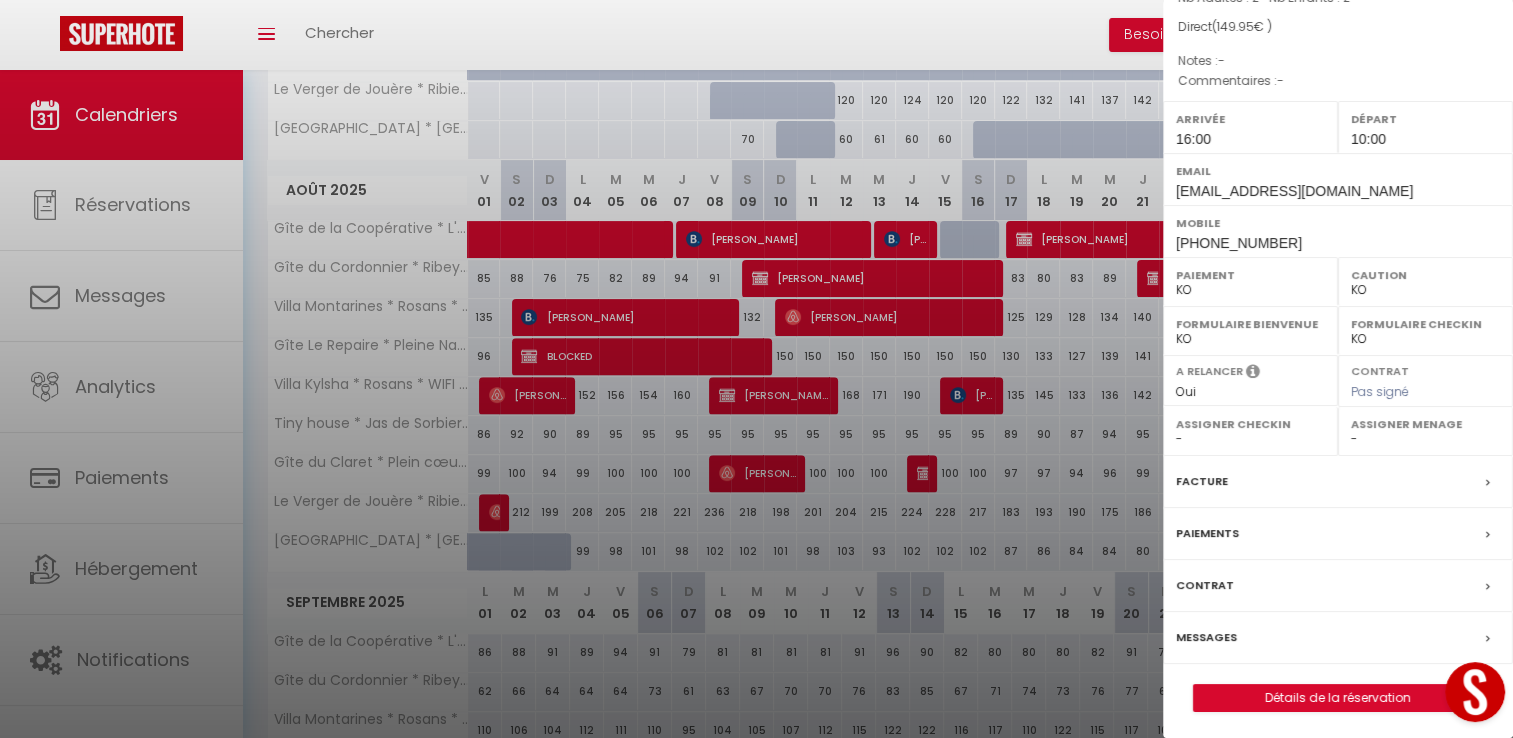 click on "Paiements" at bounding box center (1207, 533) 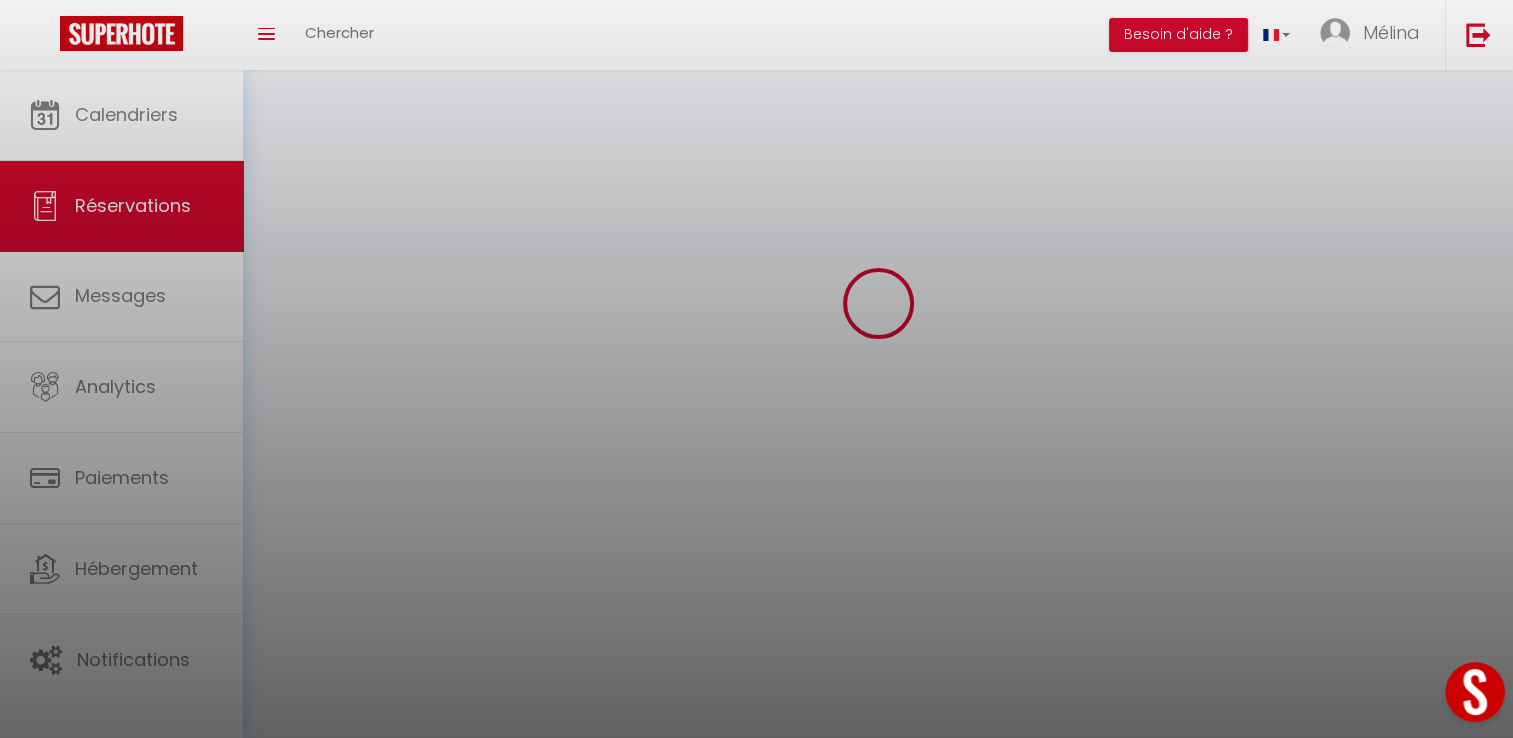 scroll, scrollTop: 0, scrollLeft: 0, axis: both 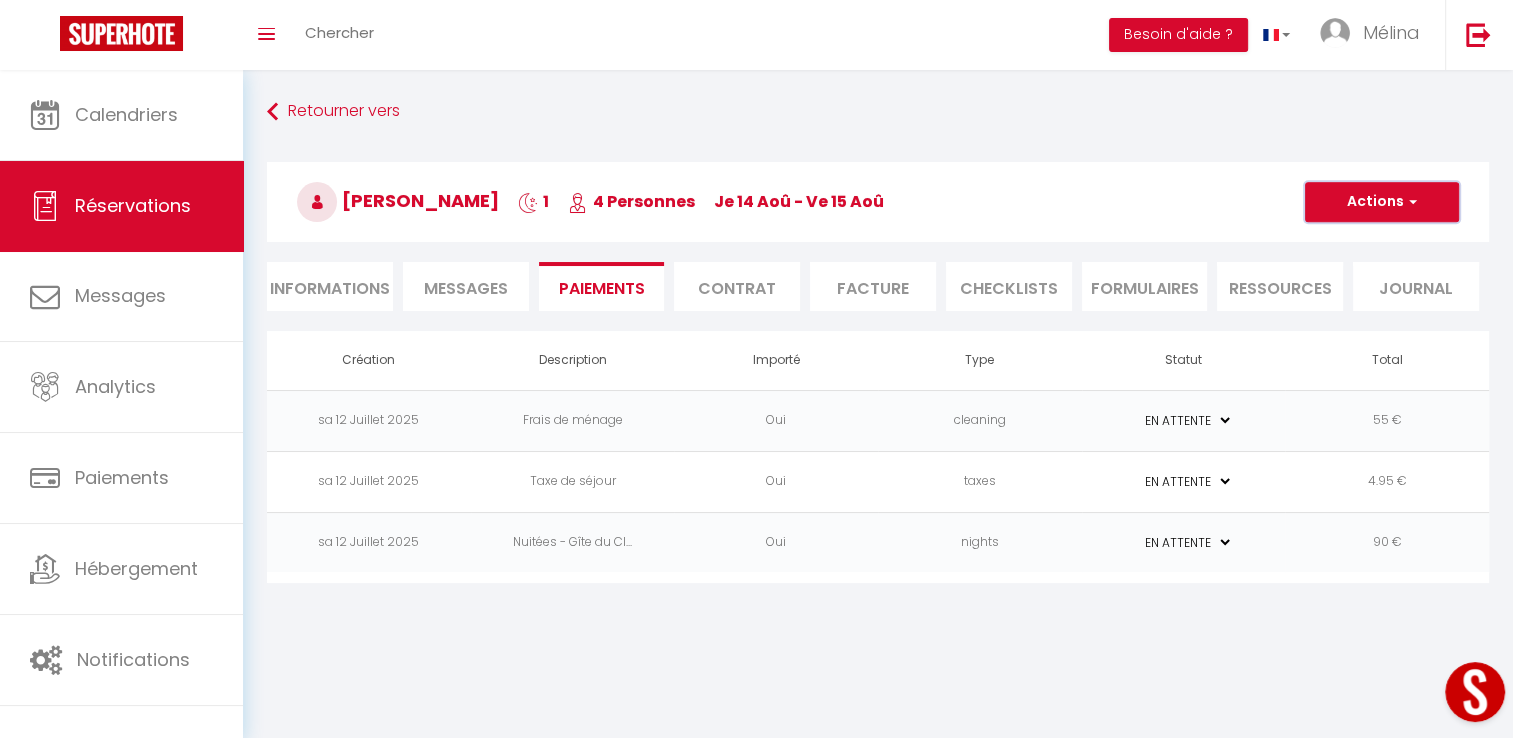 click on "Actions" at bounding box center [1382, 202] 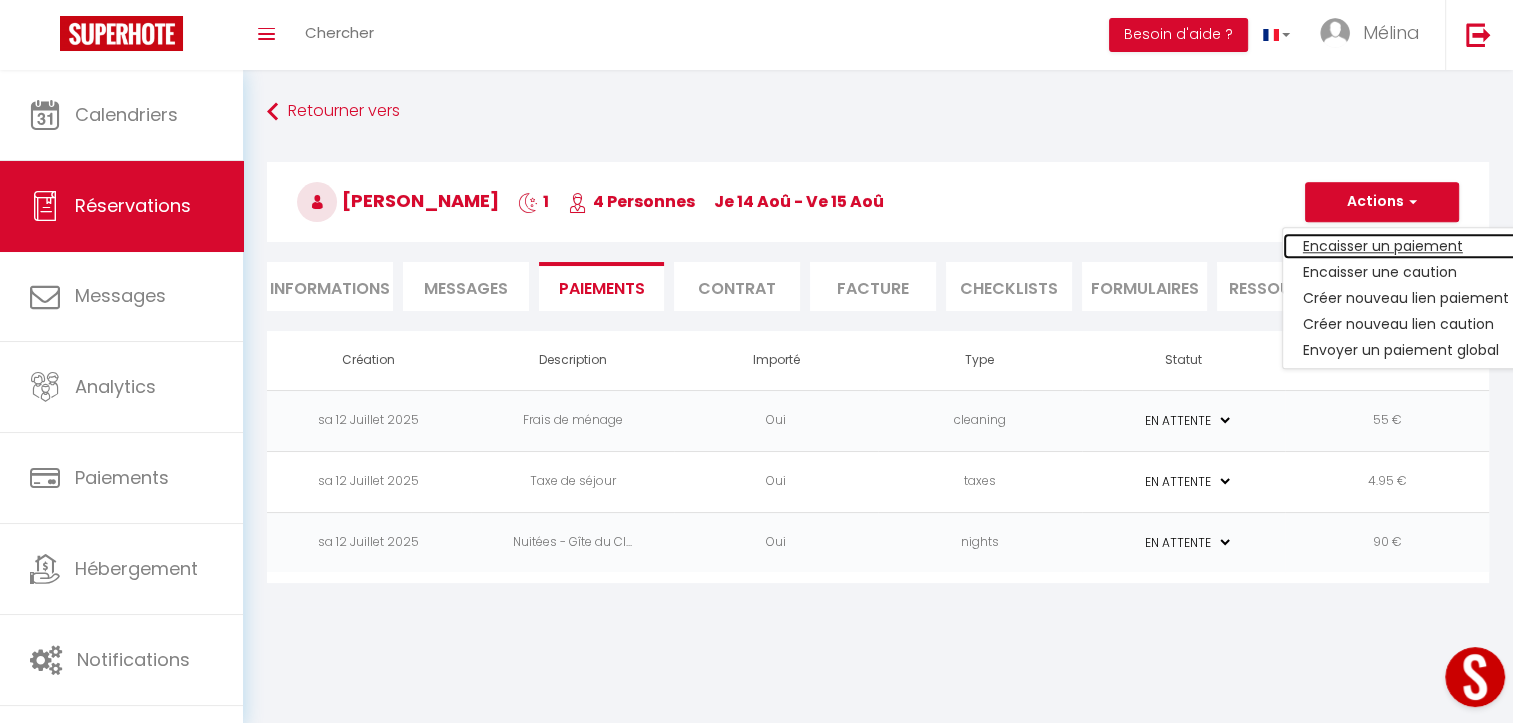 click on "Encaisser un paiement" at bounding box center (1406, 246) 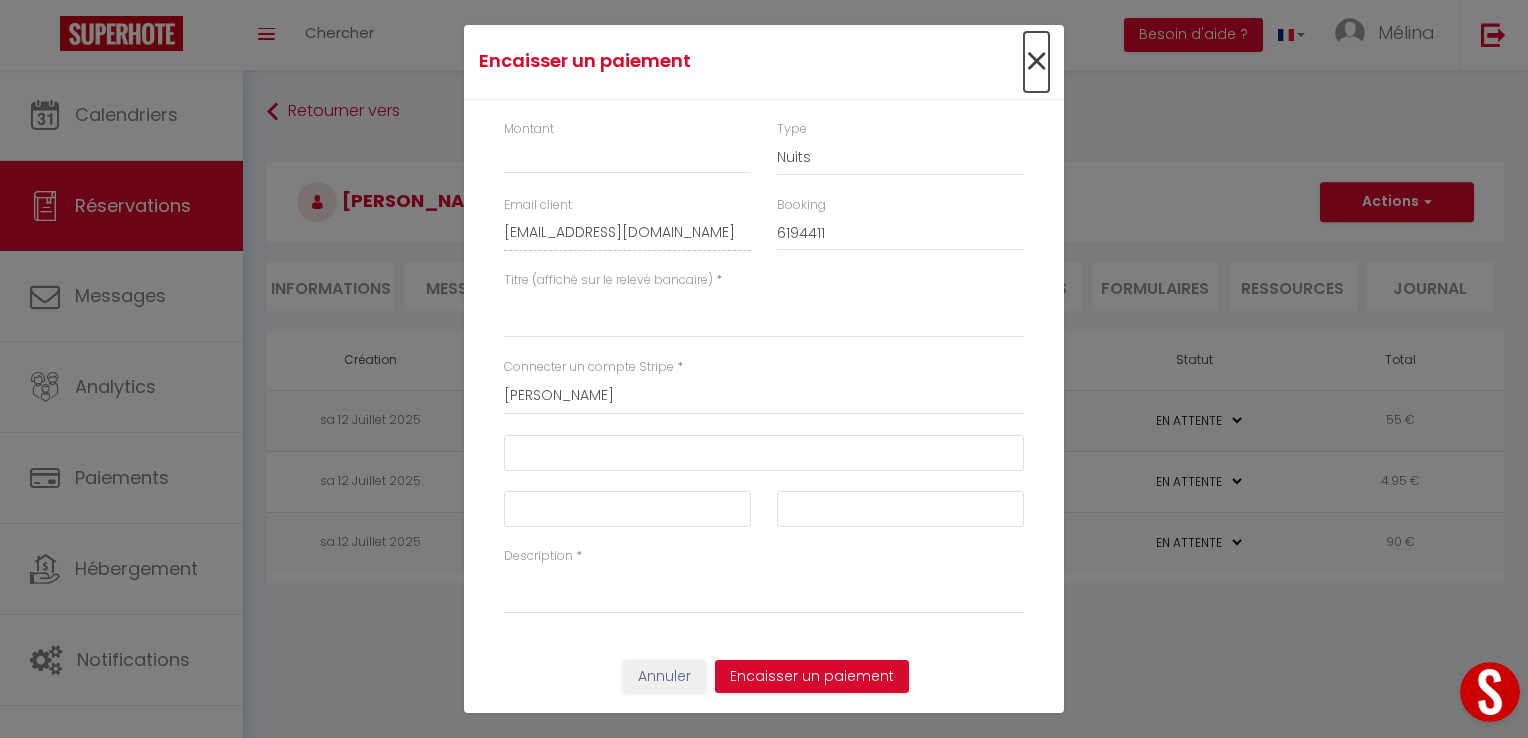 click on "×" at bounding box center [1036, 62] 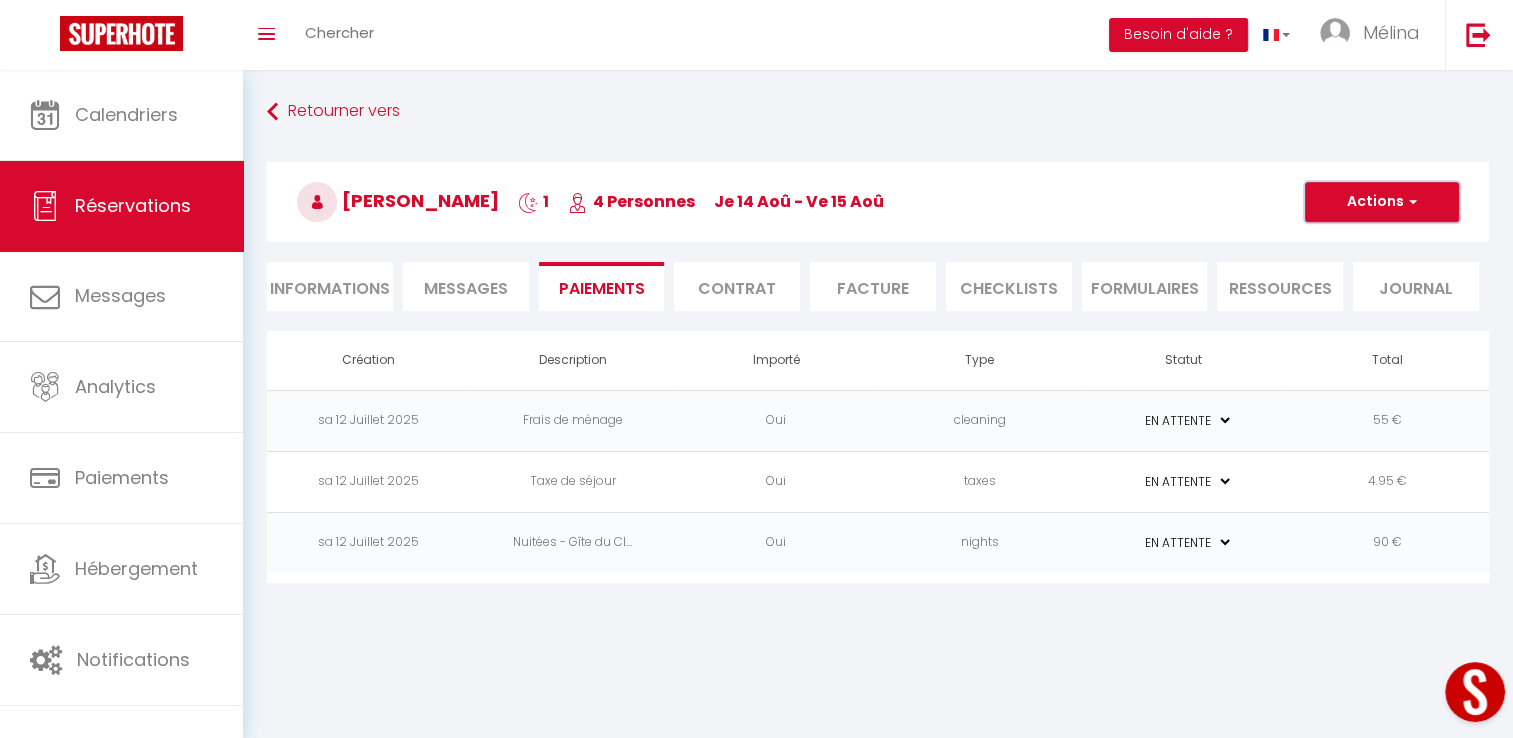 click on "Actions" at bounding box center [1382, 202] 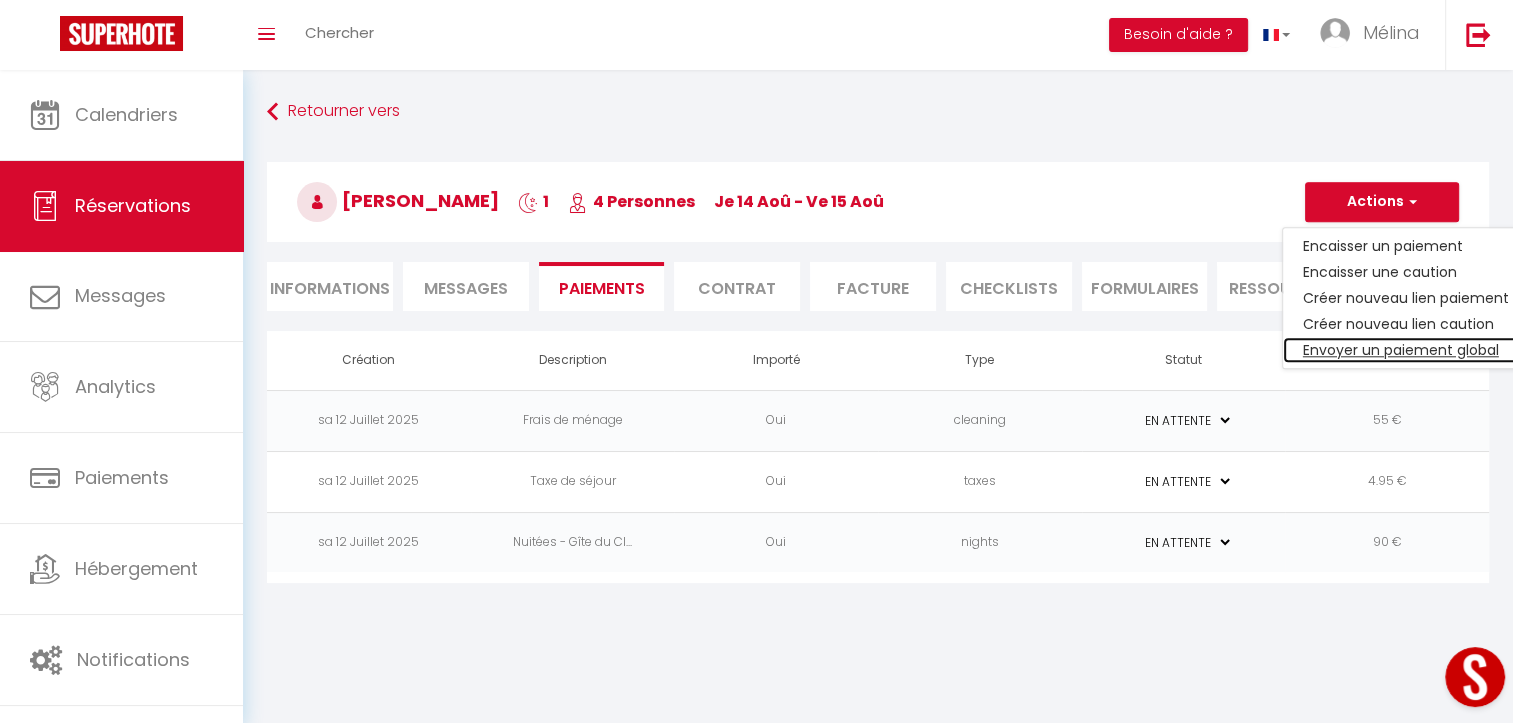 click on "Envoyer un paiement global" at bounding box center [1406, 350] 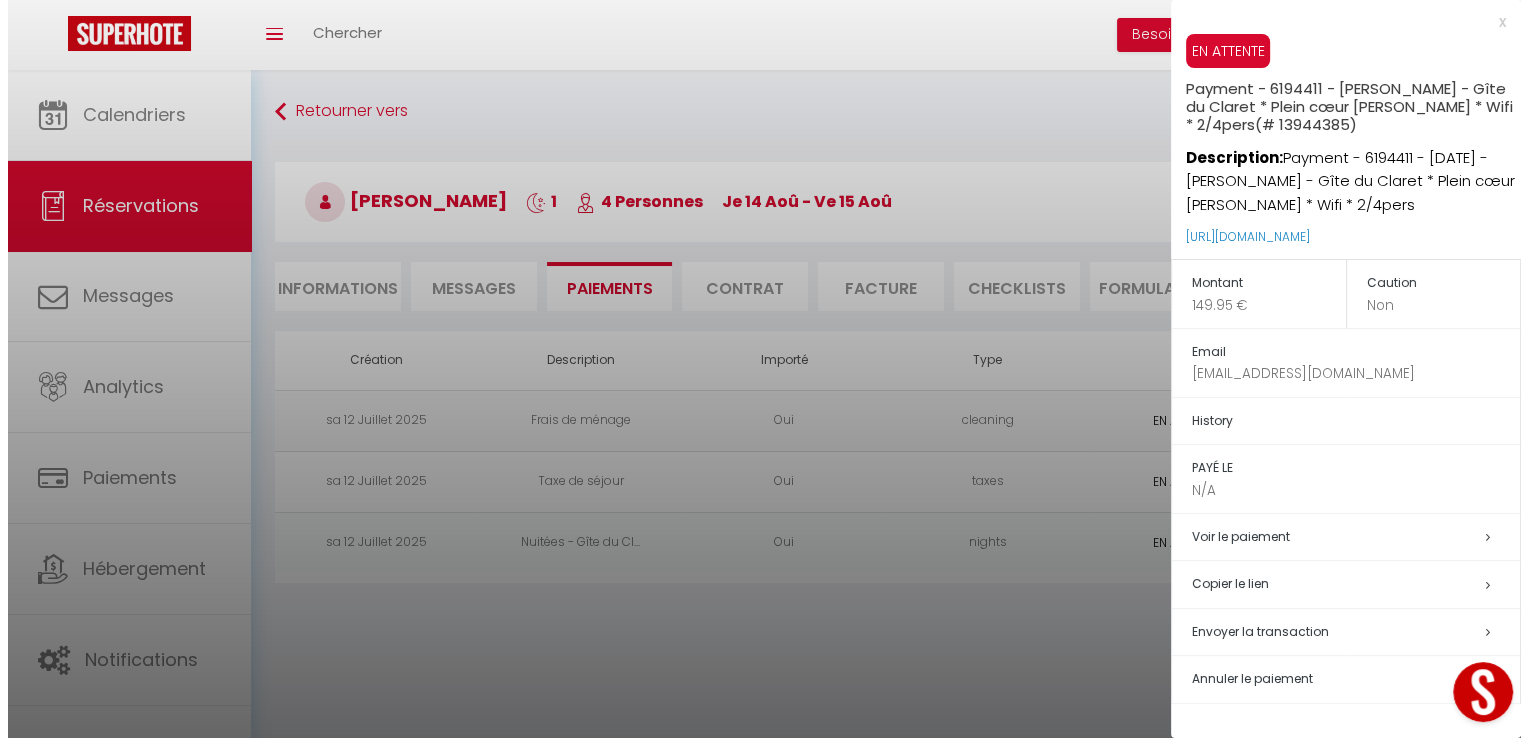 scroll, scrollTop: 70, scrollLeft: 0, axis: vertical 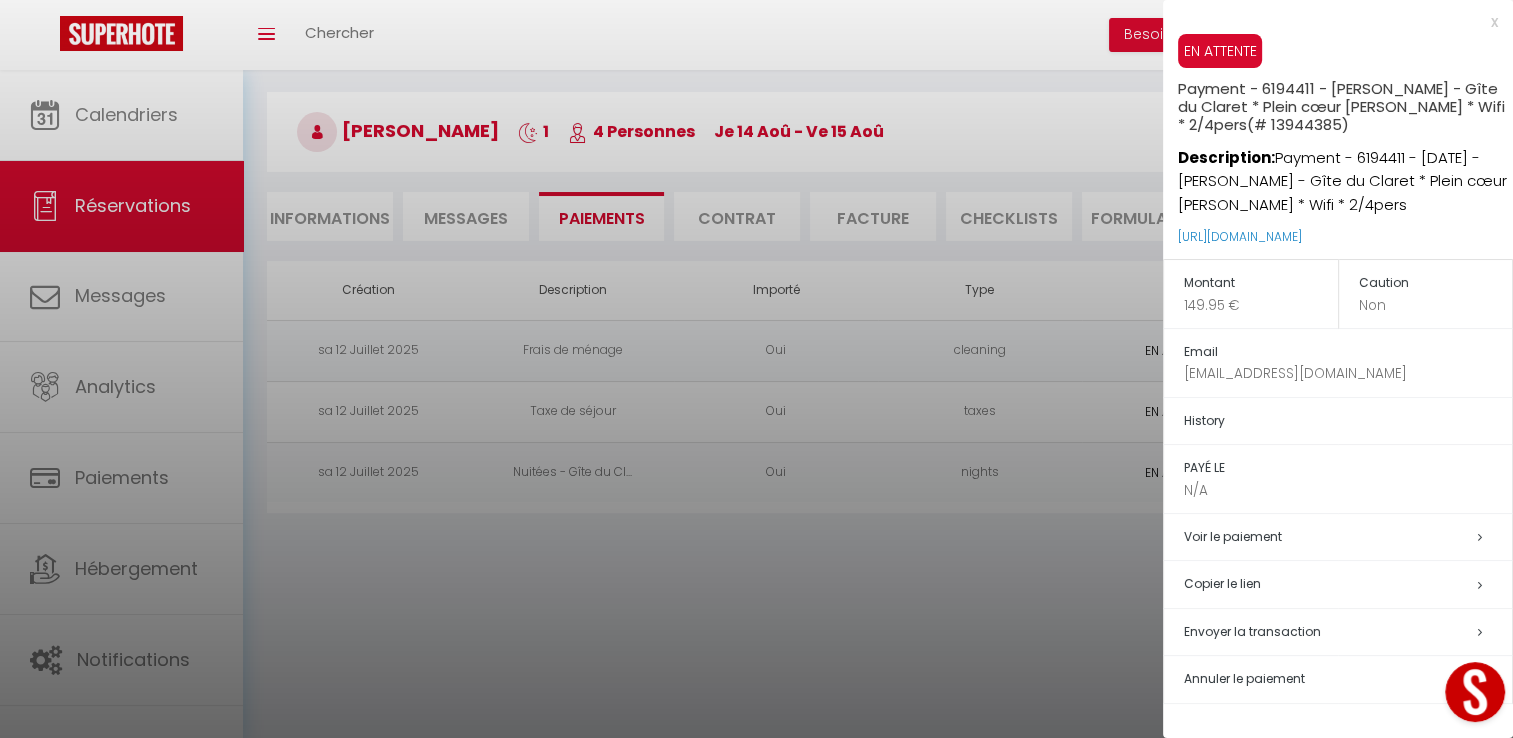 click on "Envoyer la transaction" at bounding box center (1252, 631) 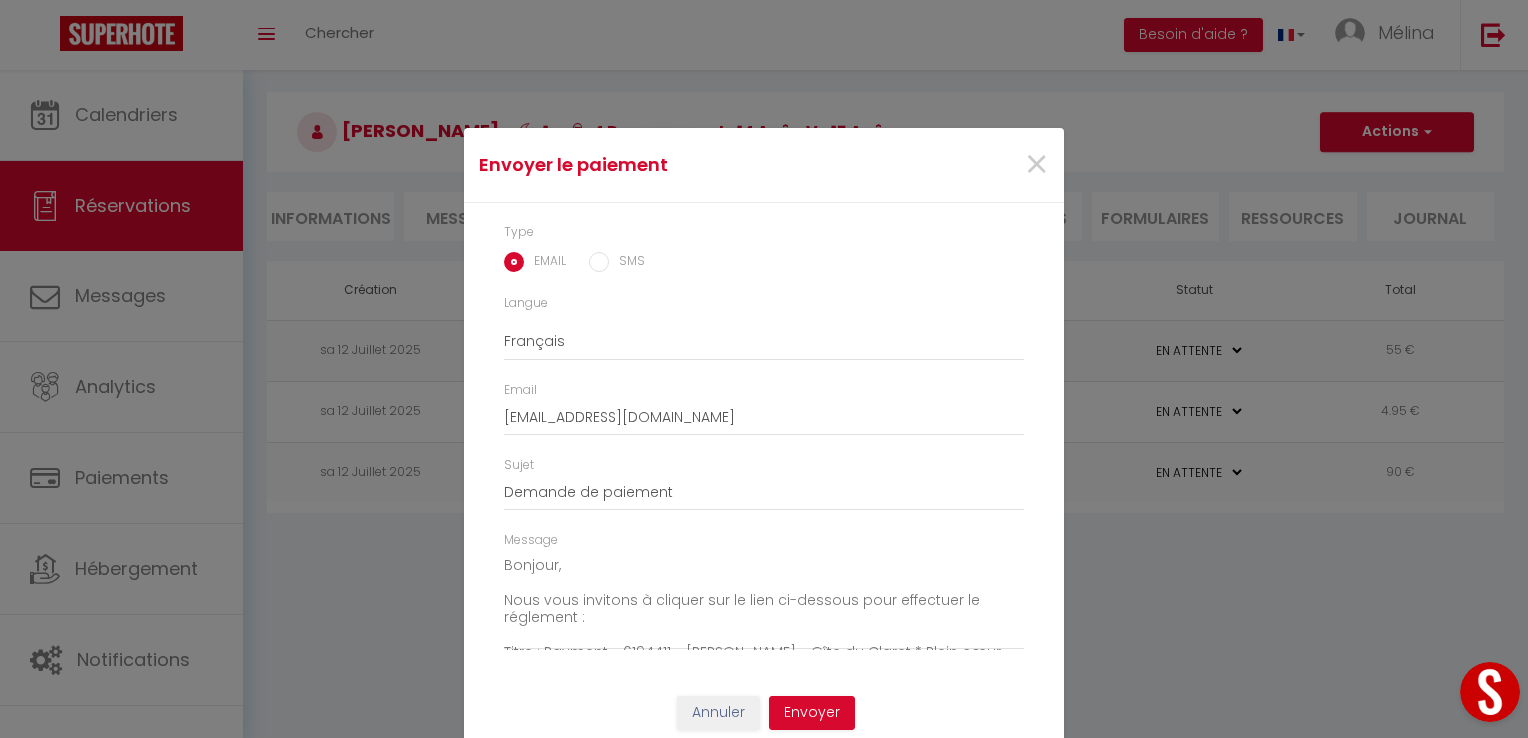 scroll, scrollTop: 11, scrollLeft: 0, axis: vertical 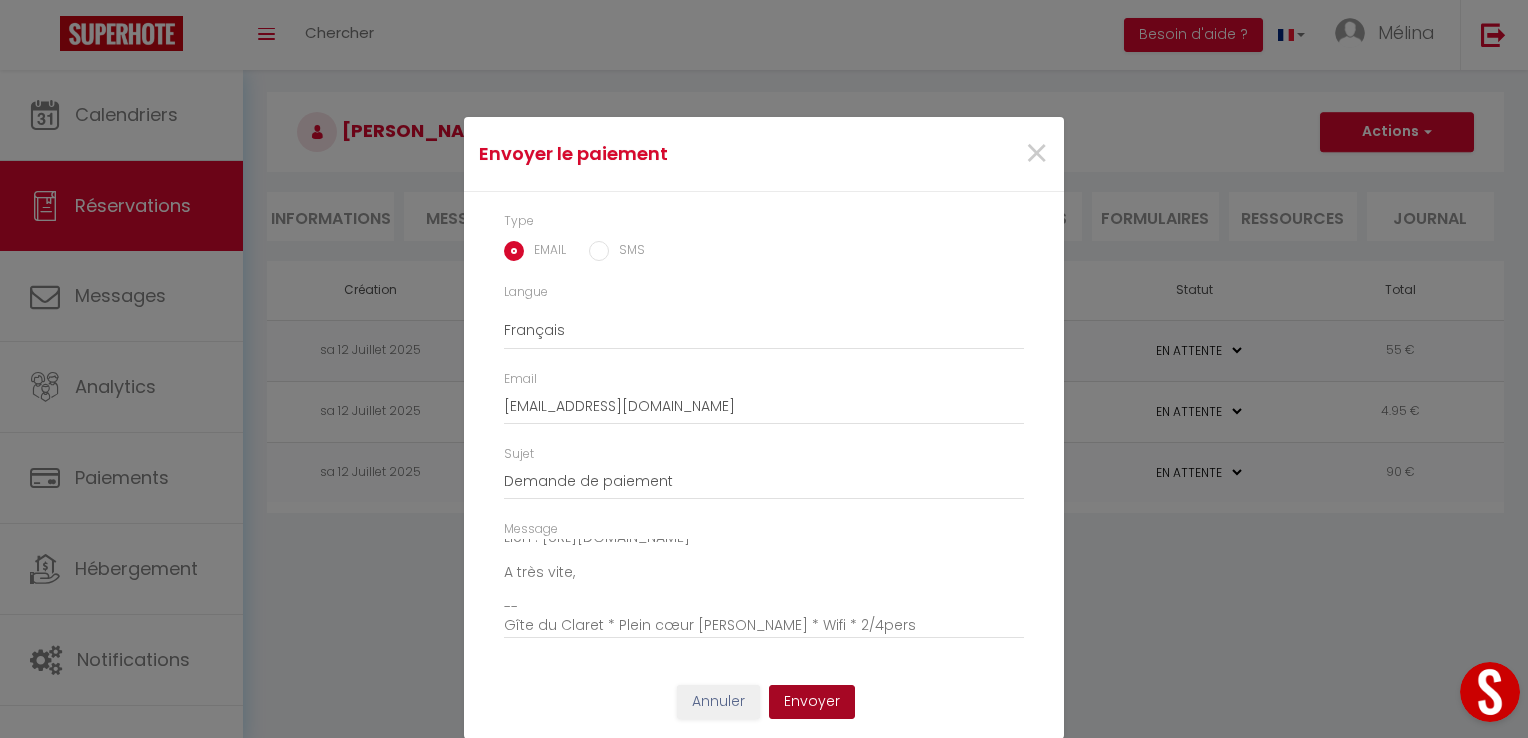 click on "Envoyer" at bounding box center [812, 702] 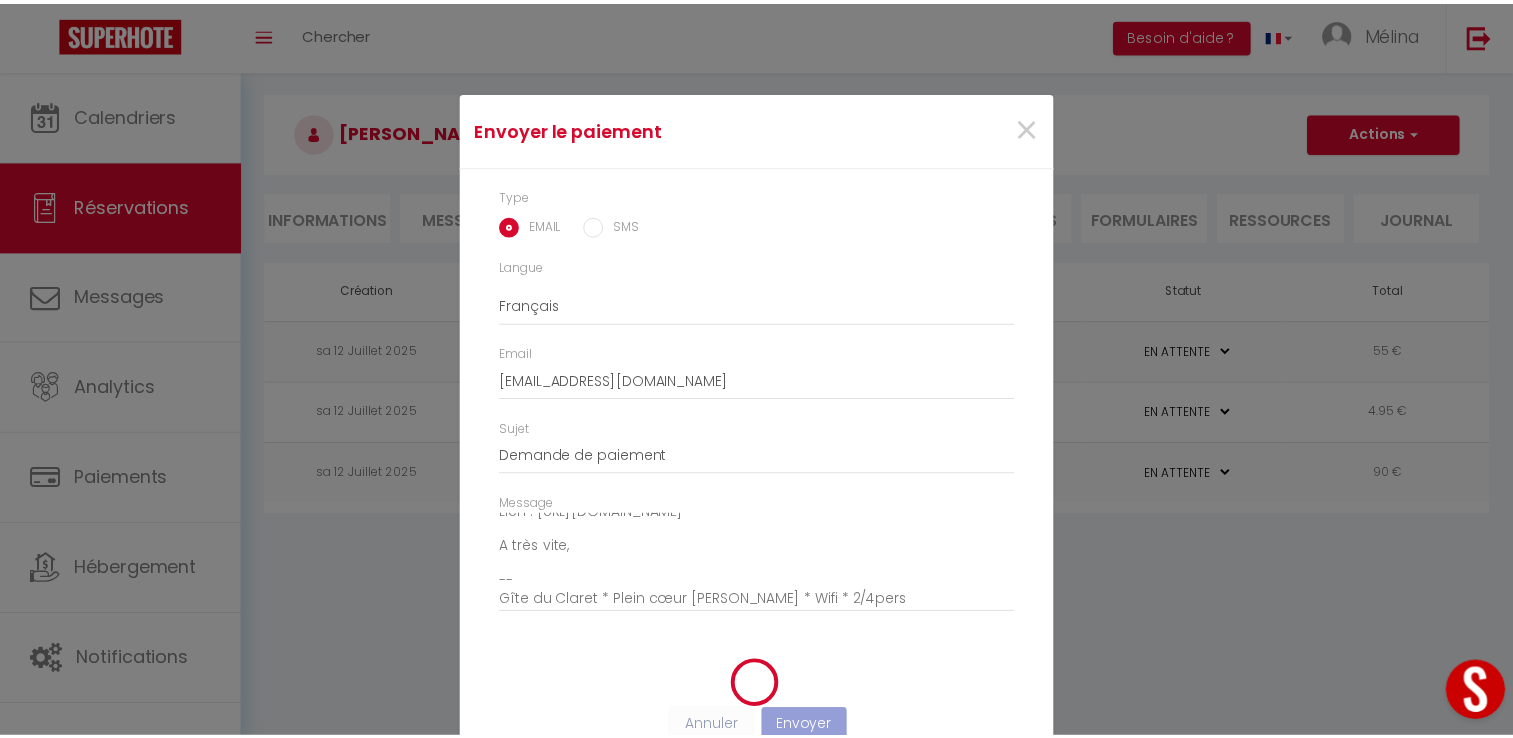 scroll, scrollTop: 0, scrollLeft: 0, axis: both 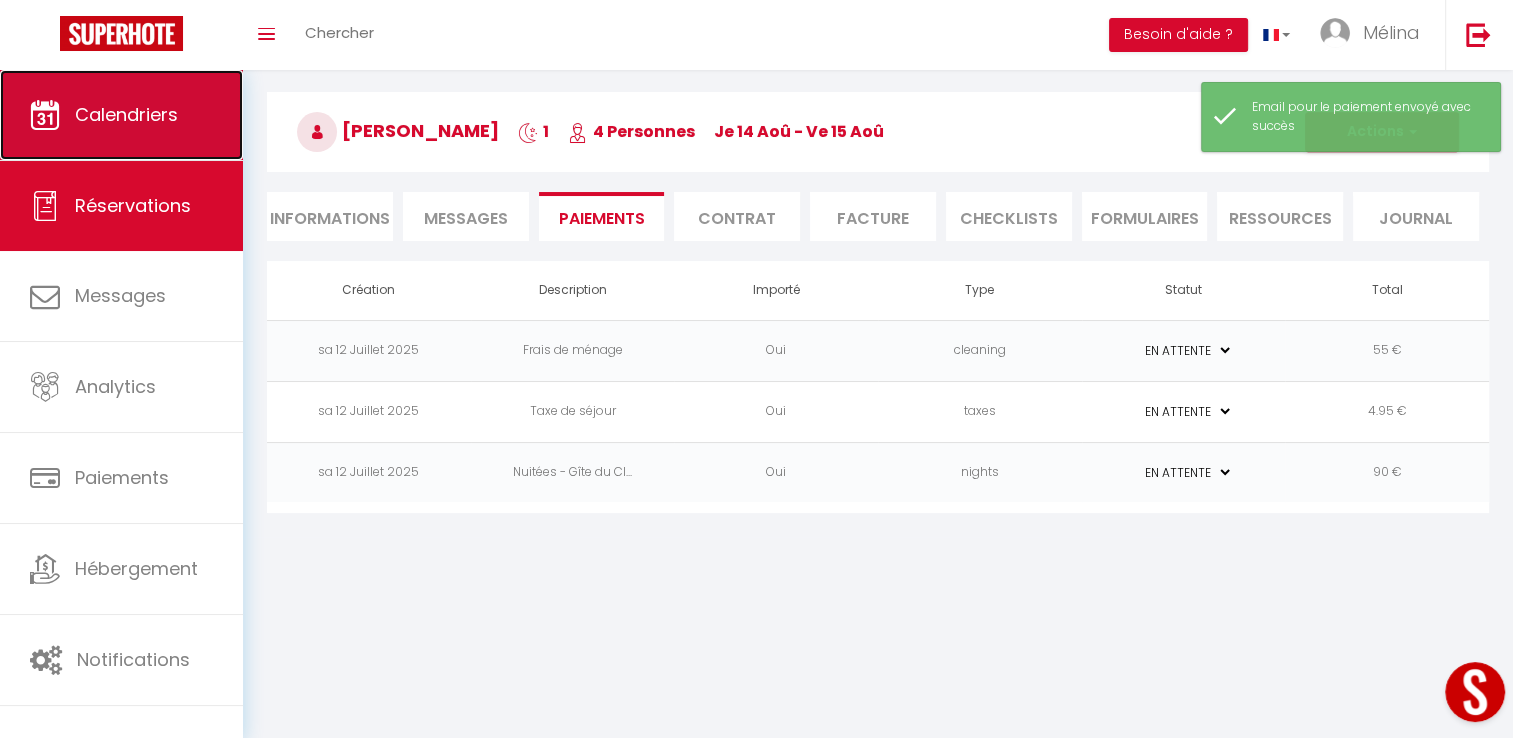 click on "Calendriers" at bounding box center (126, 114) 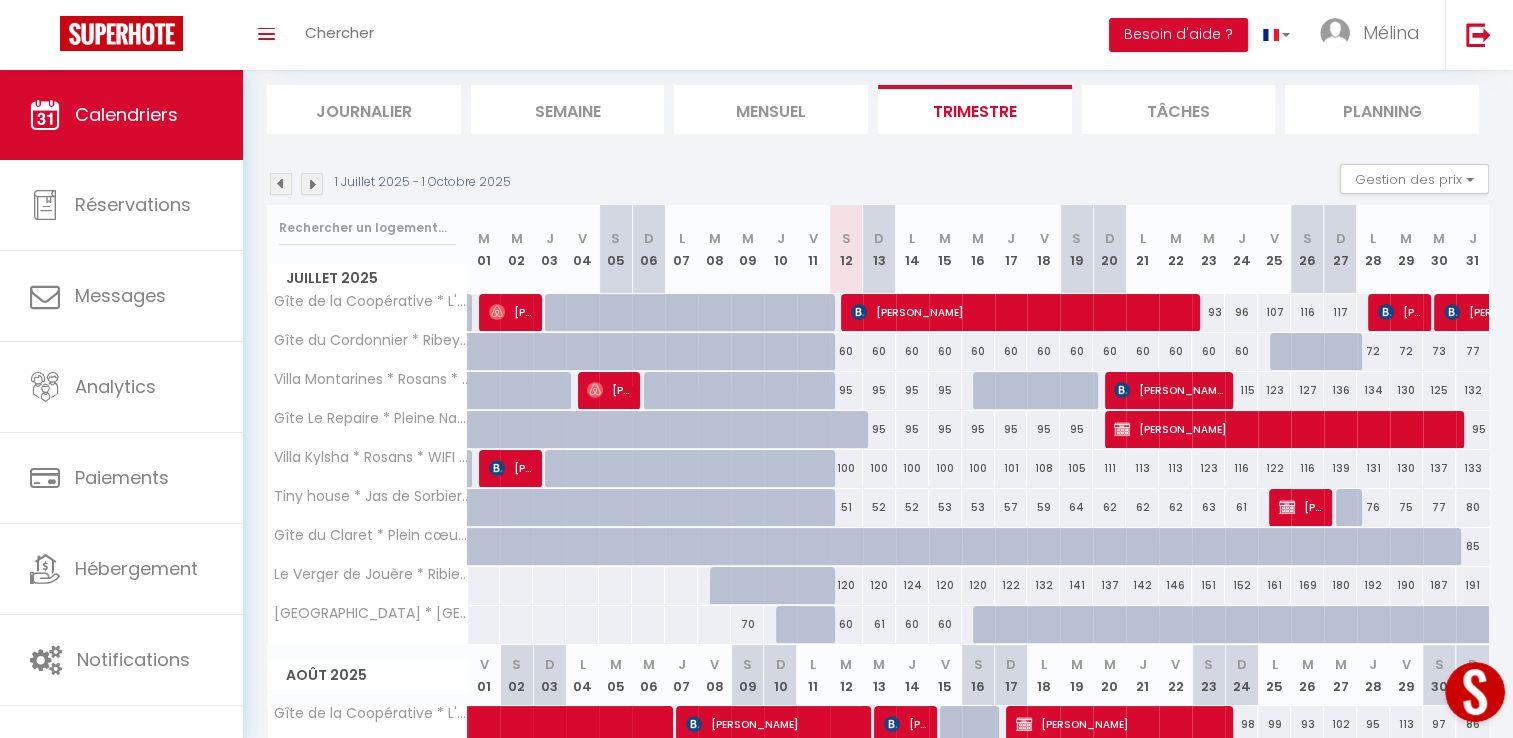 scroll, scrollTop: 0, scrollLeft: 0, axis: both 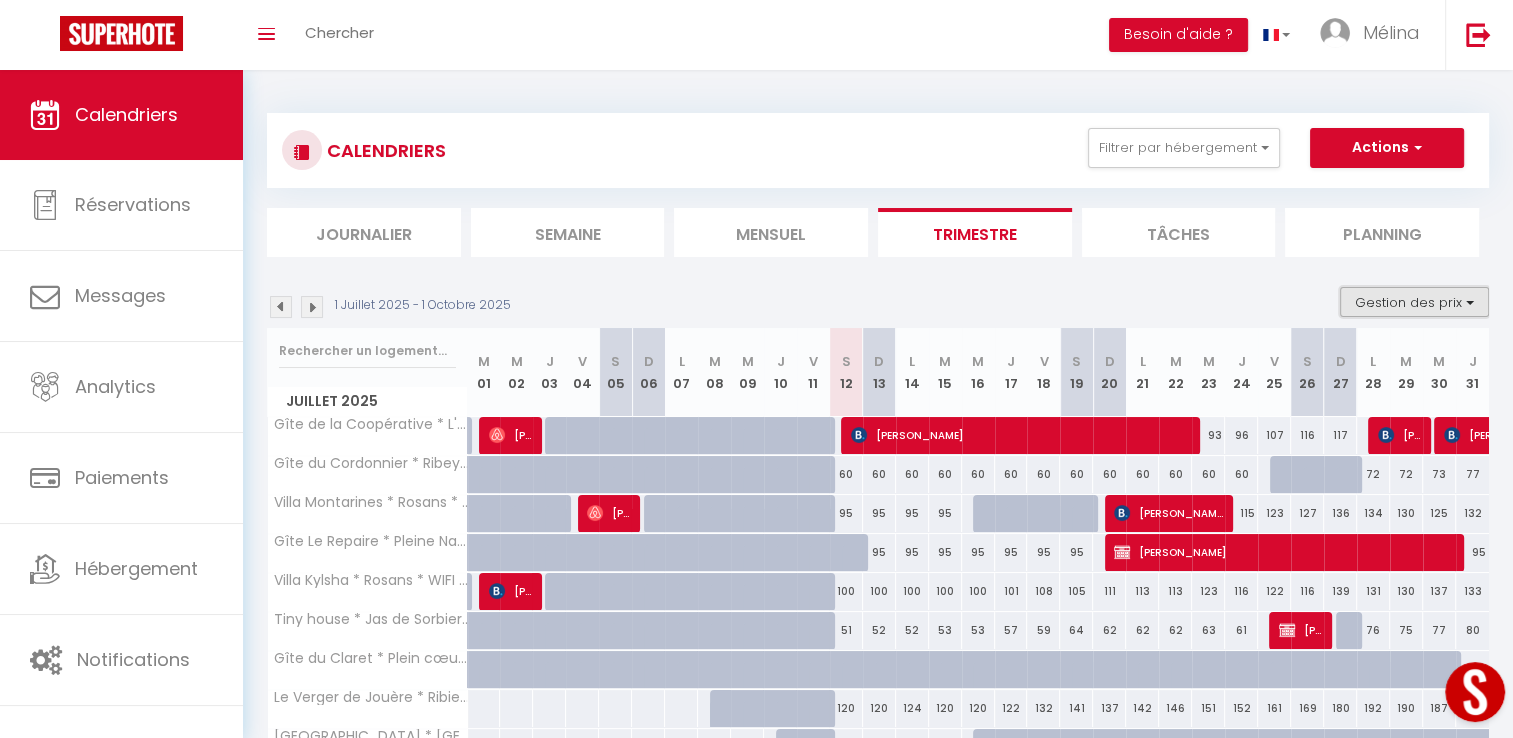 click on "Gestion des prix" at bounding box center (1414, 302) 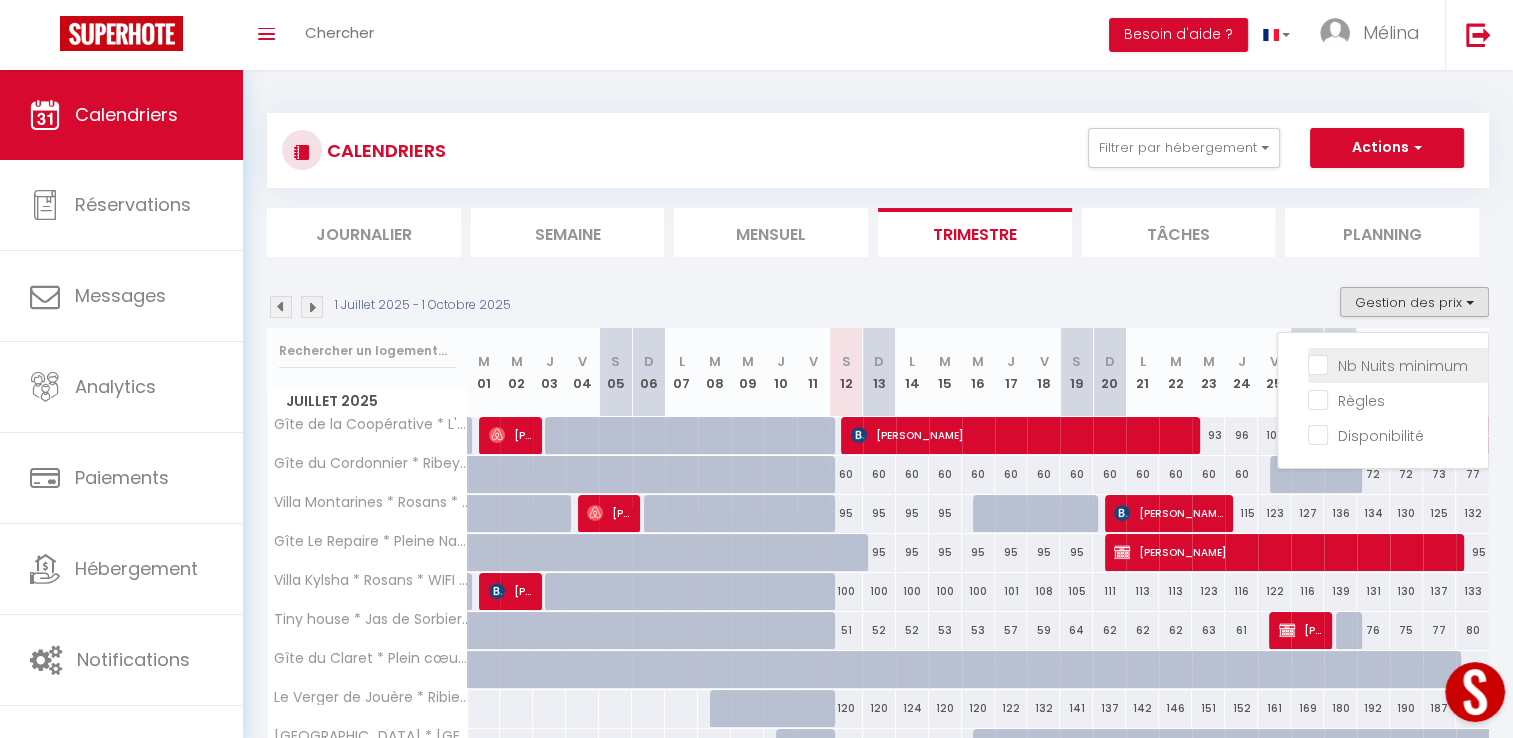 click on "Nb Nuits minimum" at bounding box center (1398, 364) 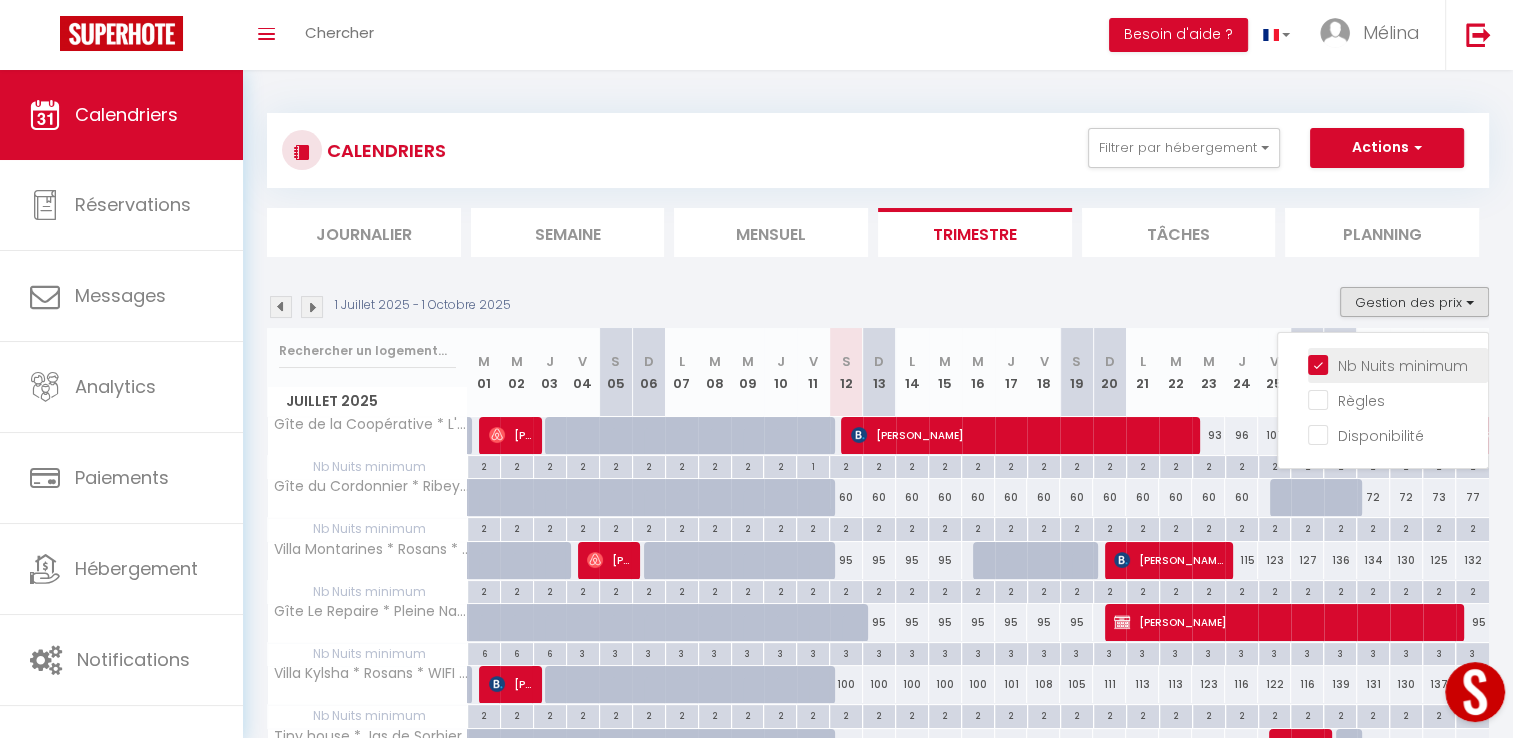 click on "Nb Nuits minimum" at bounding box center (1398, 364) 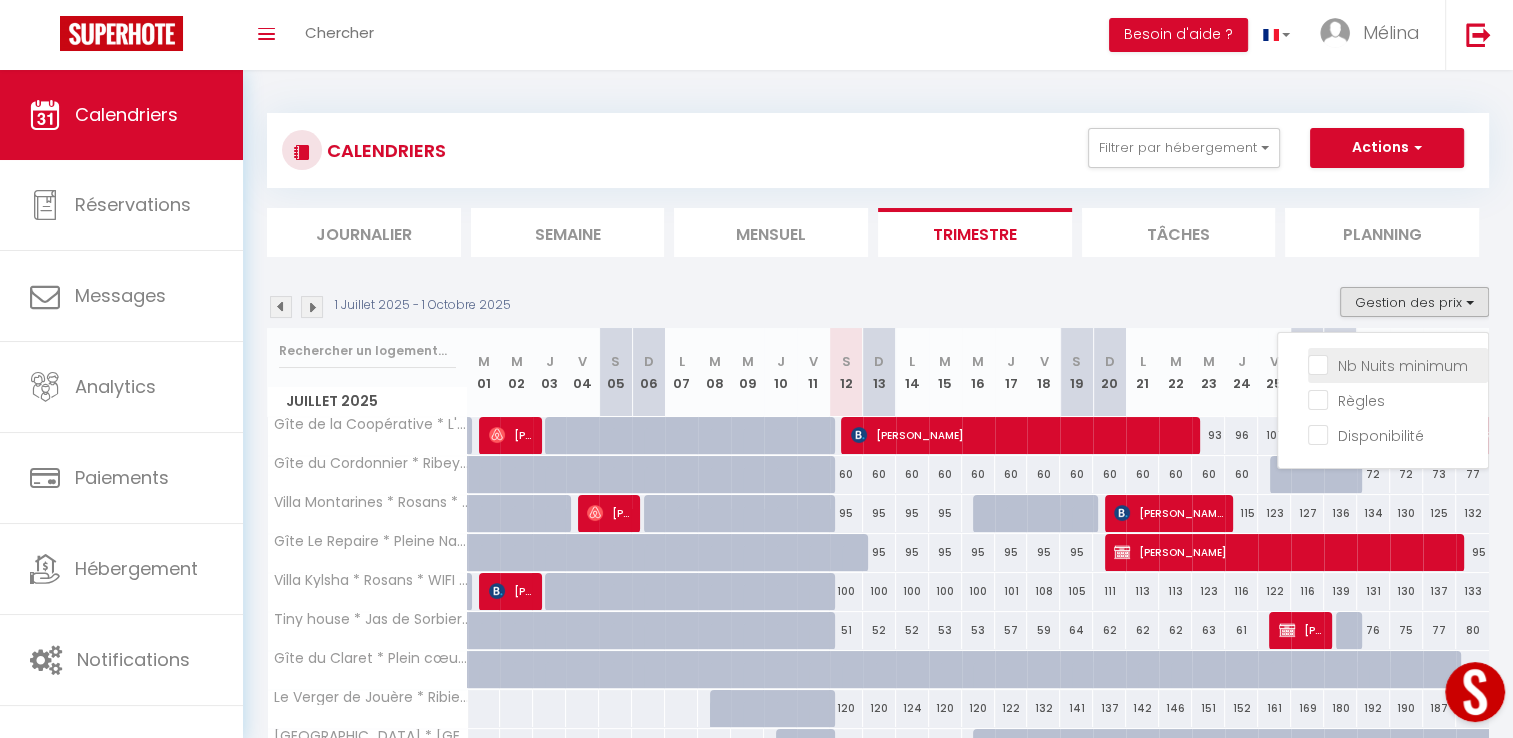 click on "Nb Nuits minimum" at bounding box center (1398, 364) 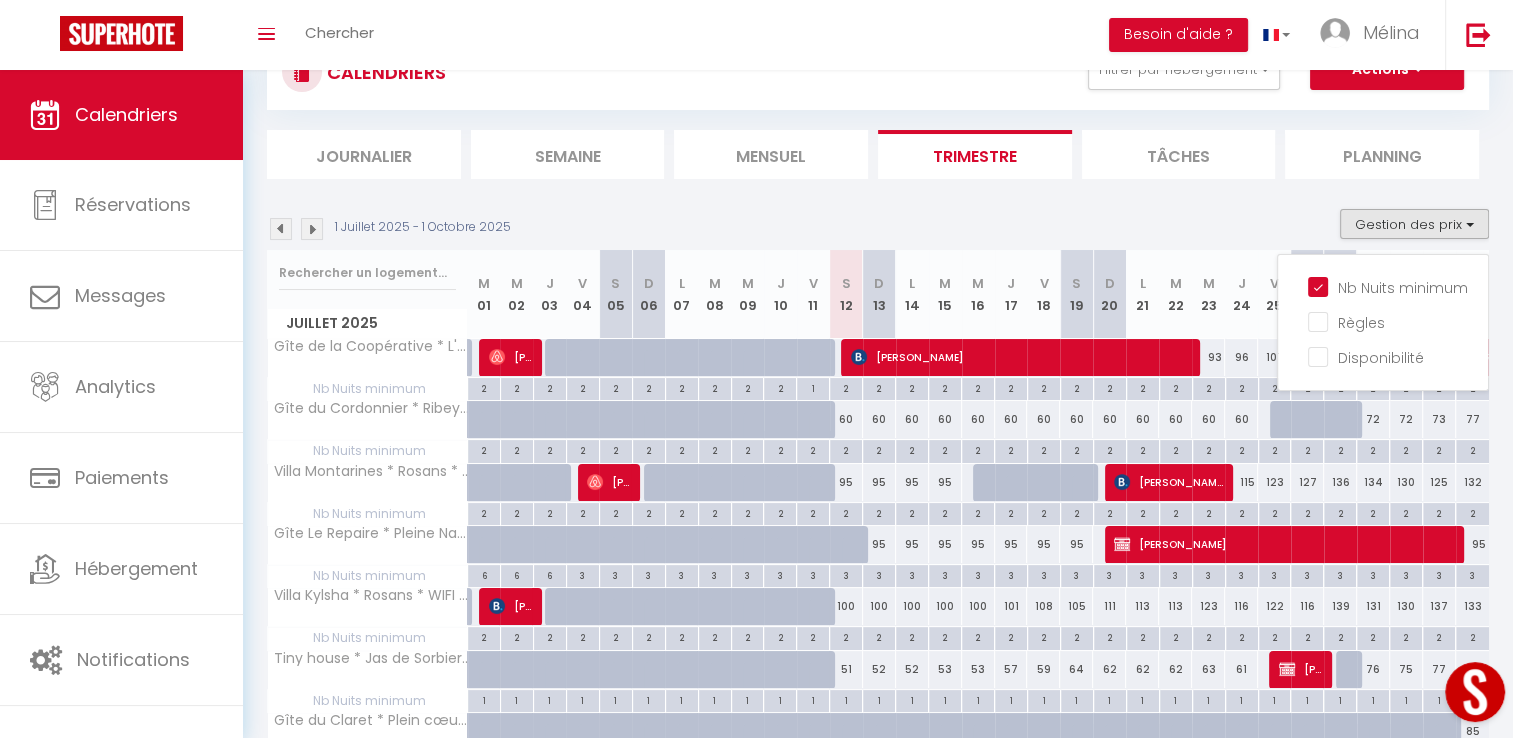 scroll, scrollTop: 76, scrollLeft: 0, axis: vertical 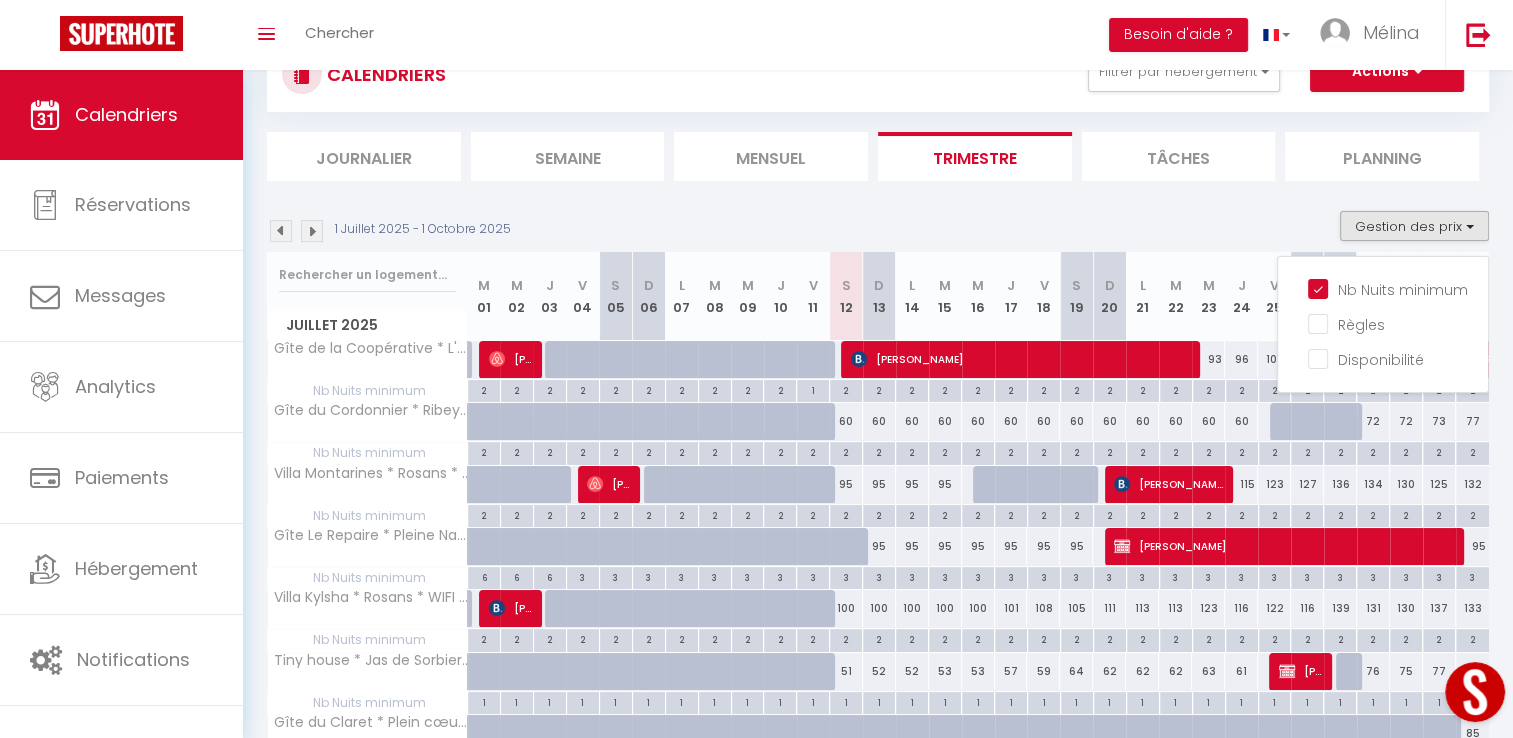 click on "2" at bounding box center [1209, 389] 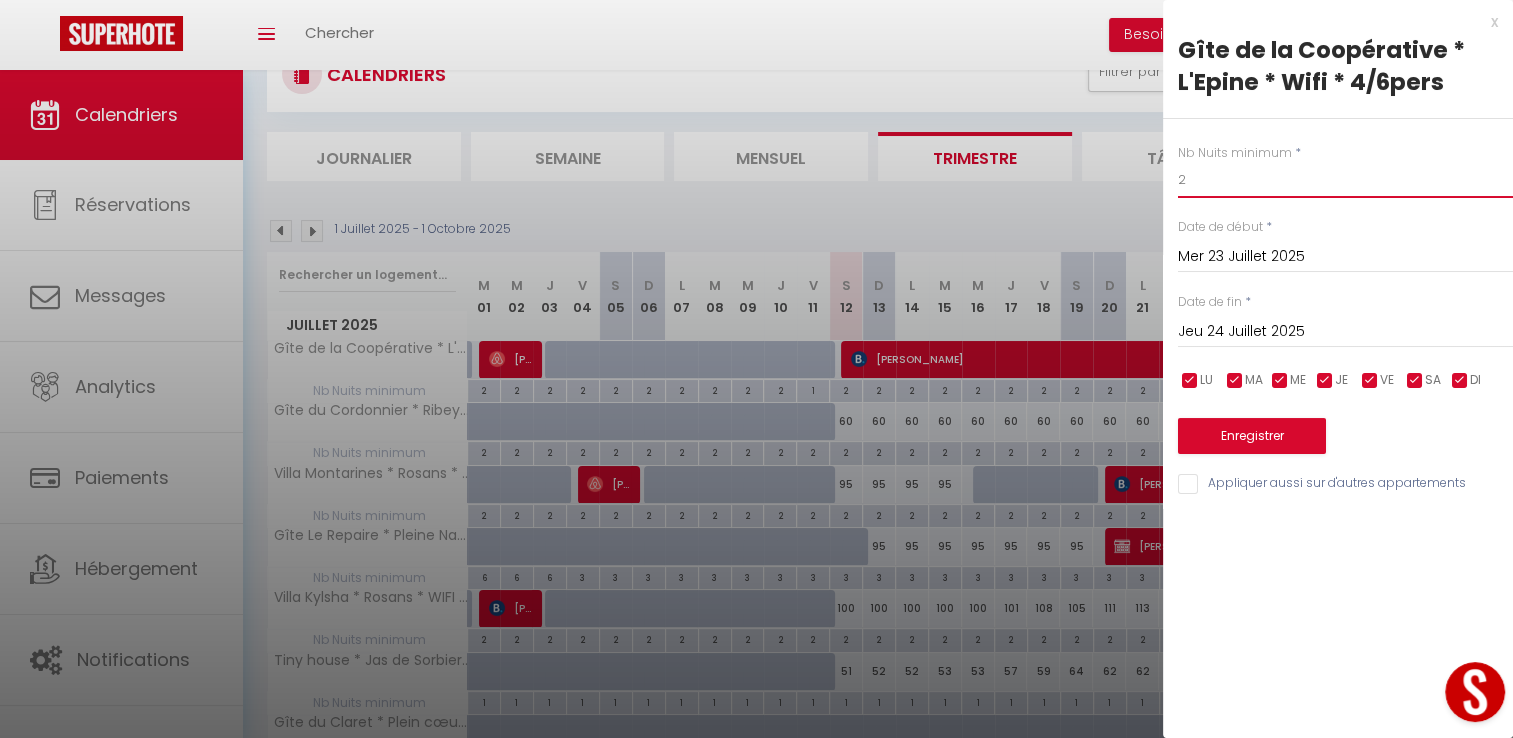 click on "2" at bounding box center (1345, 180) 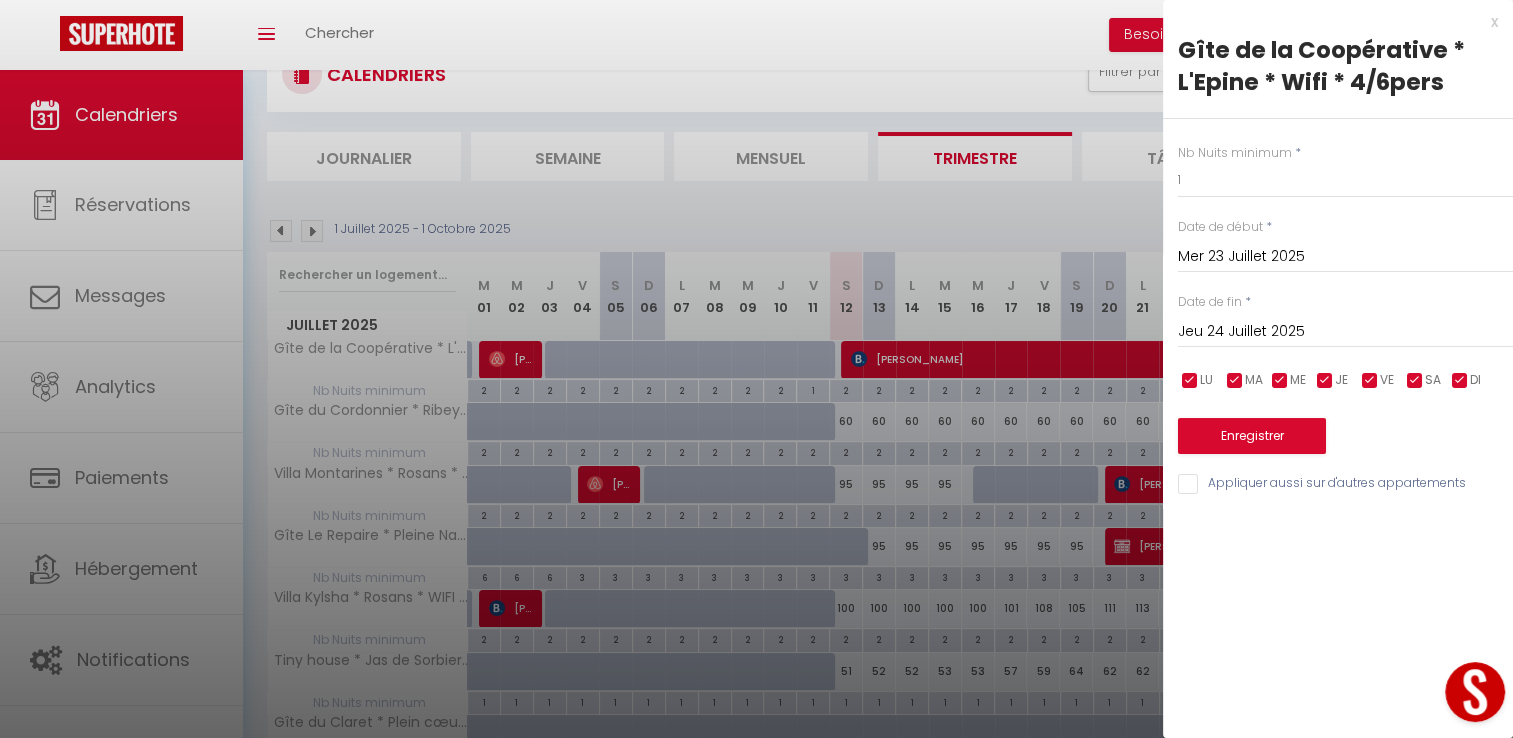 click on "Jeu 24 Juillet 2025" at bounding box center [1345, 332] 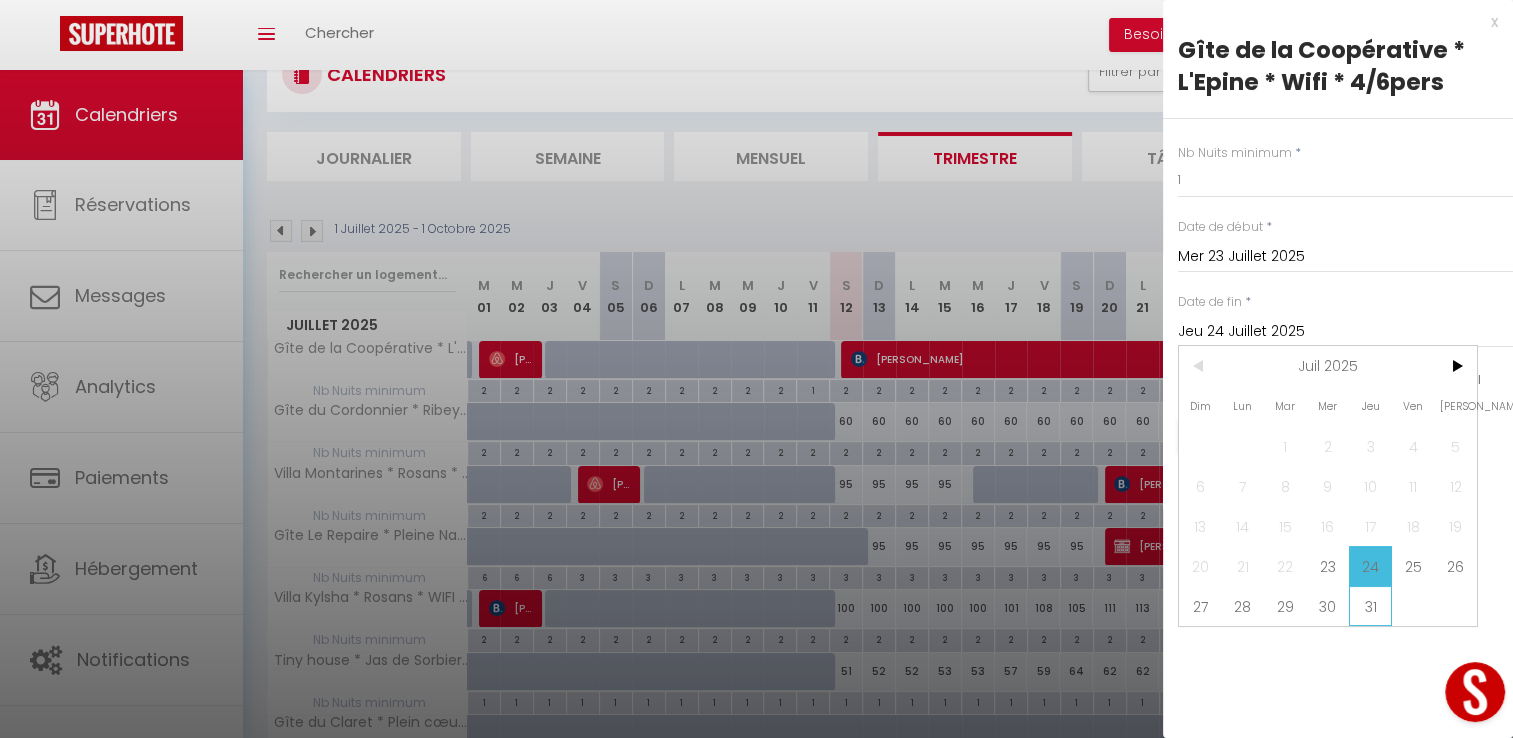click on "31" at bounding box center (1370, 606) 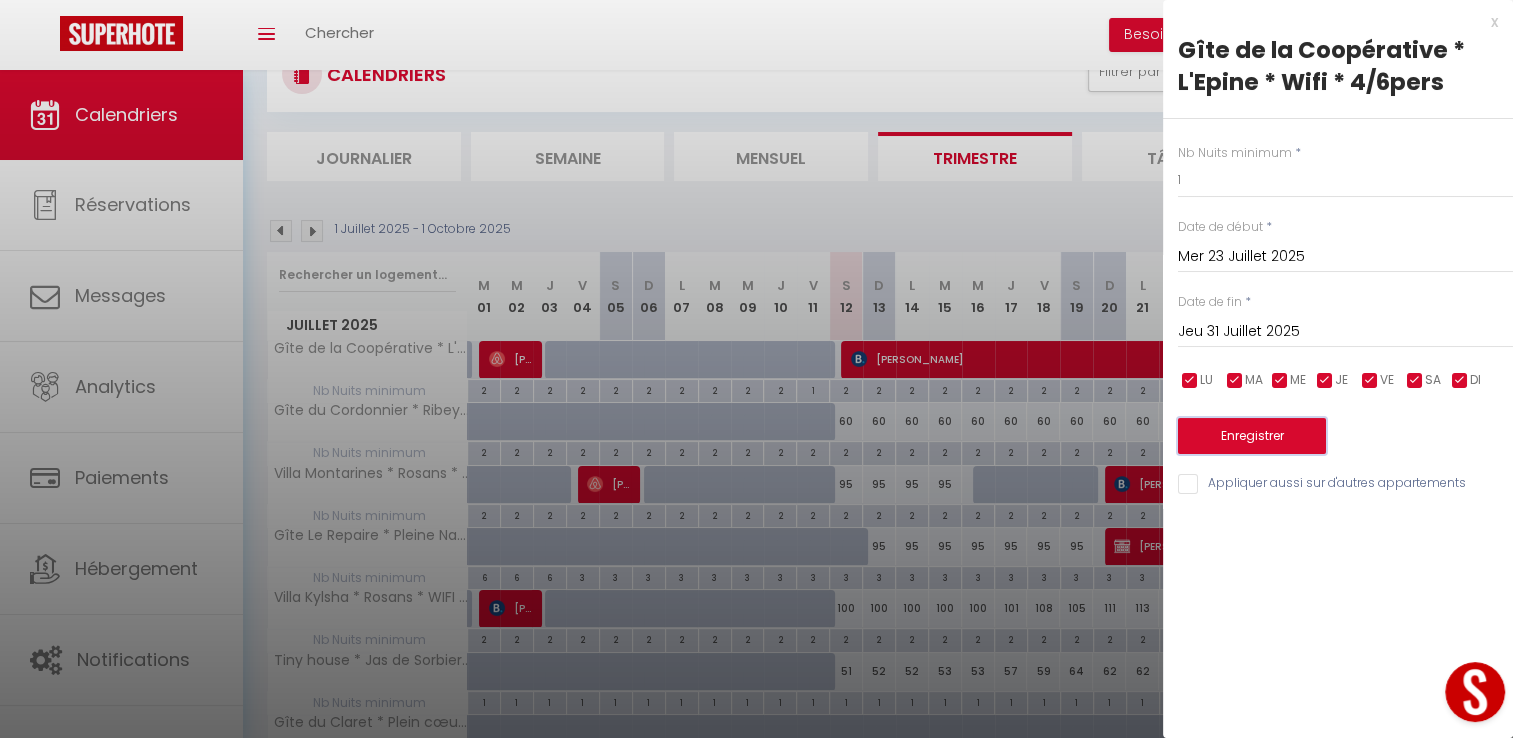 click on "Enregistrer" at bounding box center [1252, 436] 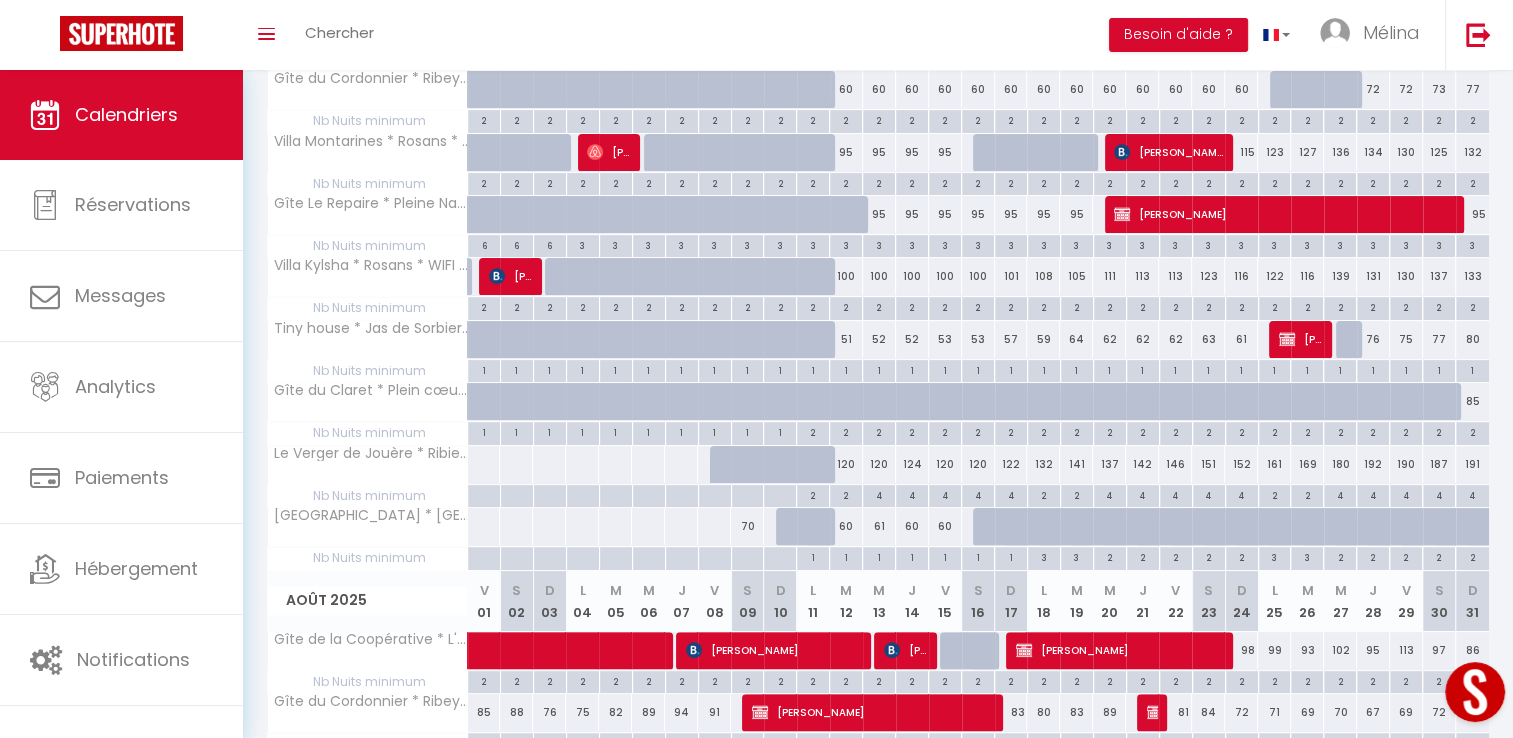 scroll, scrollTop: 492, scrollLeft: 0, axis: vertical 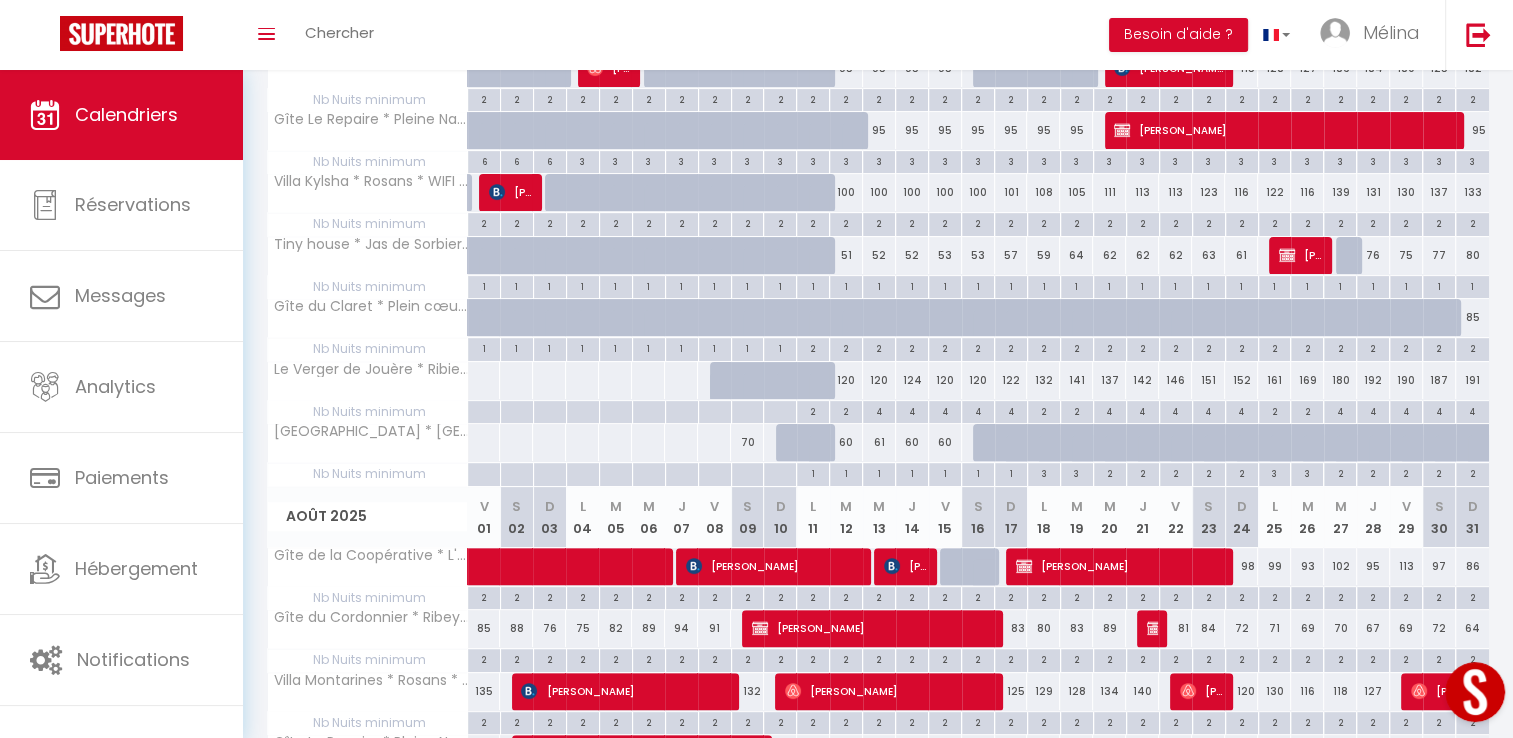 click on "1" at bounding box center (813, 472) 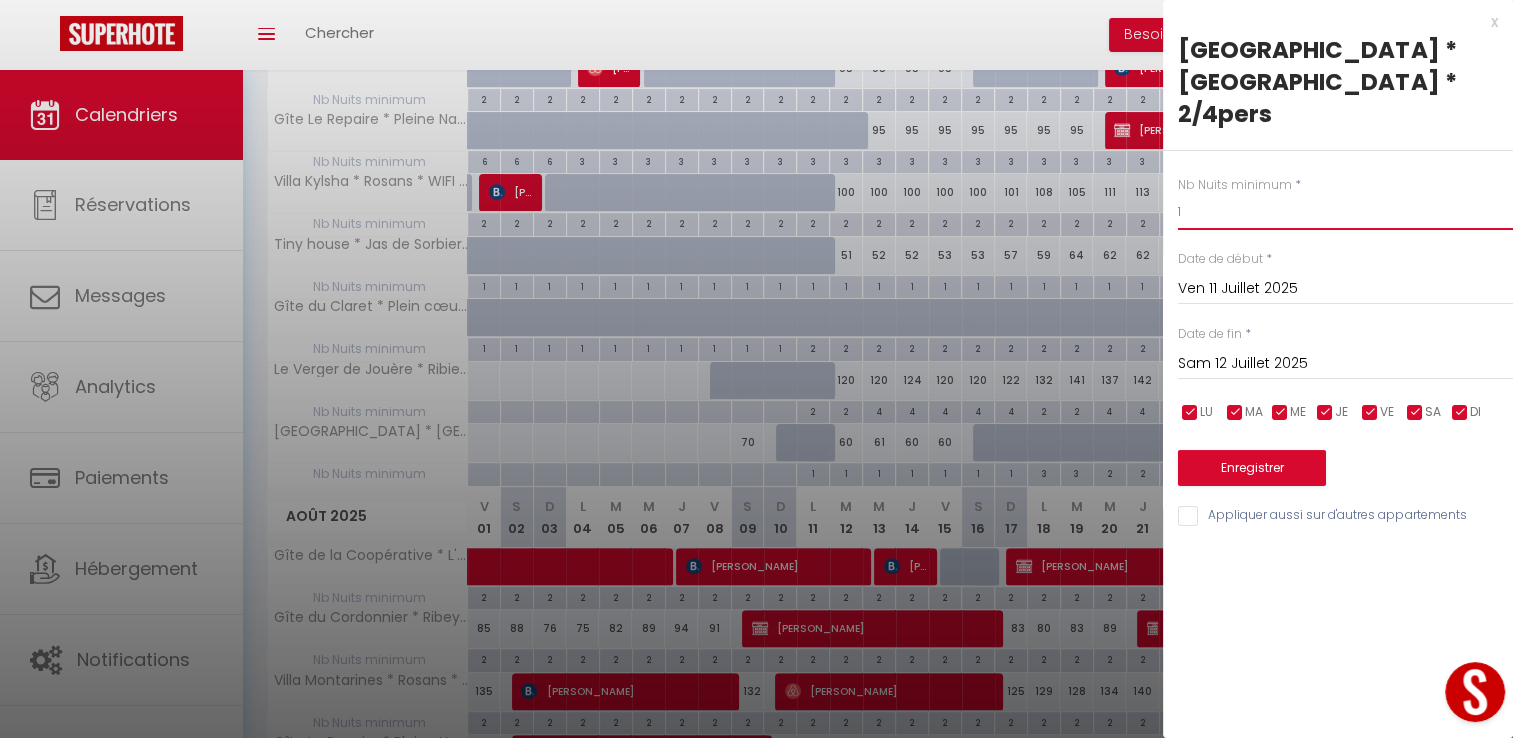 click on "1" at bounding box center (1345, 212) 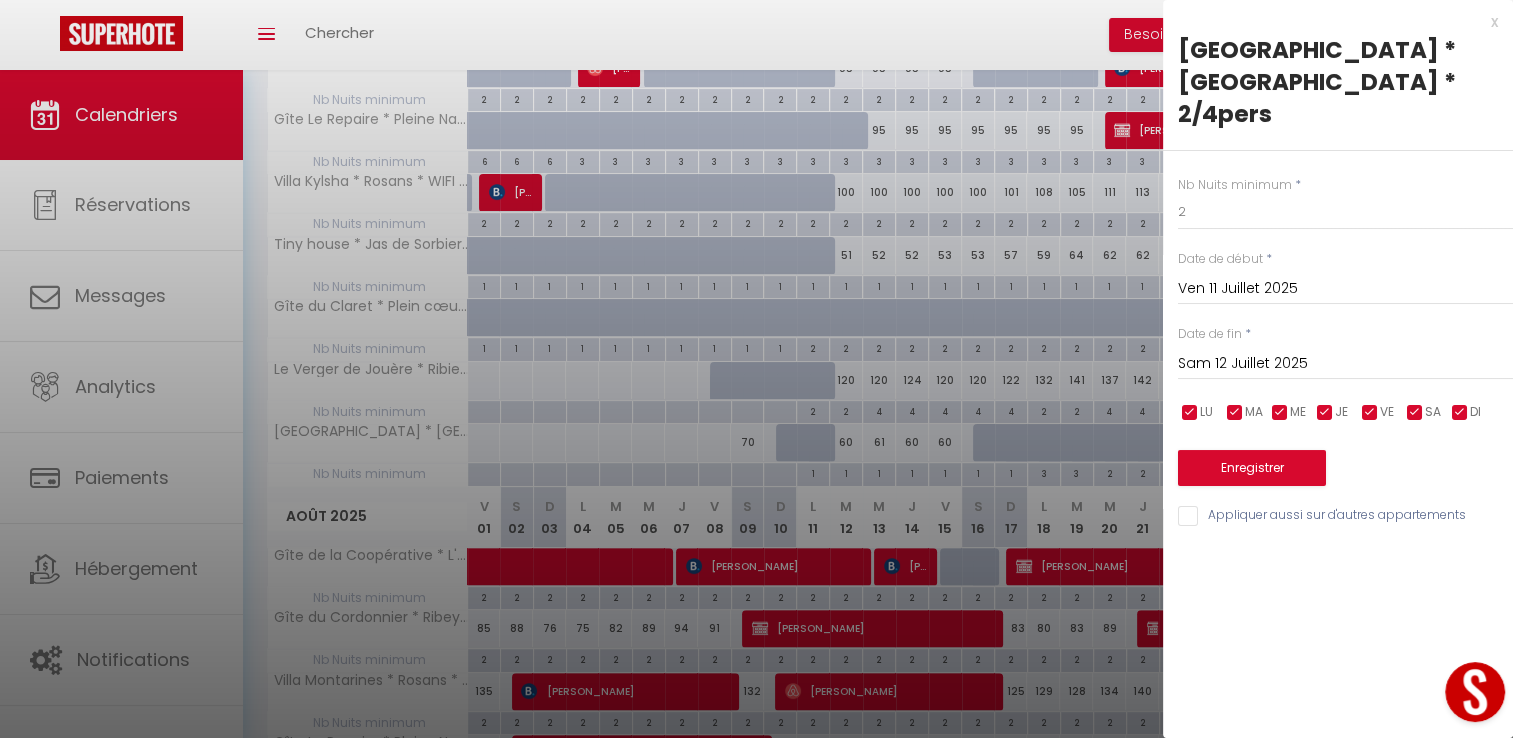 click on "Sam 12 Juillet 2025" at bounding box center [1345, 364] 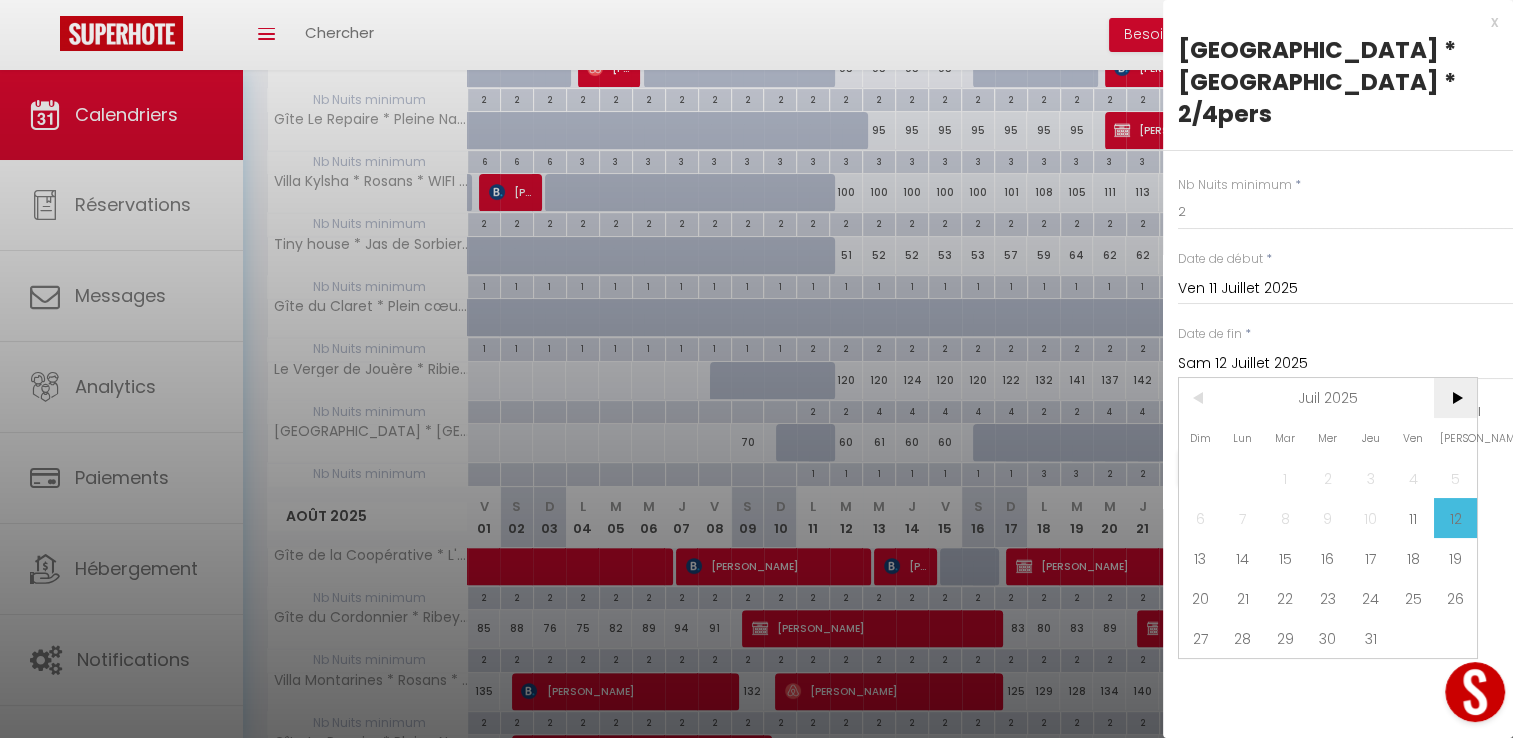 click on ">" at bounding box center [1455, 398] 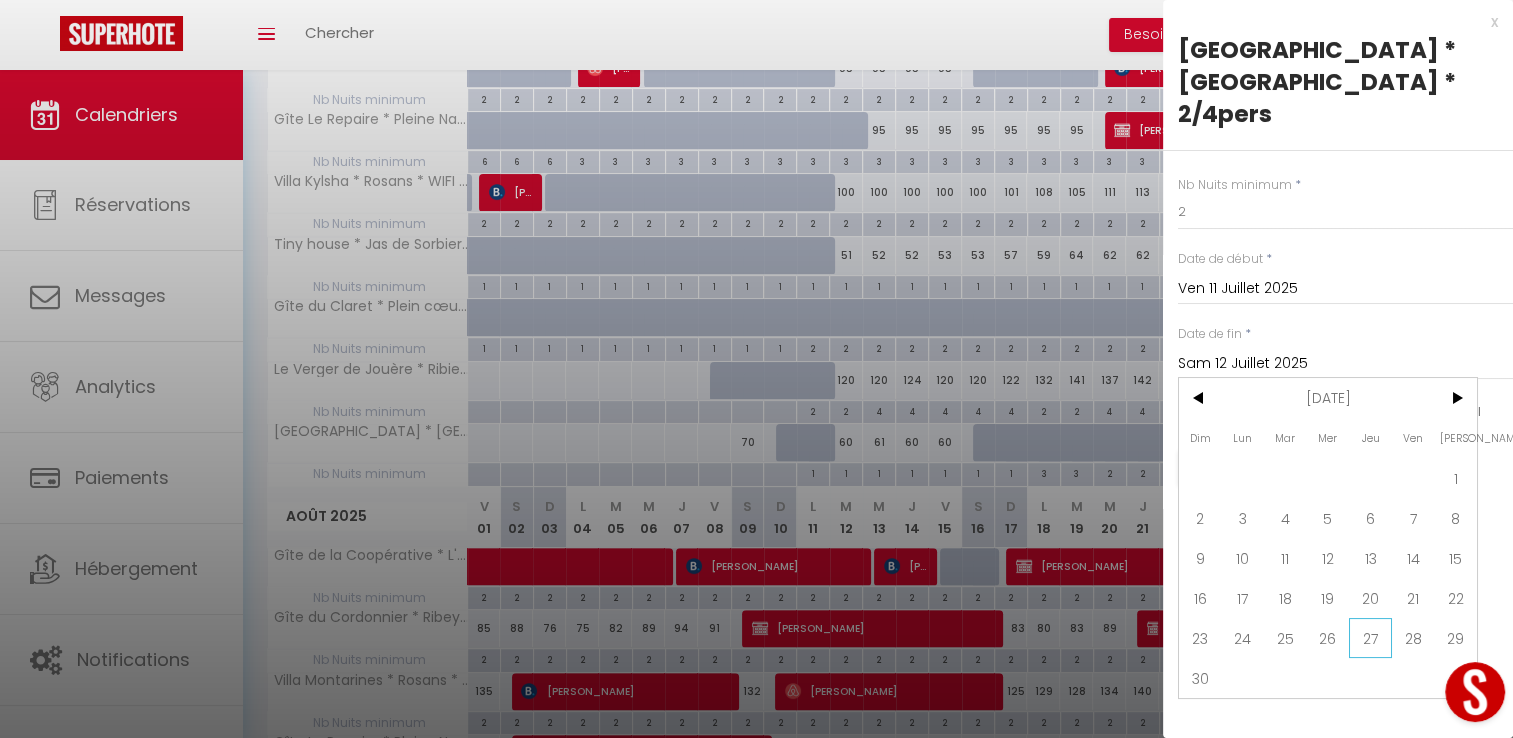 click on "27" at bounding box center [1370, 638] 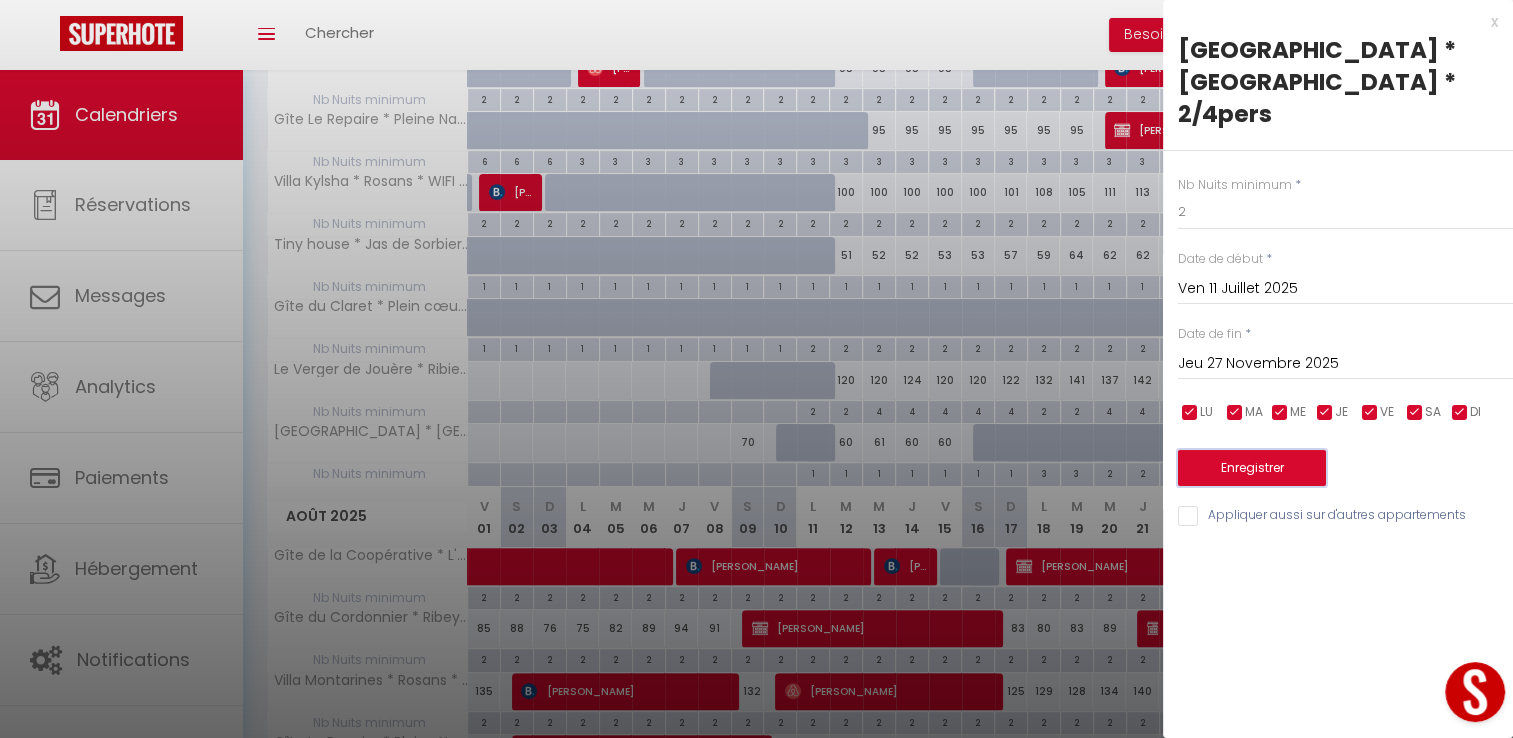 click on "Enregistrer" at bounding box center (1252, 468) 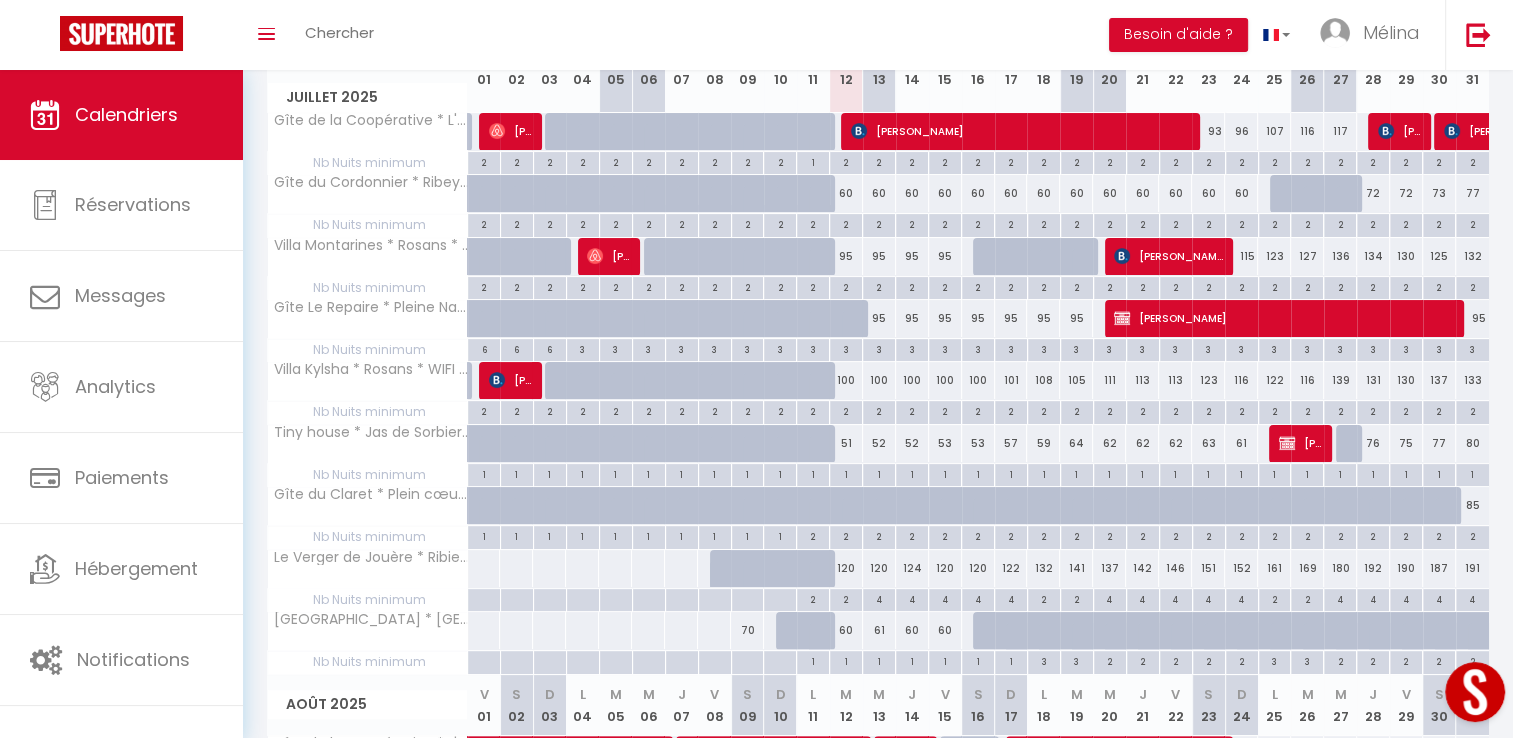 scroll, scrollTop: 0, scrollLeft: 0, axis: both 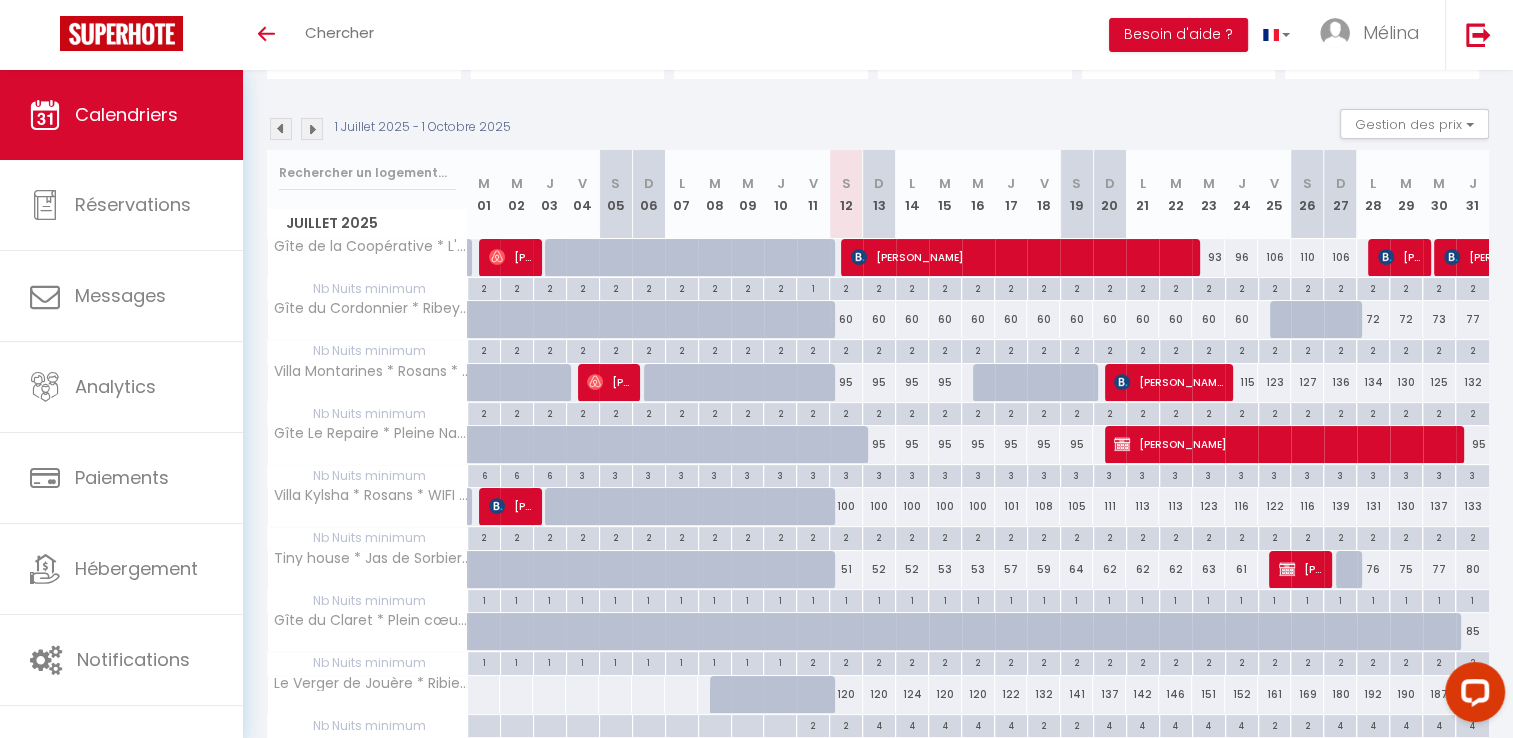 click on "2" at bounding box center (1209, 287) 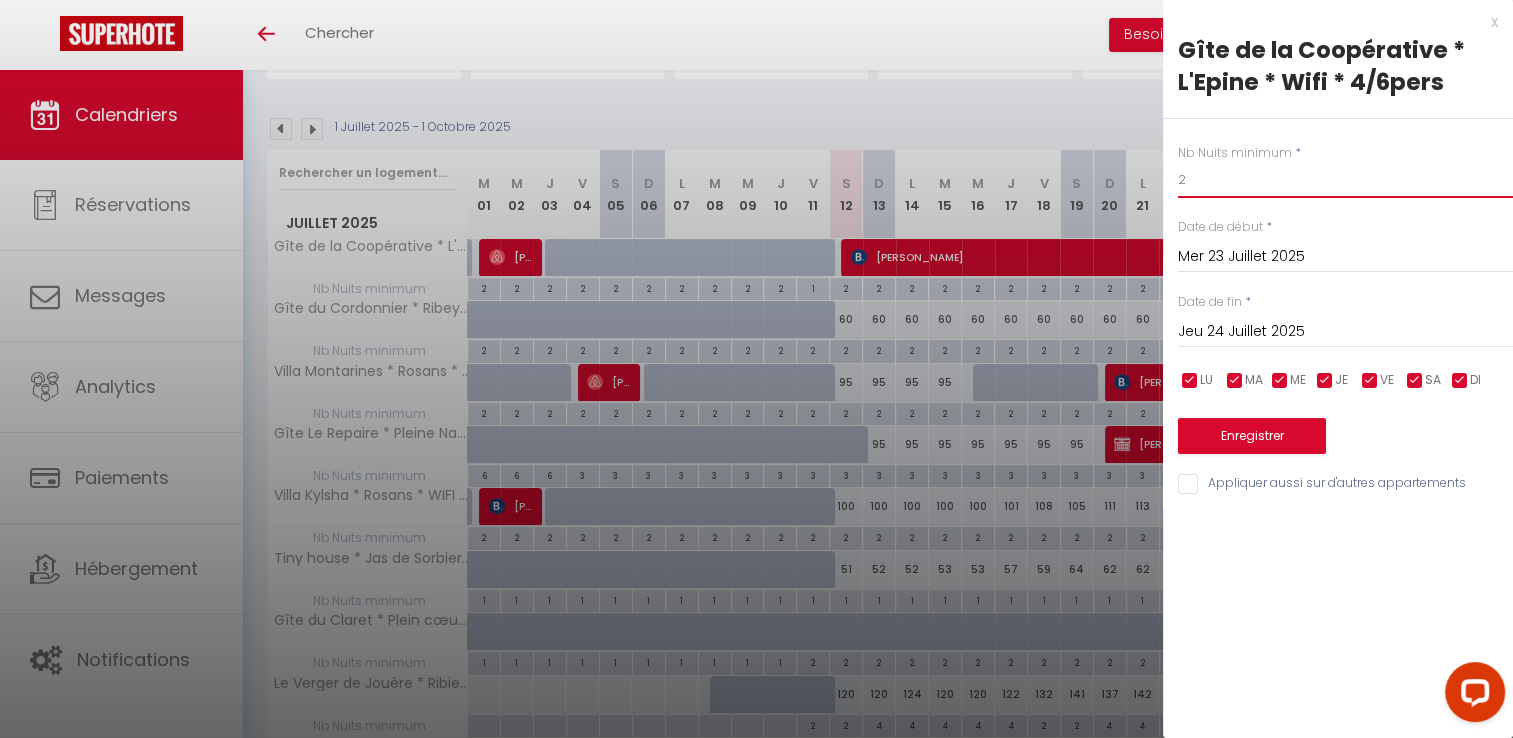 click on "2" at bounding box center [1345, 180] 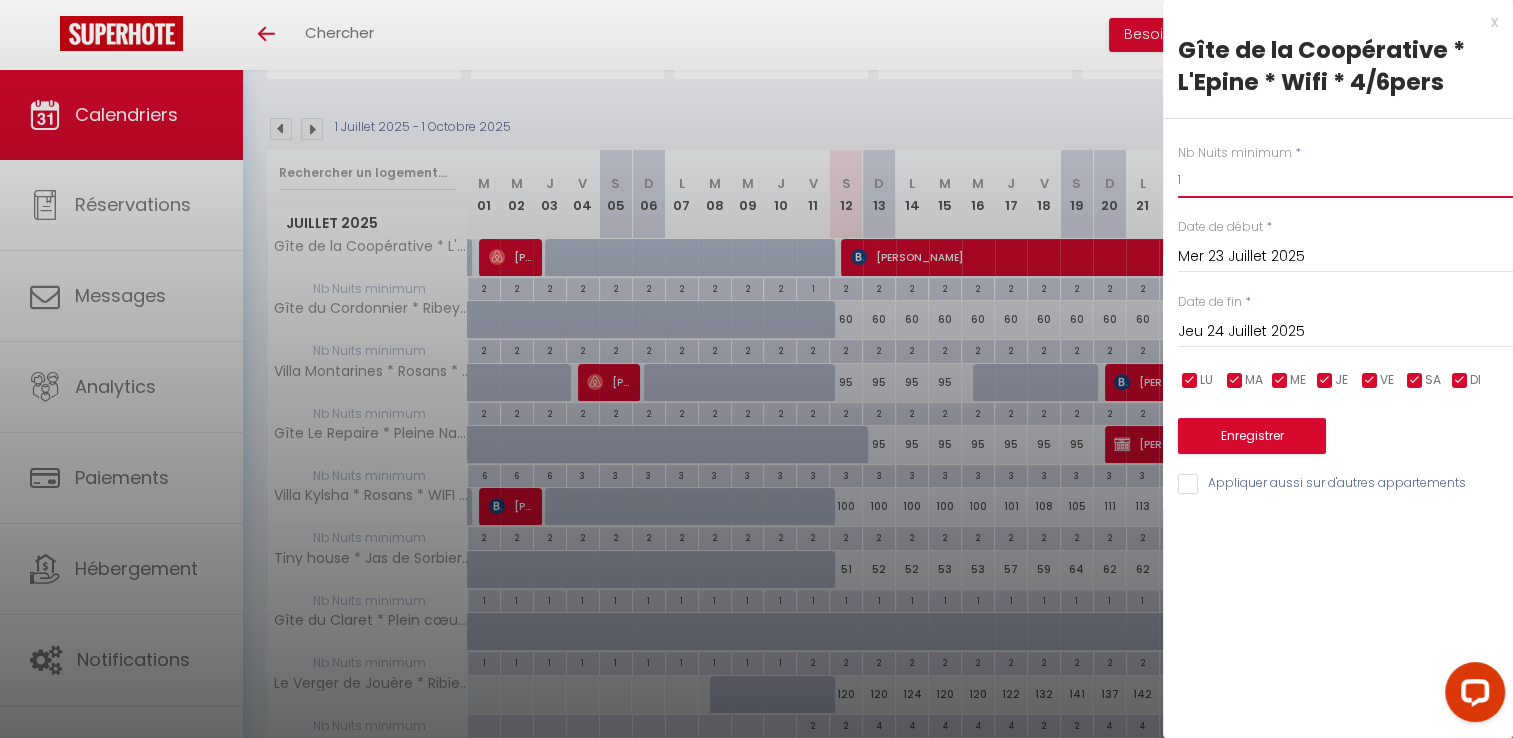 type on "1" 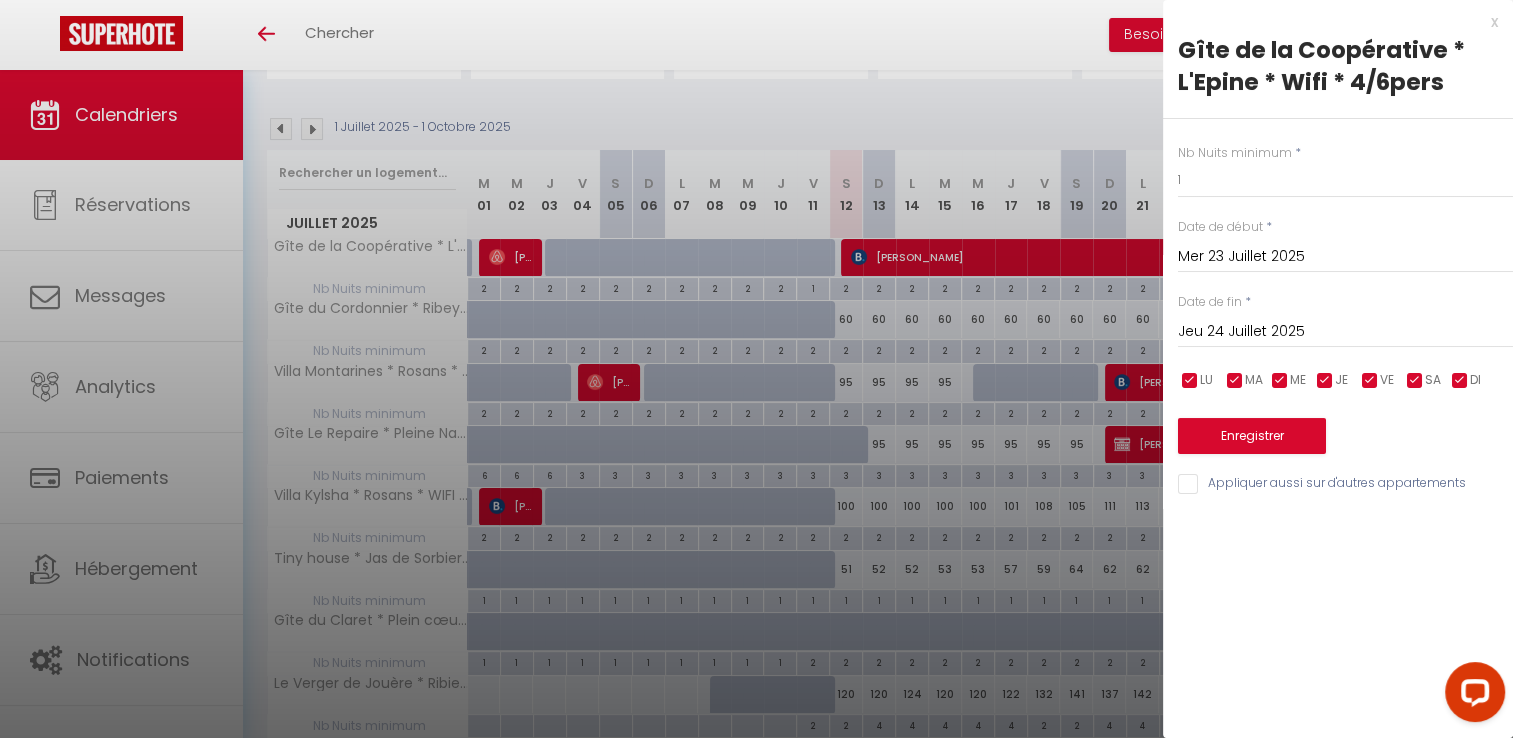 click on "Jeu 24 Juillet 2025" at bounding box center (1345, 332) 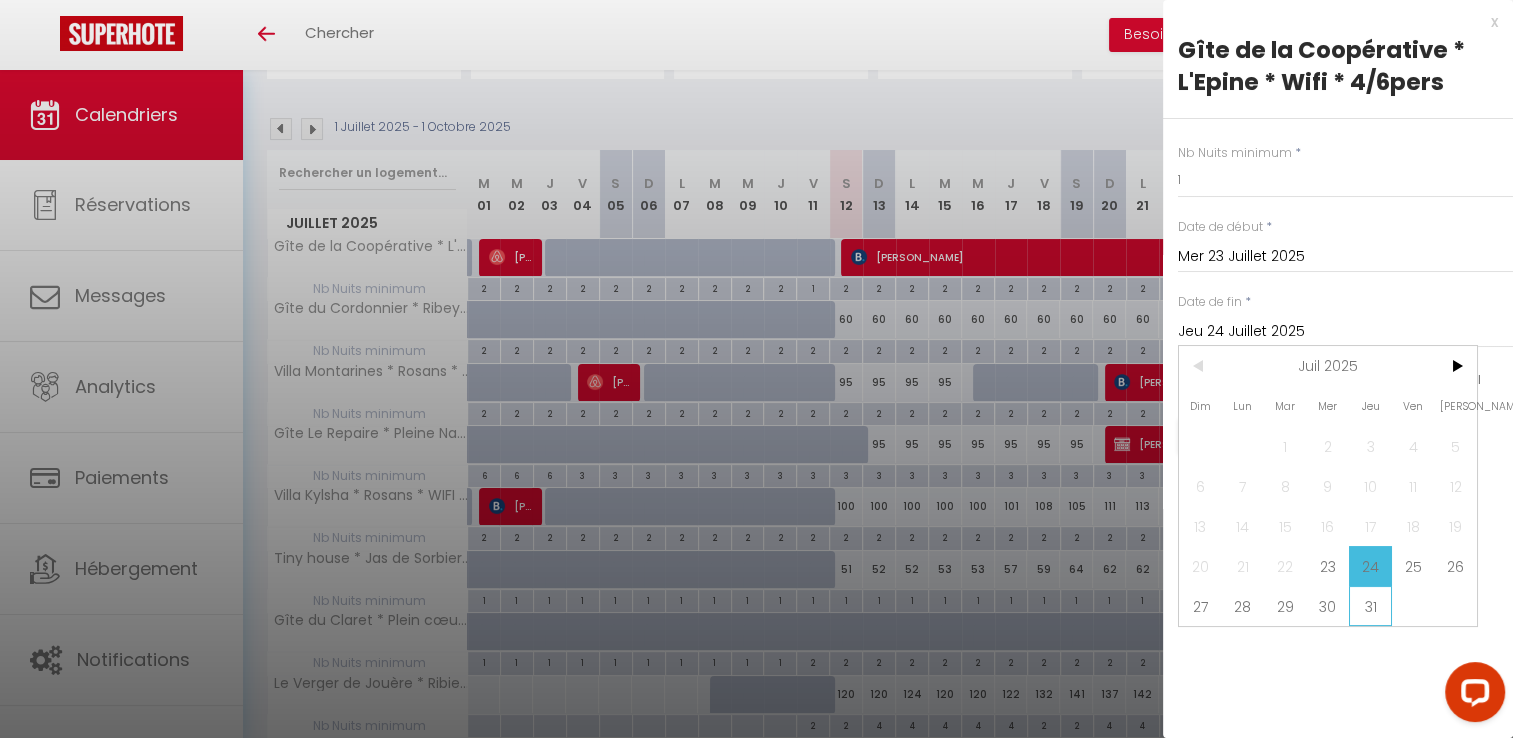 click on "31" at bounding box center (1370, 606) 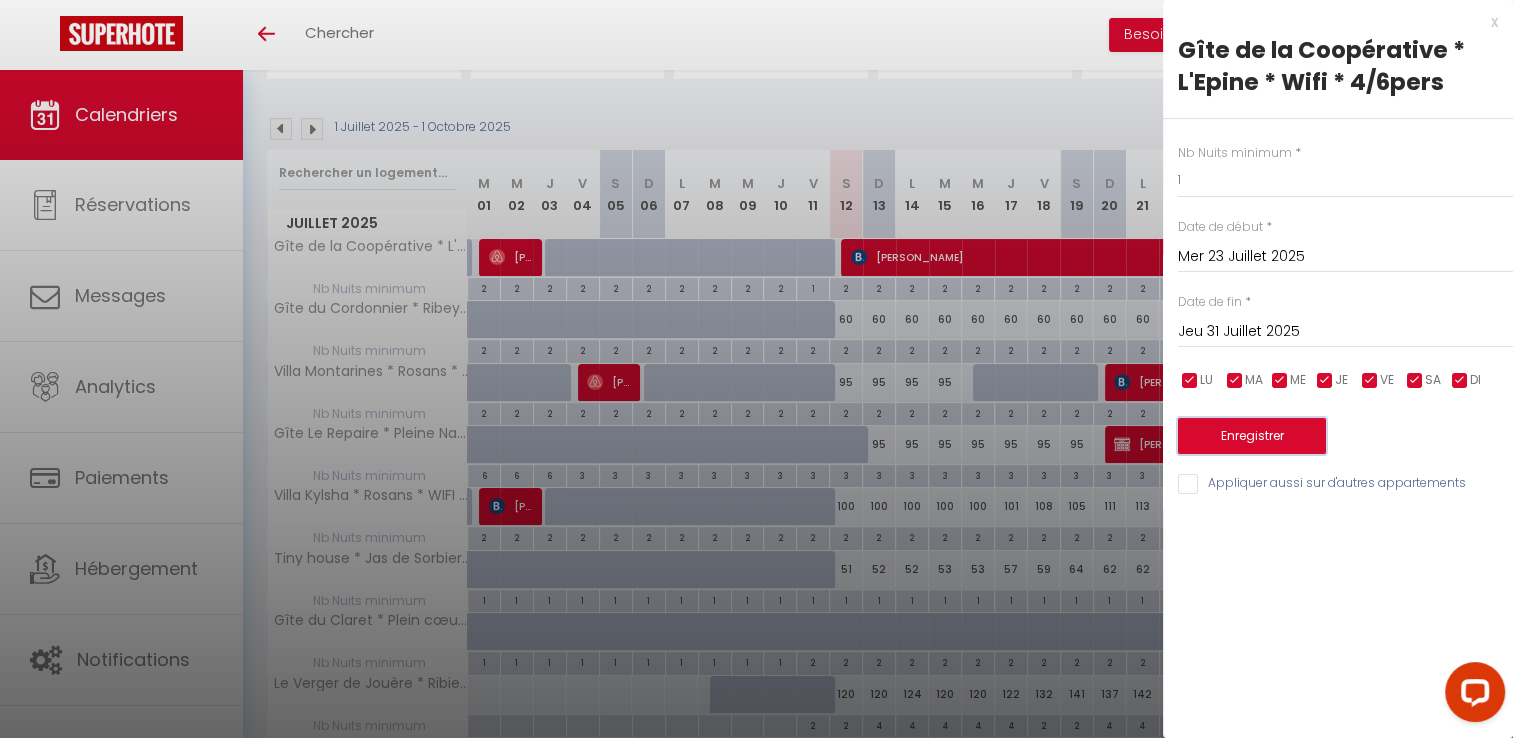 click on "Enregistrer" at bounding box center [1252, 436] 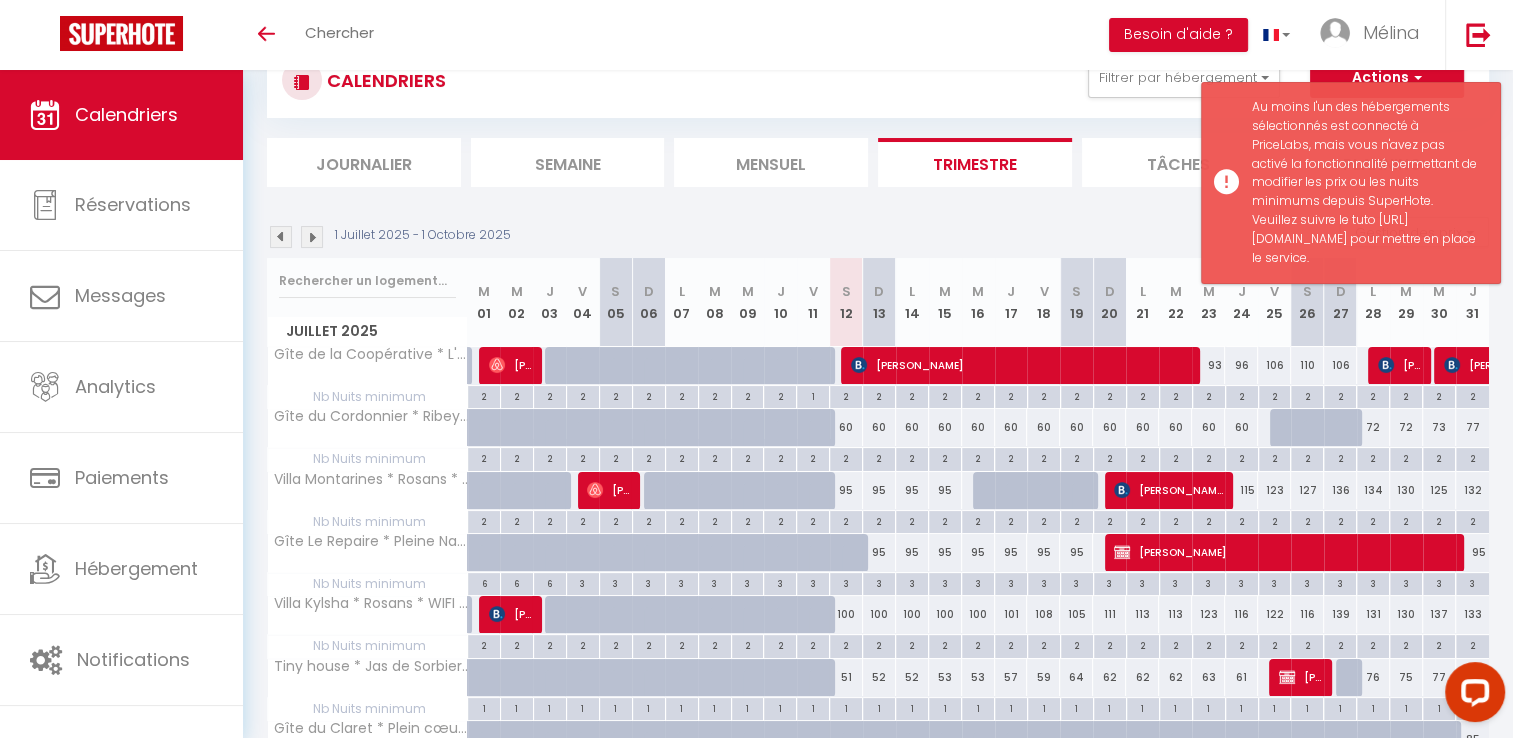 scroll, scrollTop: 178, scrollLeft: 0, axis: vertical 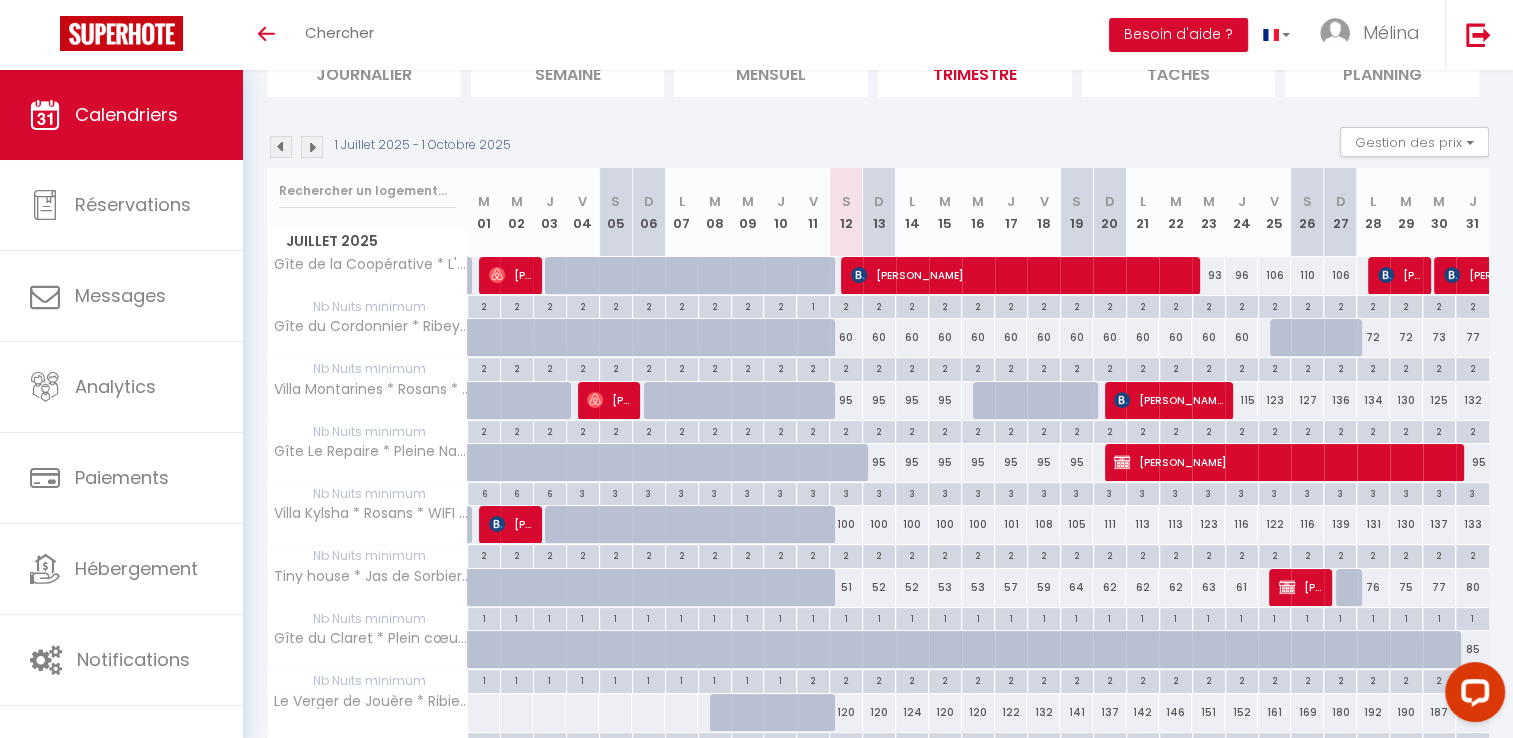 click on "2" at bounding box center (1209, 305) 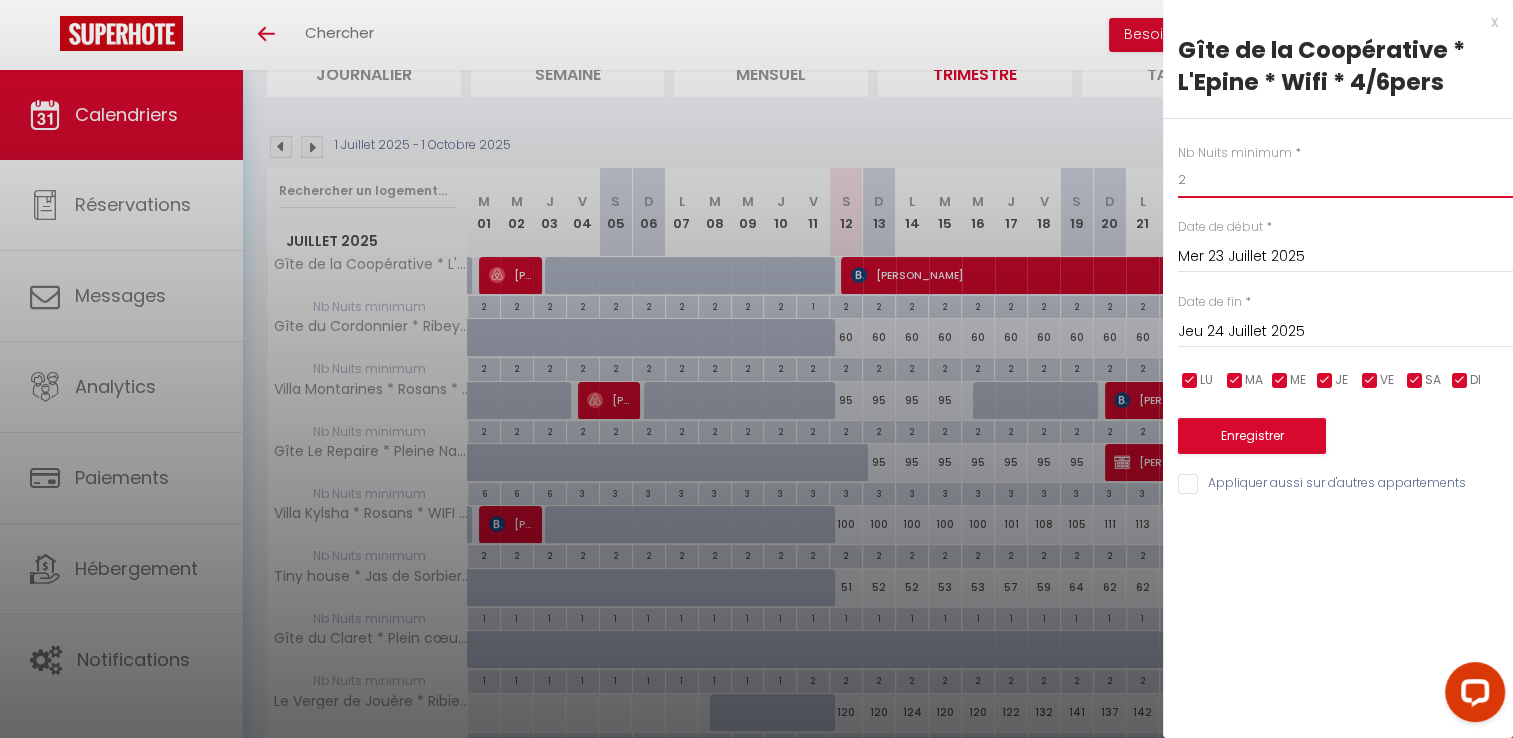 click on "2" at bounding box center [1345, 180] 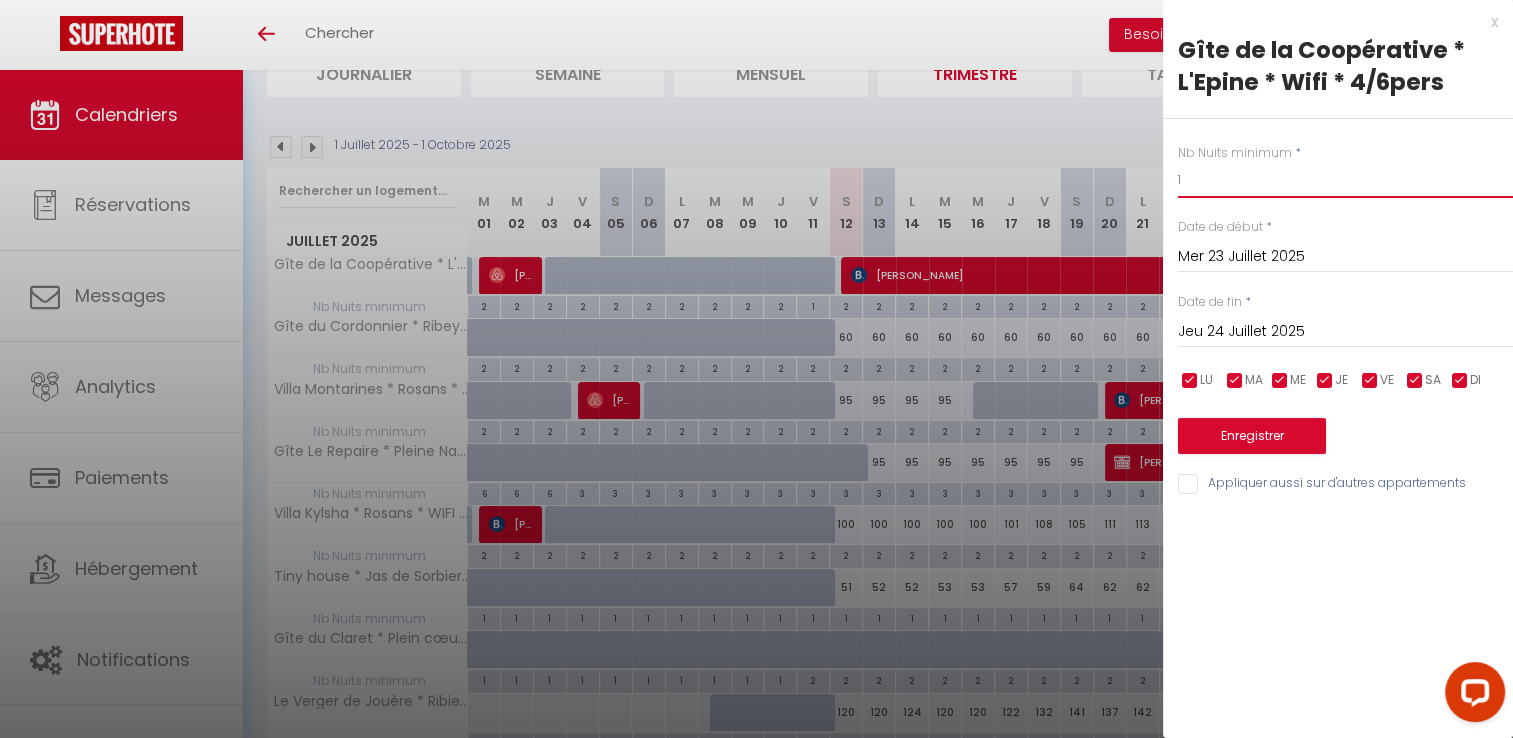 type on "1" 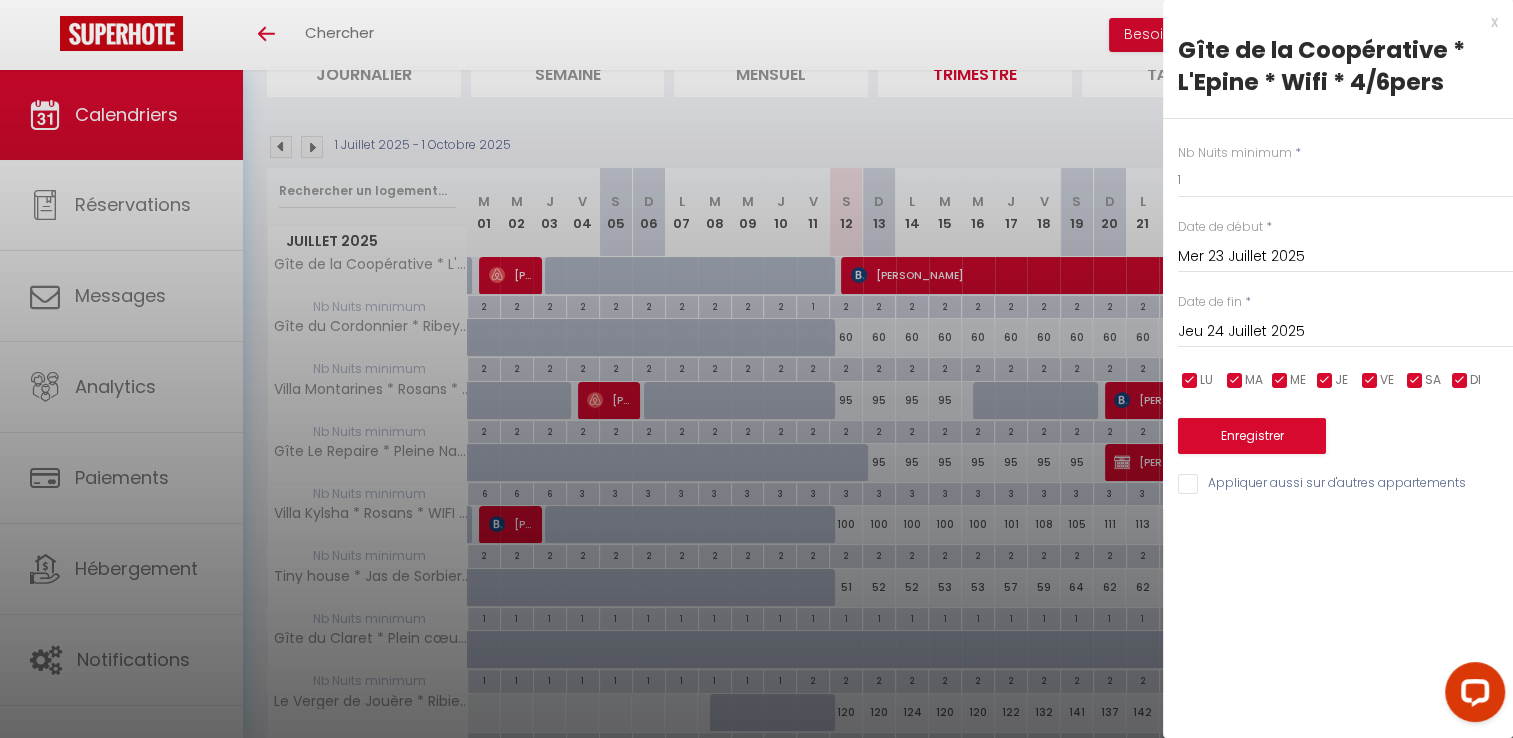 click on "Jeu 24 Juillet 2025" at bounding box center (1345, 332) 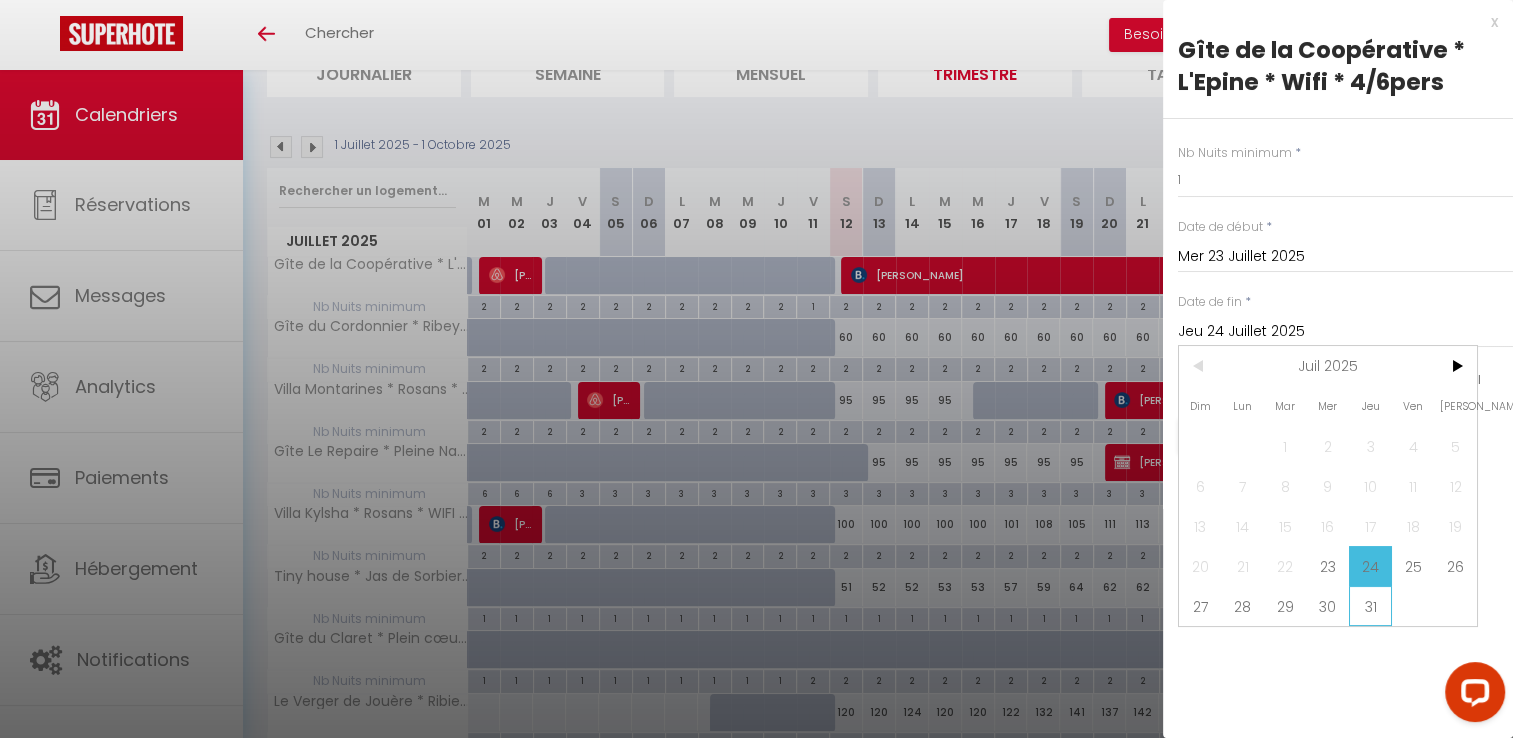 click on "31" at bounding box center [1370, 606] 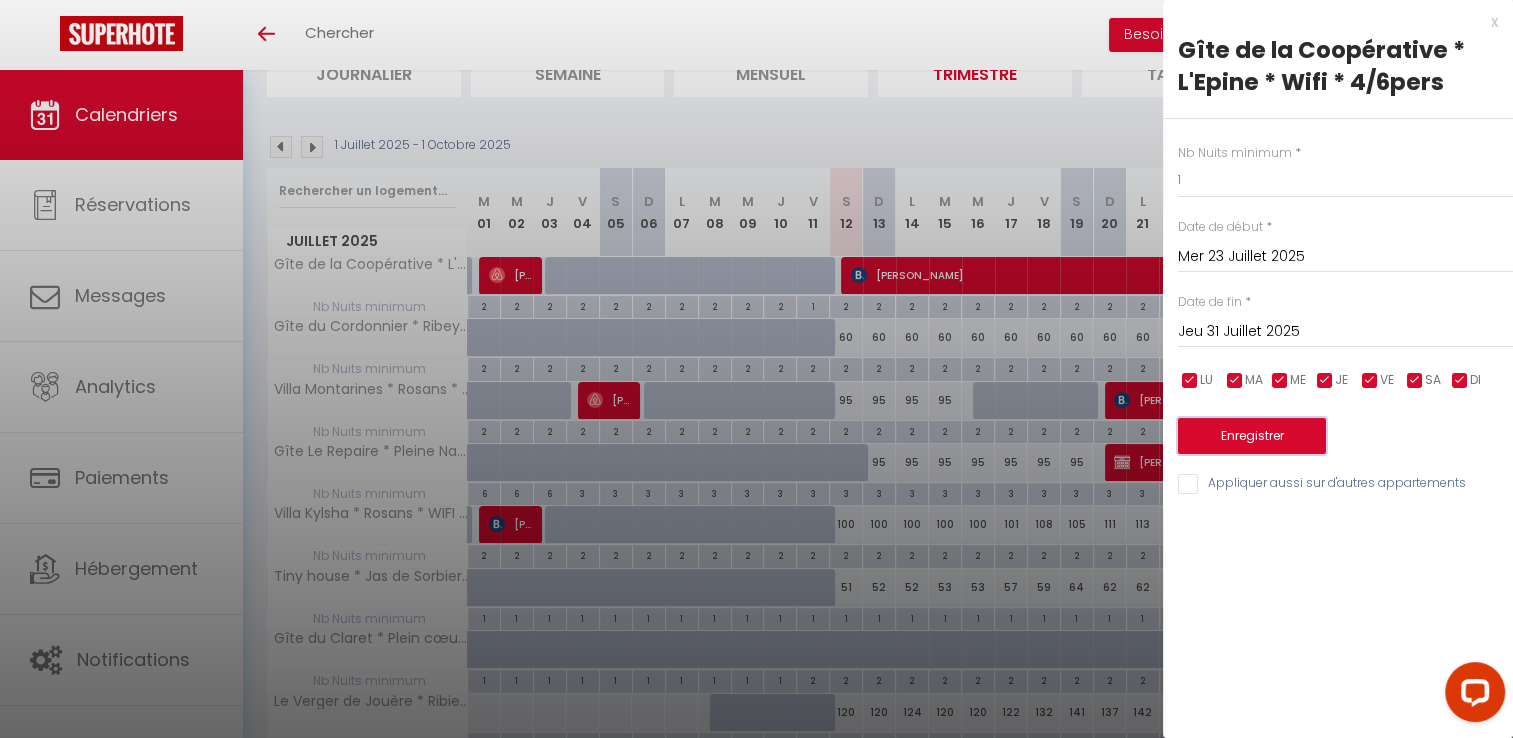 click on "Enregistrer" at bounding box center (1252, 436) 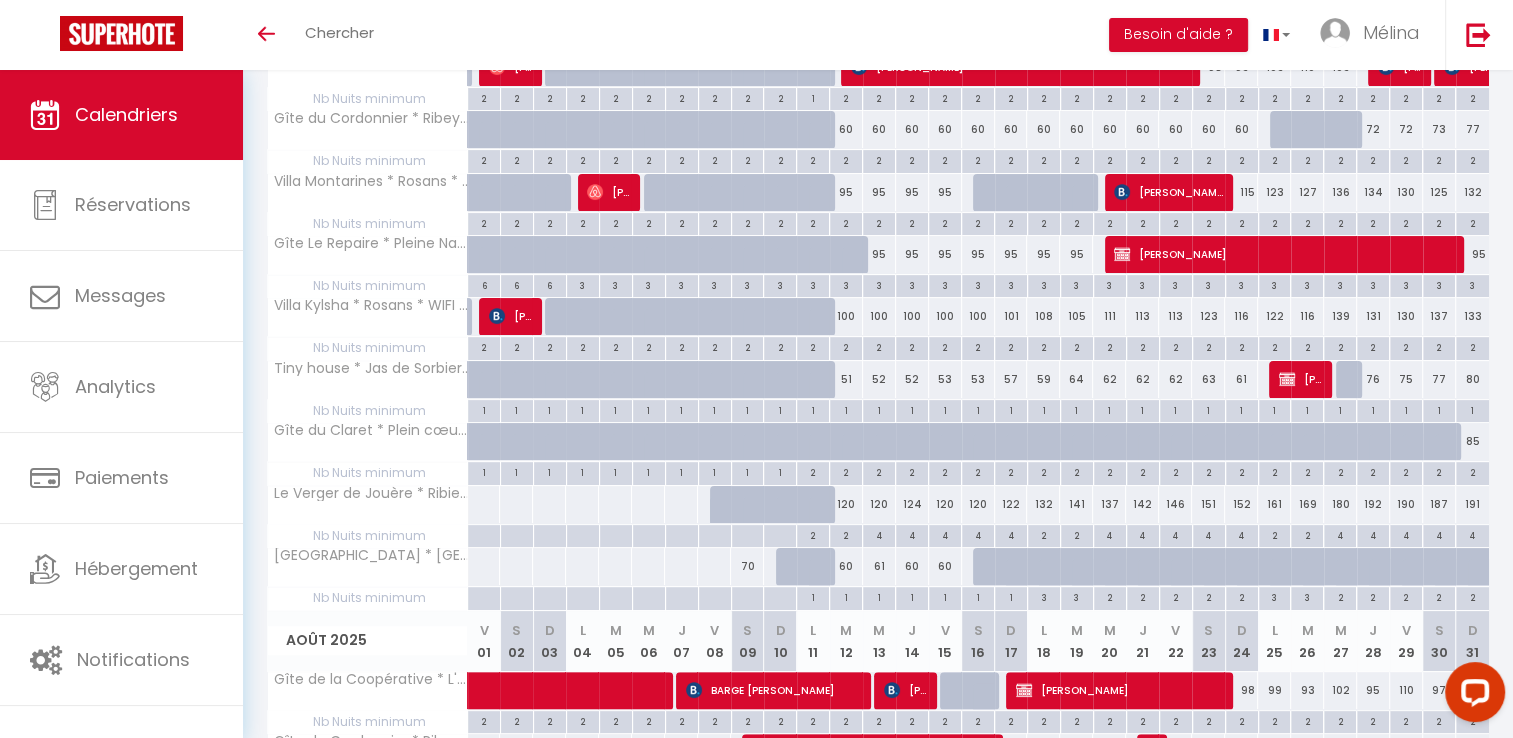 scroll, scrollTop: 379, scrollLeft: 0, axis: vertical 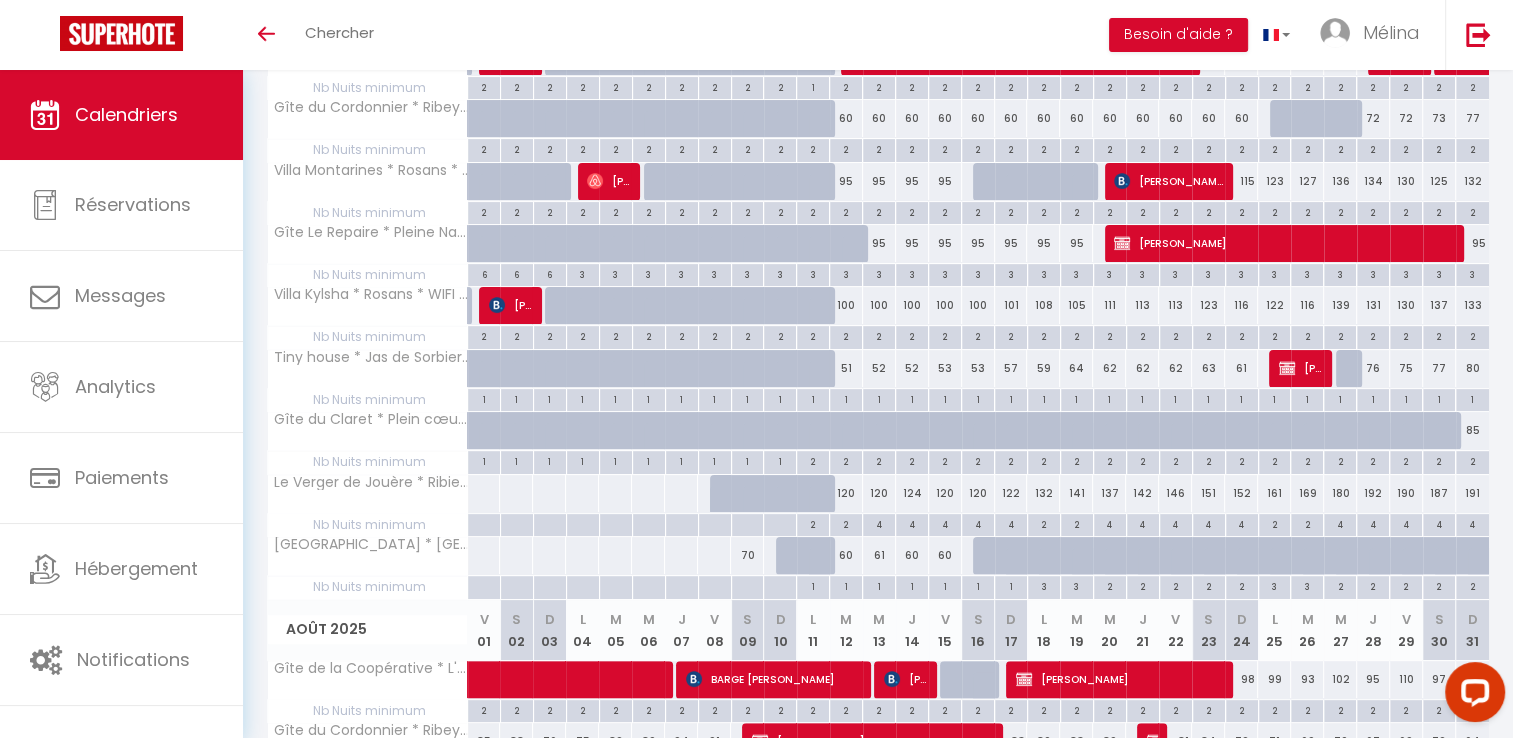 click on "2" at bounding box center (846, 460) 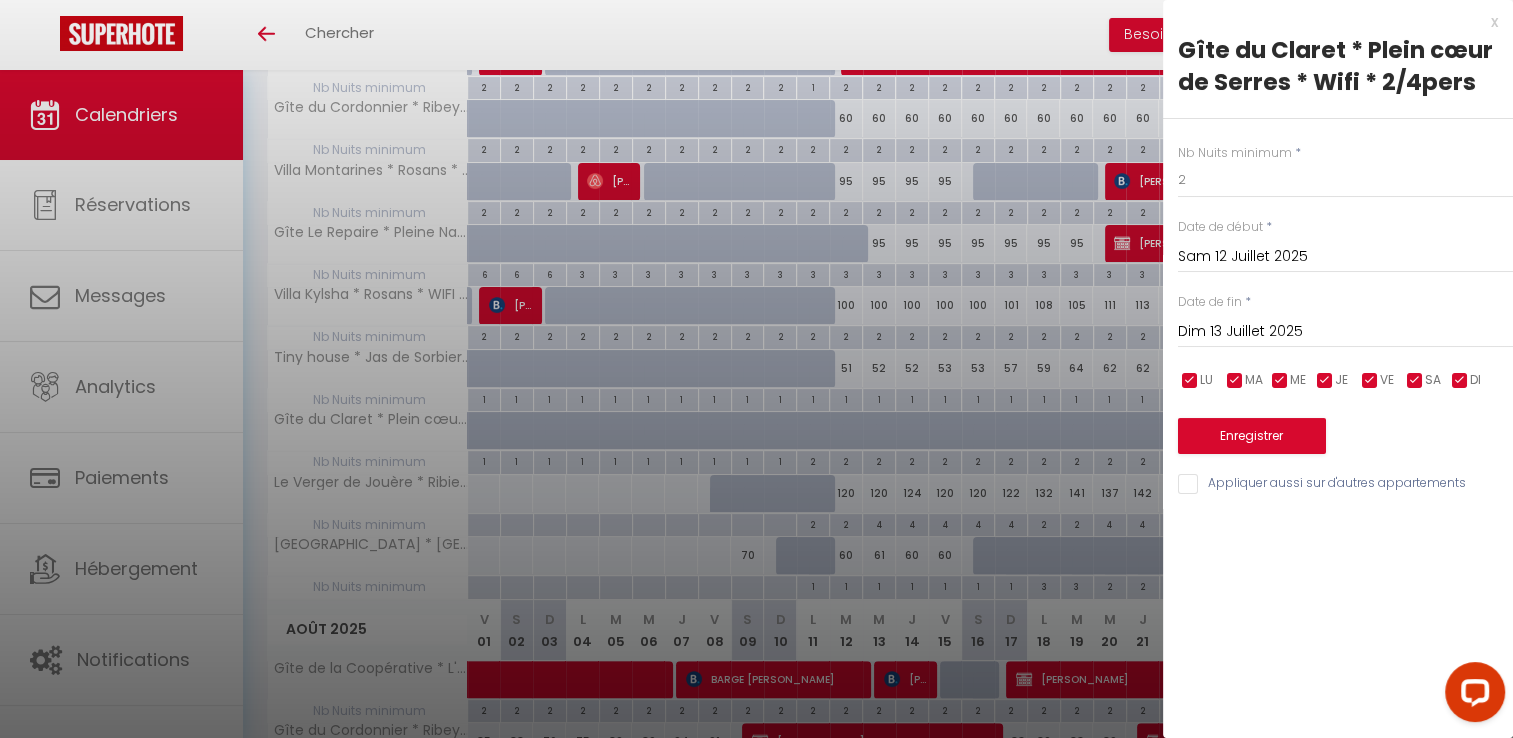 click at bounding box center (756, 369) 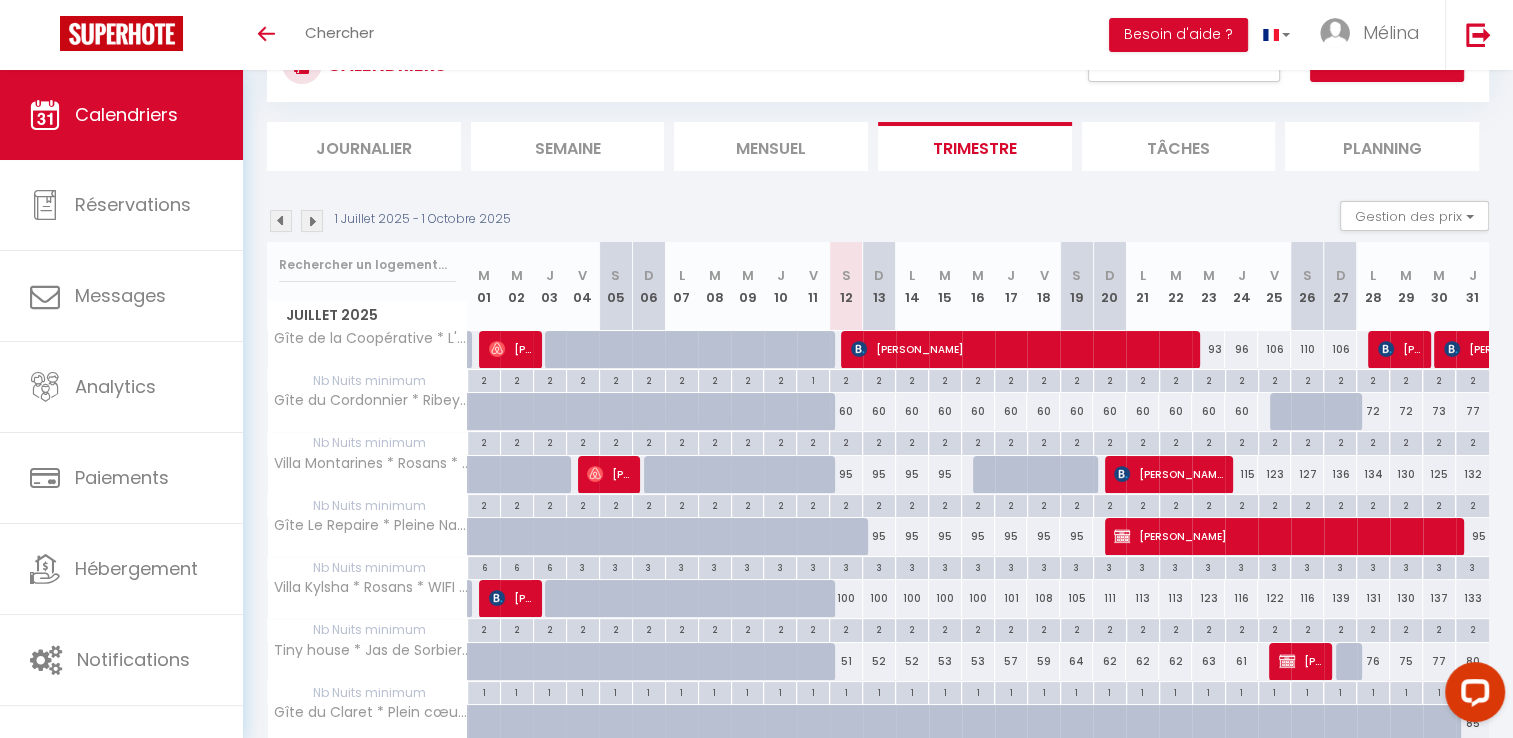 scroll, scrollTop: 52, scrollLeft: 0, axis: vertical 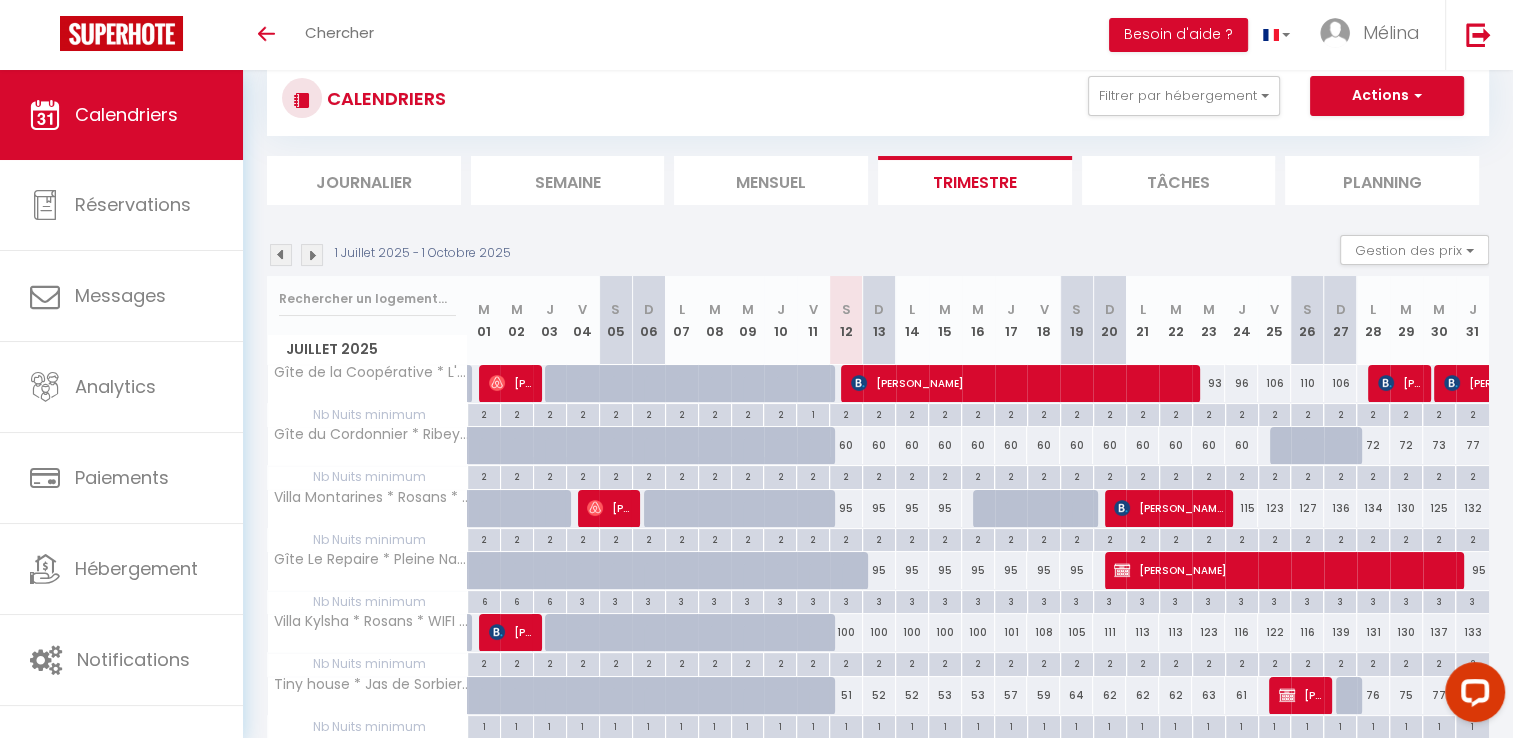 click on "2" at bounding box center (1209, 413) 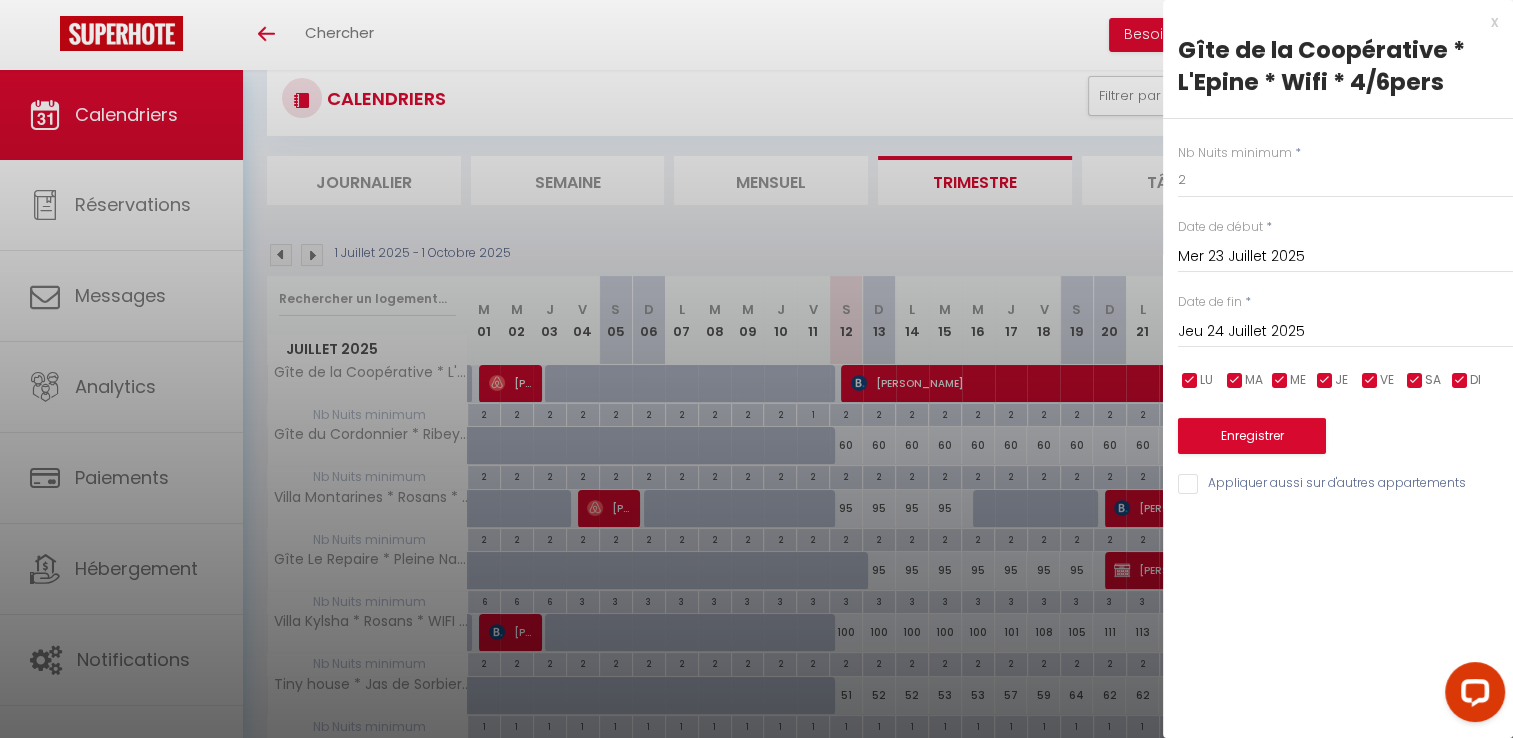 click on "Jeu 24 Juillet 2025" at bounding box center (1345, 332) 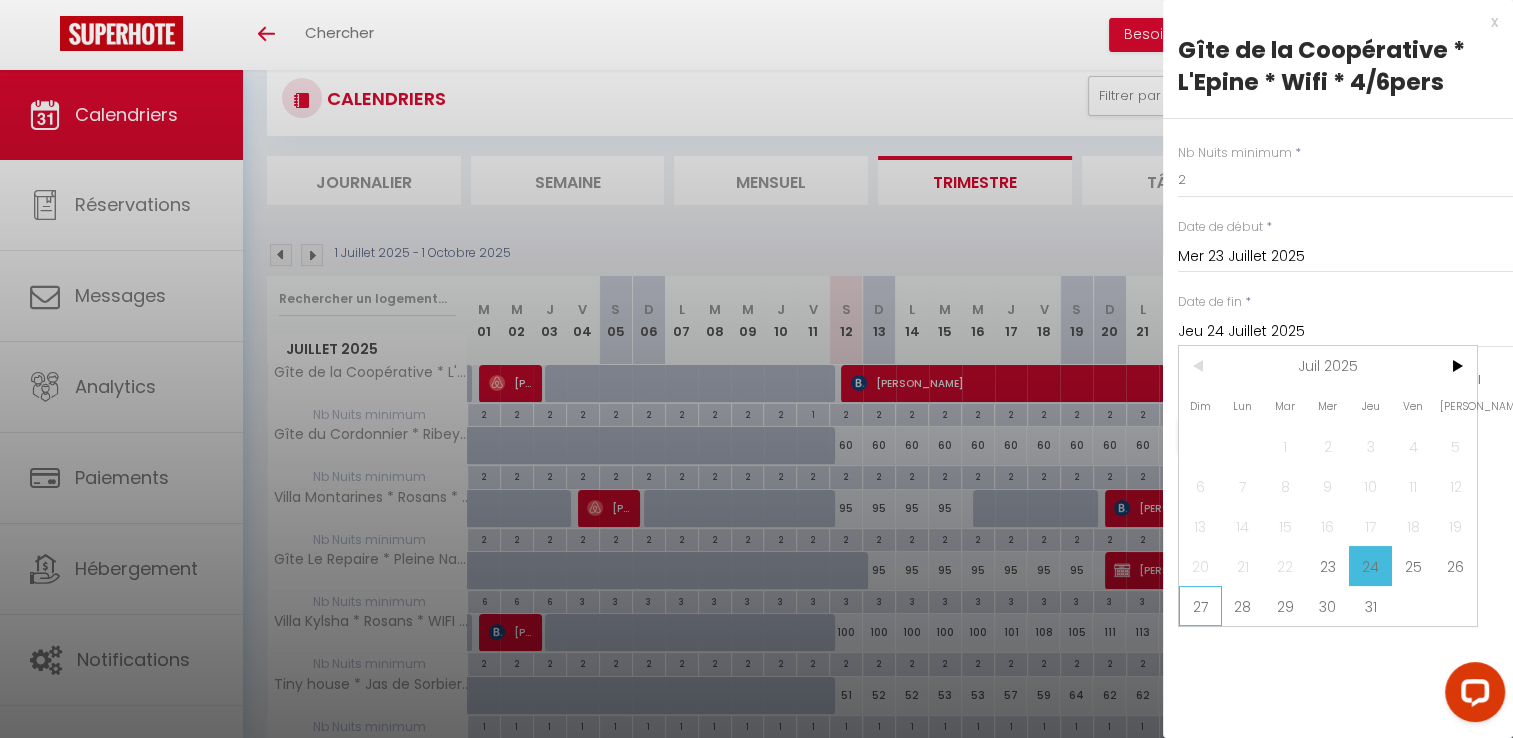 click on "27" at bounding box center [1200, 606] 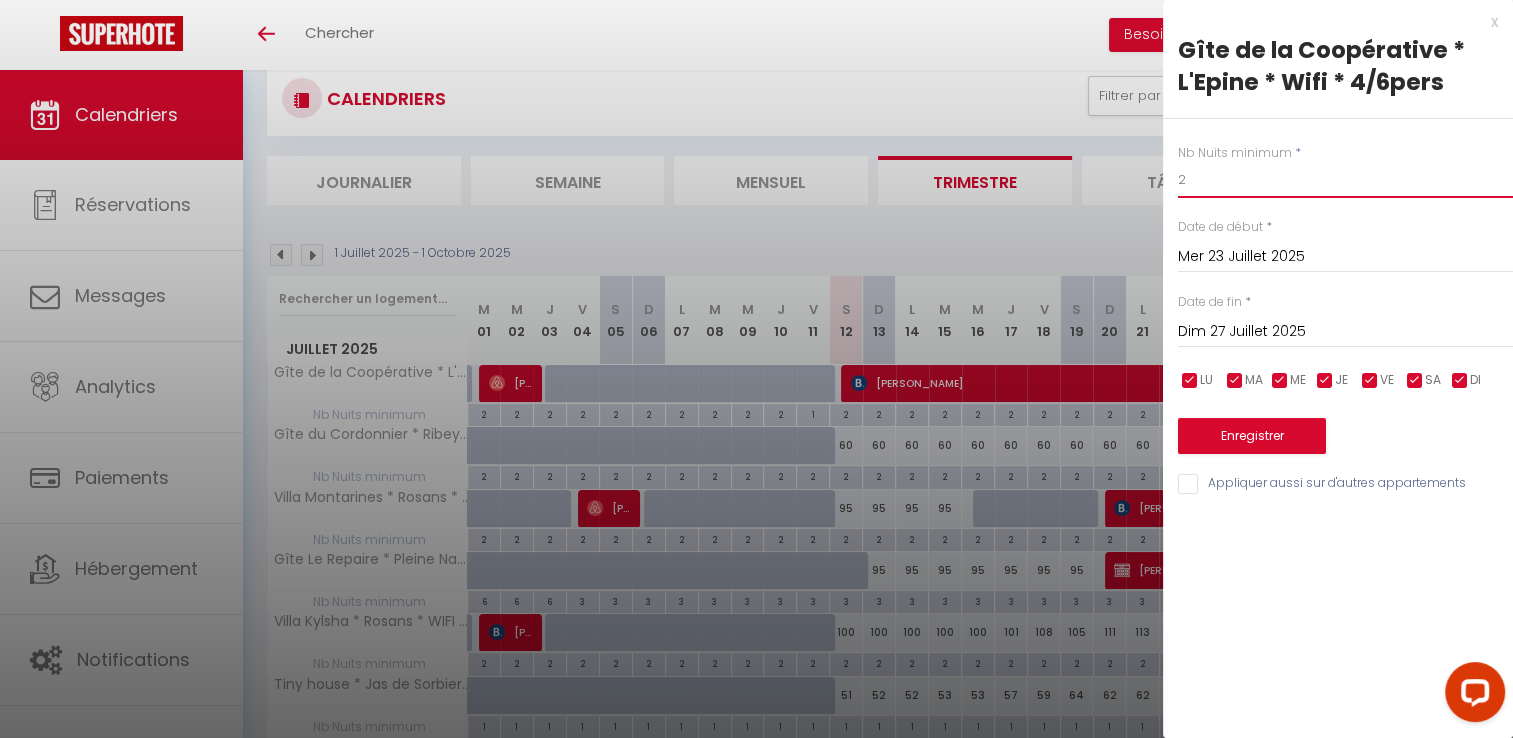 click on "2" at bounding box center [1345, 180] 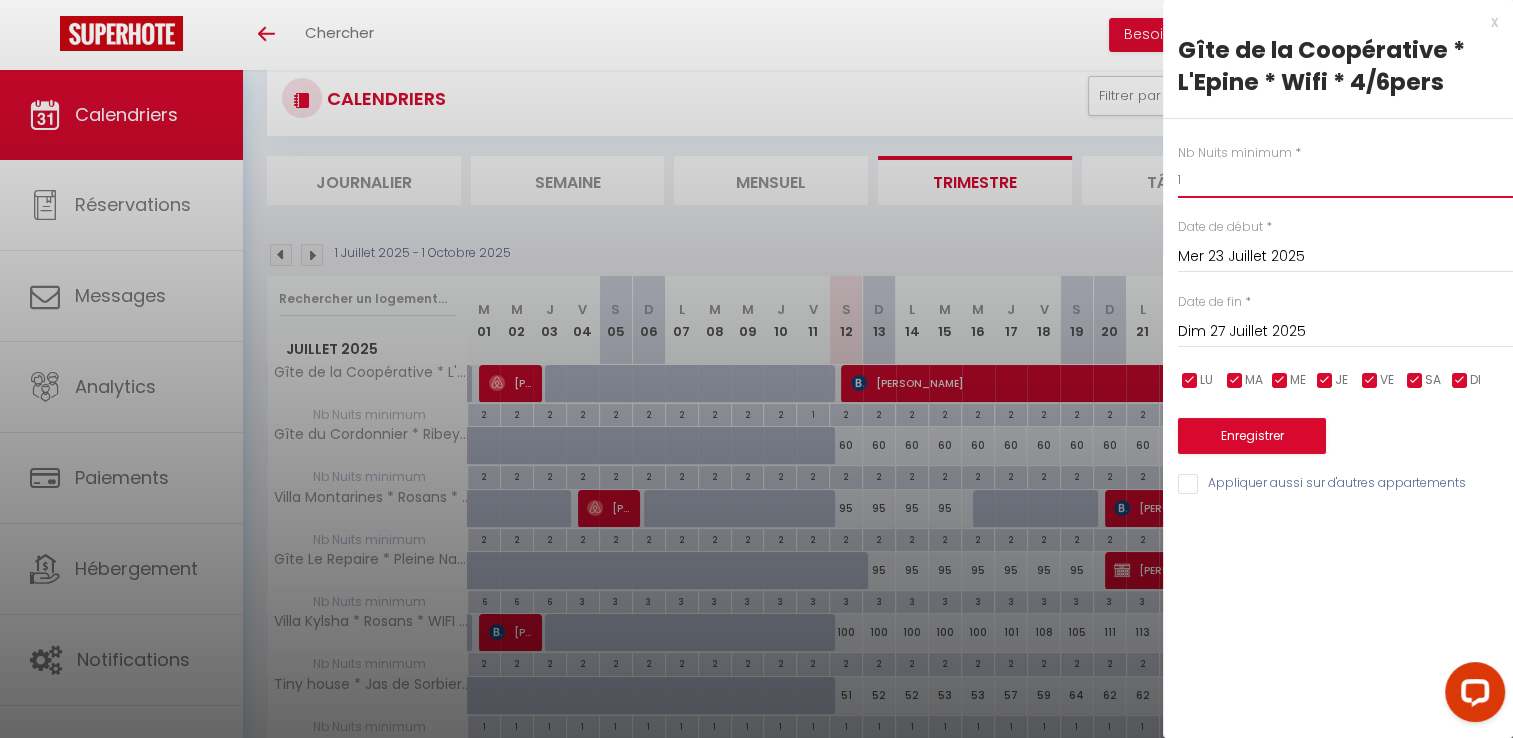 type on "1" 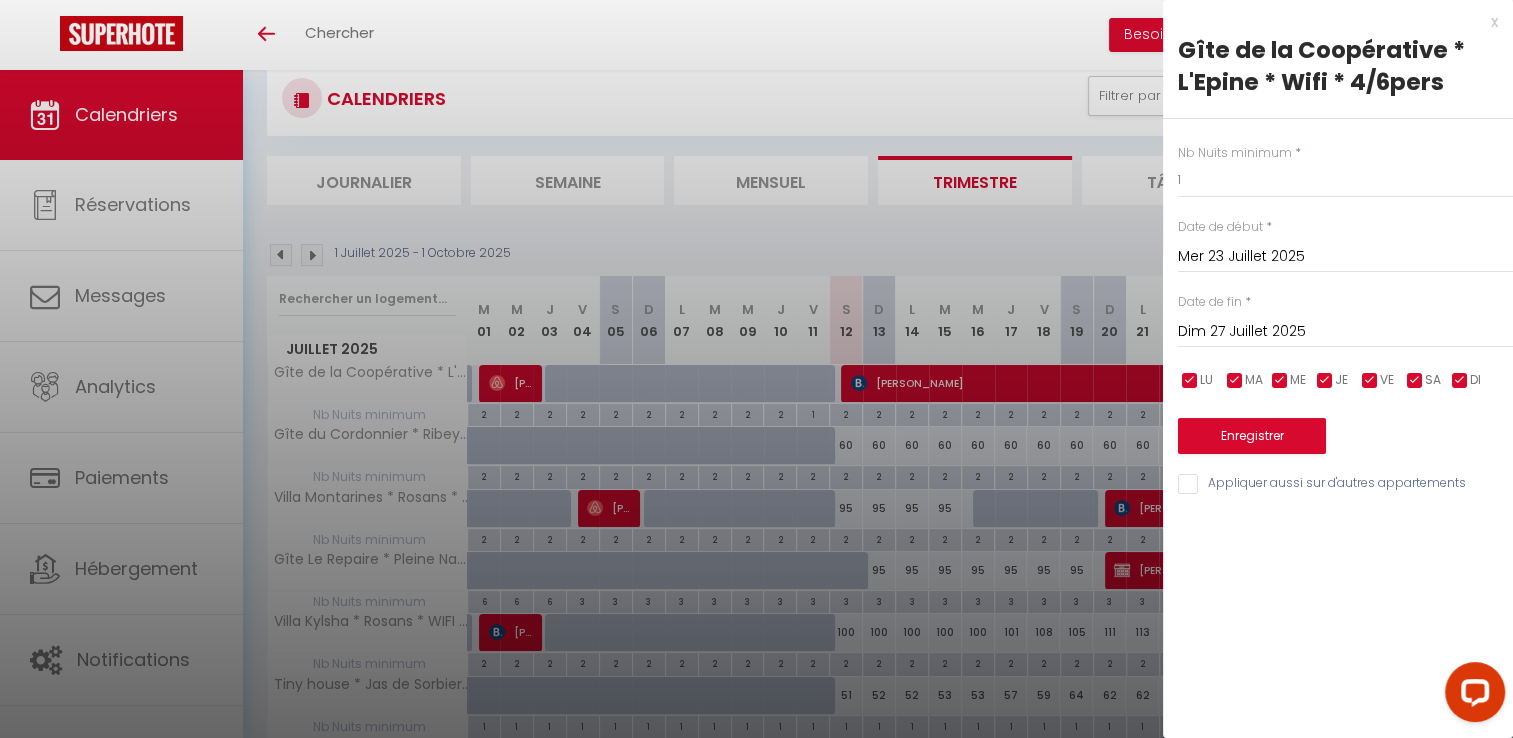 drag, startPoint x: 1274, startPoint y: 234, endPoint x: 1274, endPoint y: 255, distance: 21 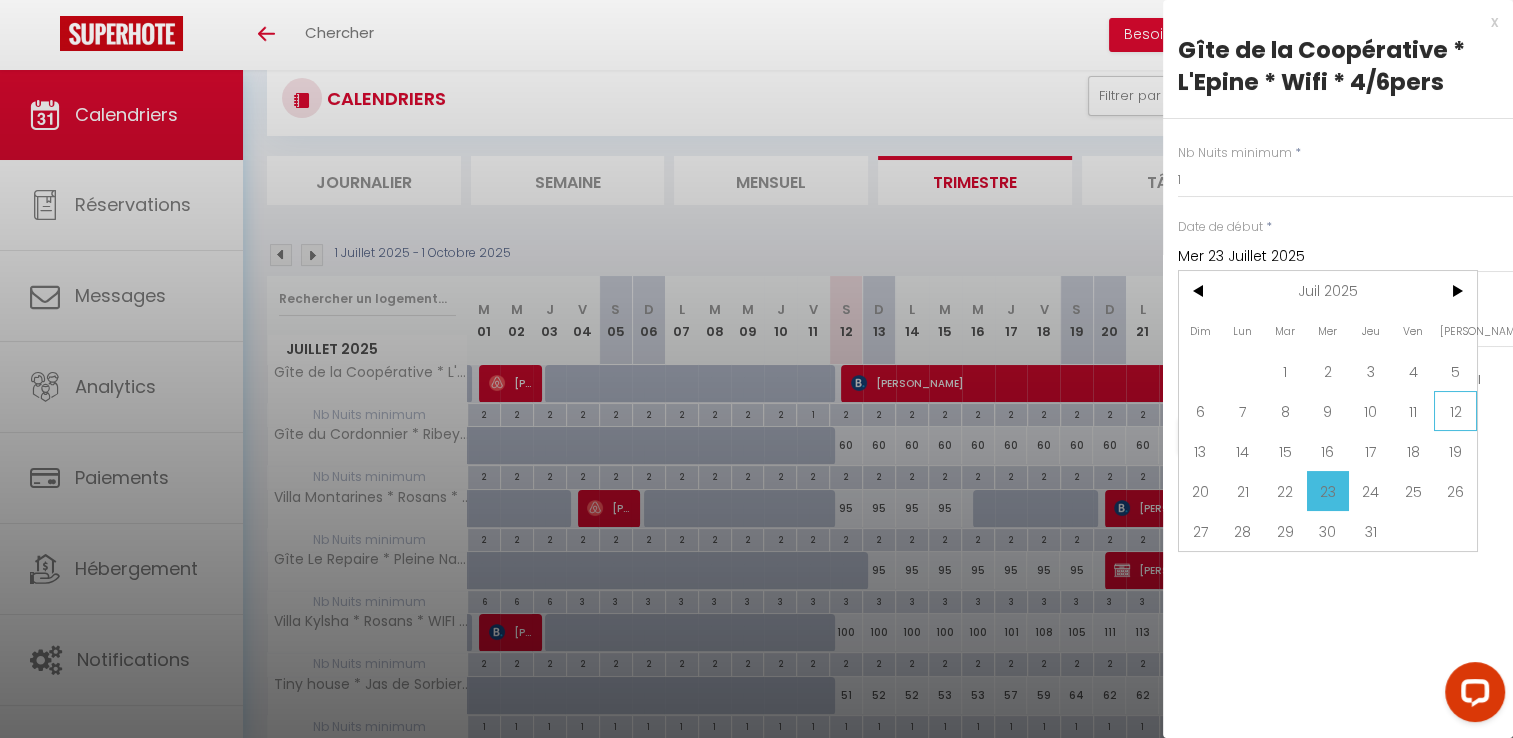click on "12" at bounding box center (1455, 411) 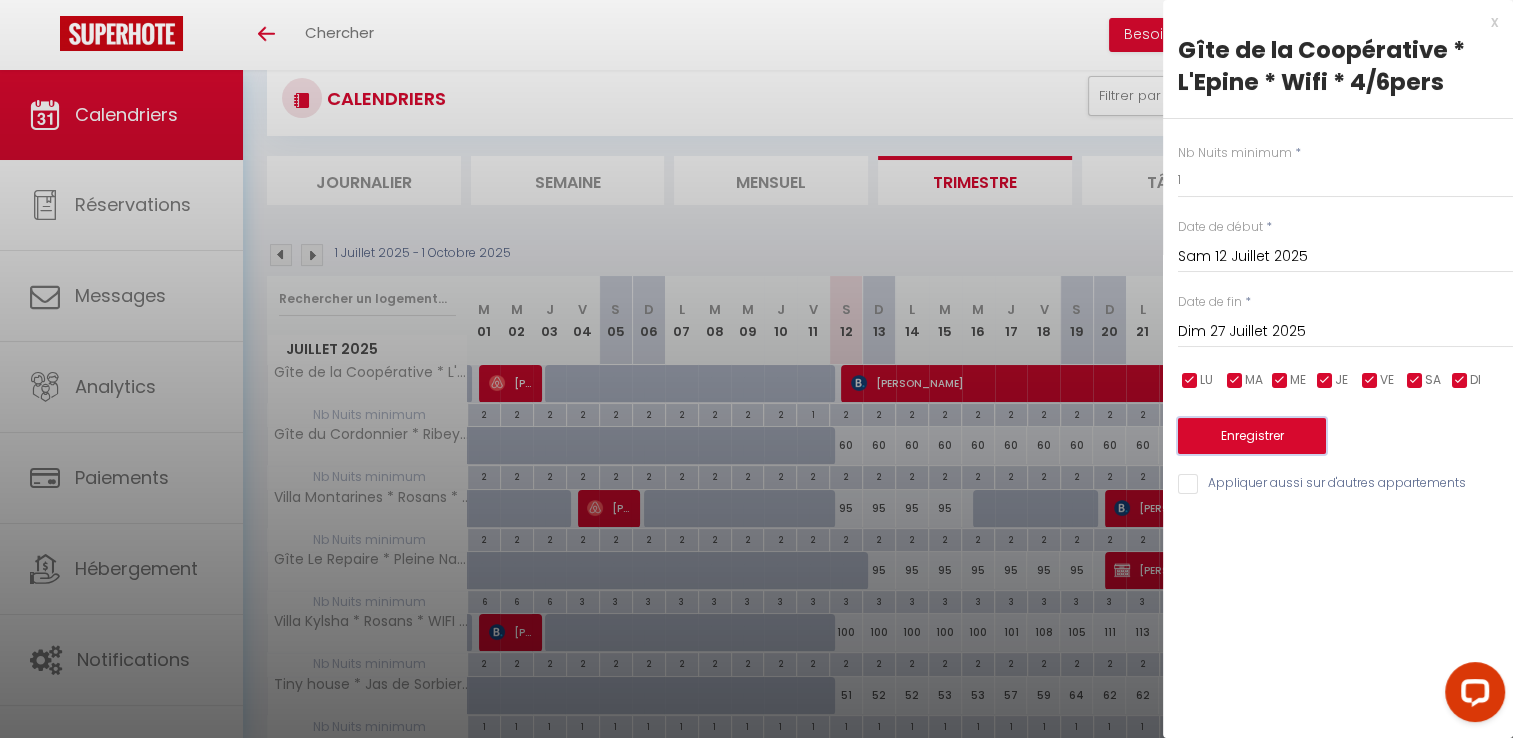 click on "Enregistrer" at bounding box center [1252, 436] 